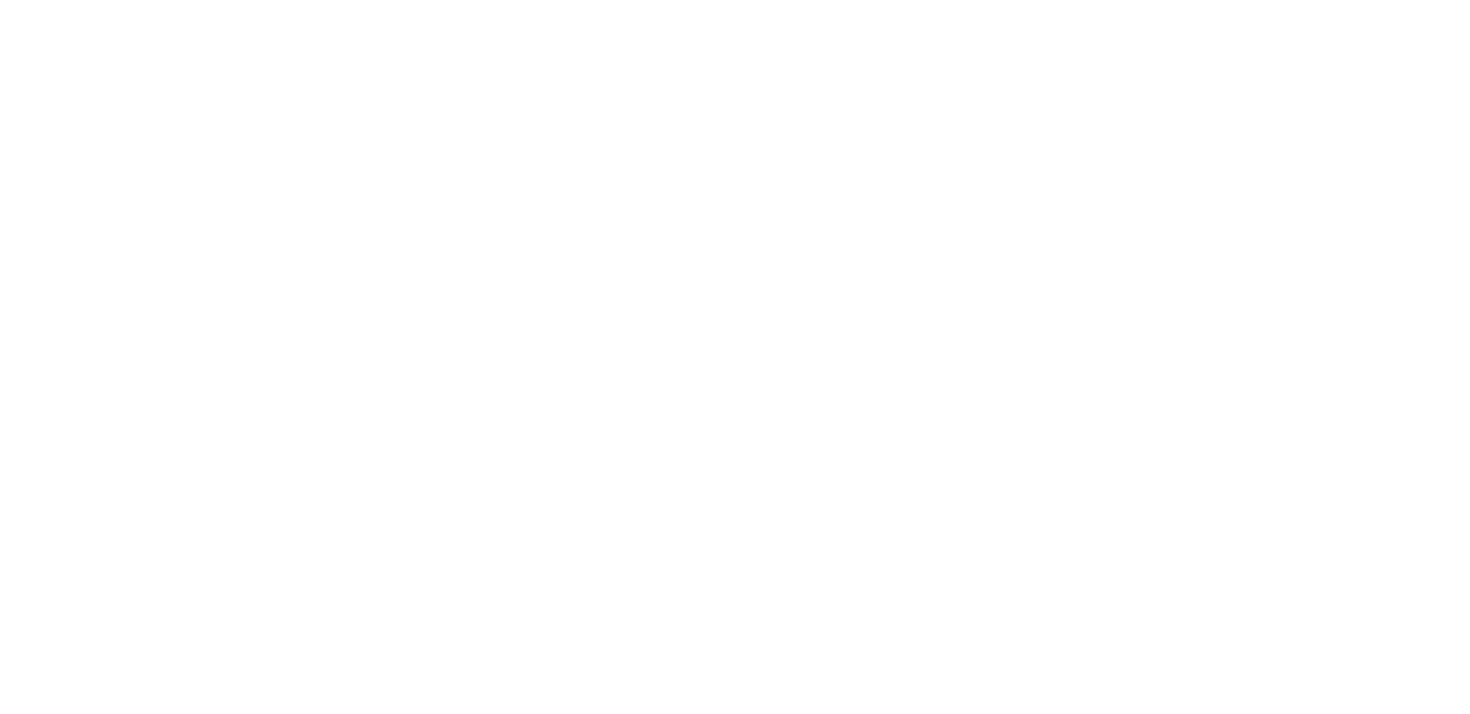 scroll, scrollTop: 0, scrollLeft: 0, axis: both 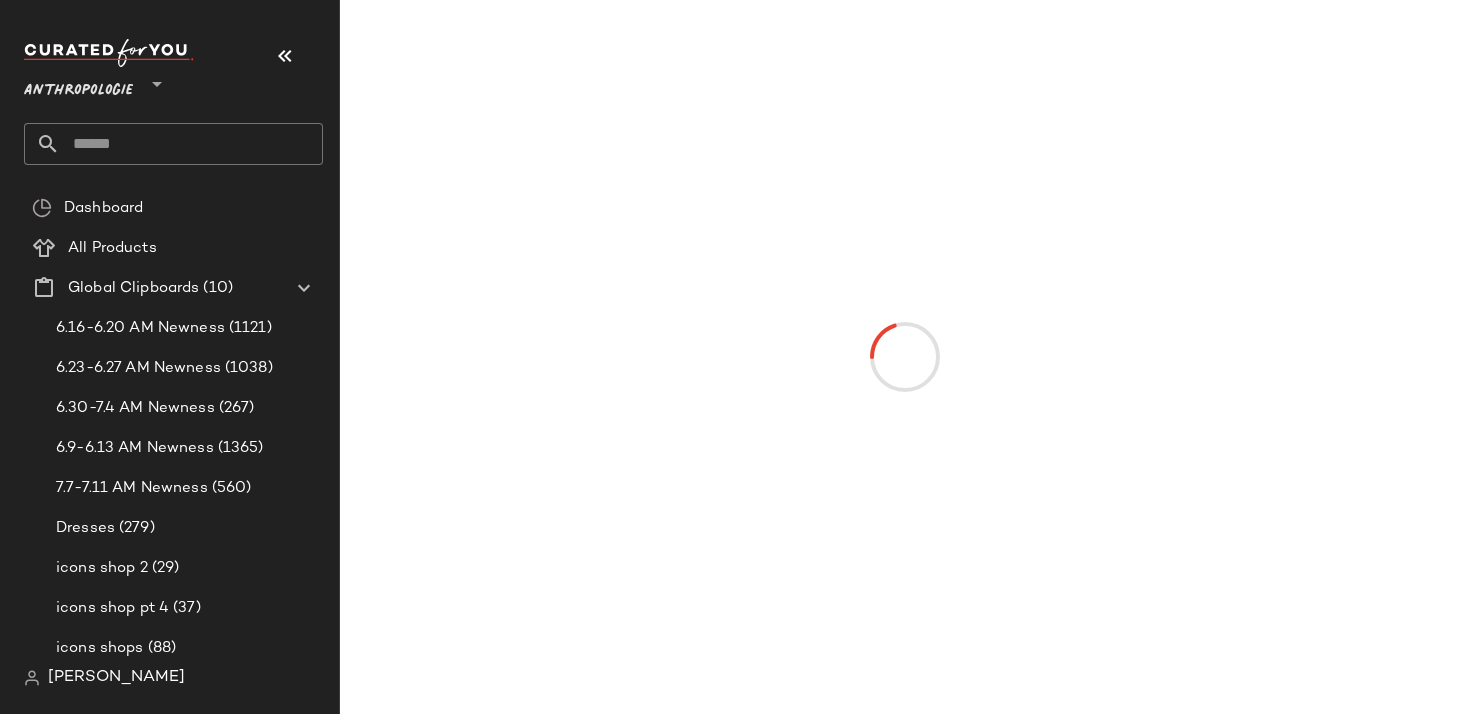 click on "Anthropologie **" 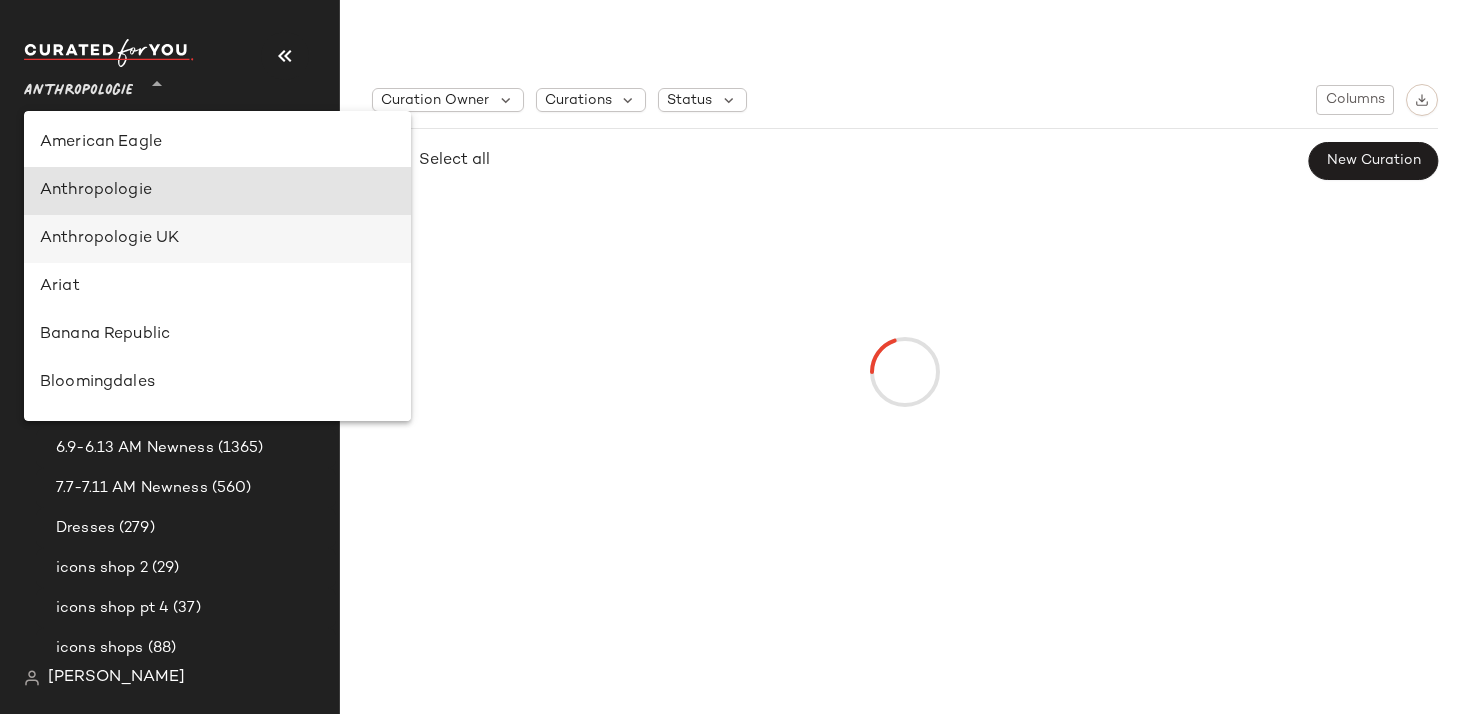 scroll, scrollTop: 48, scrollLeft: 0, axis: vertical 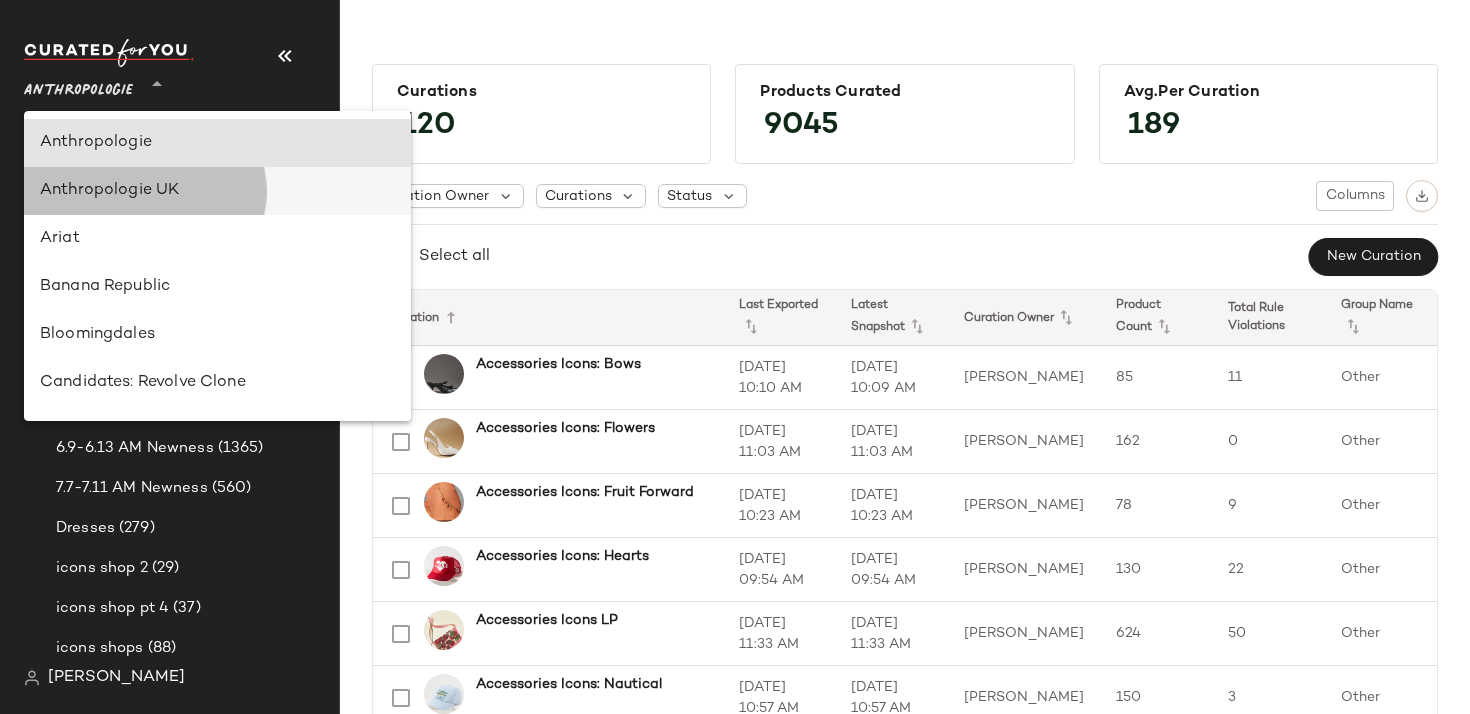 click on "Anthropologie UK" at bounding box center [217, 191] 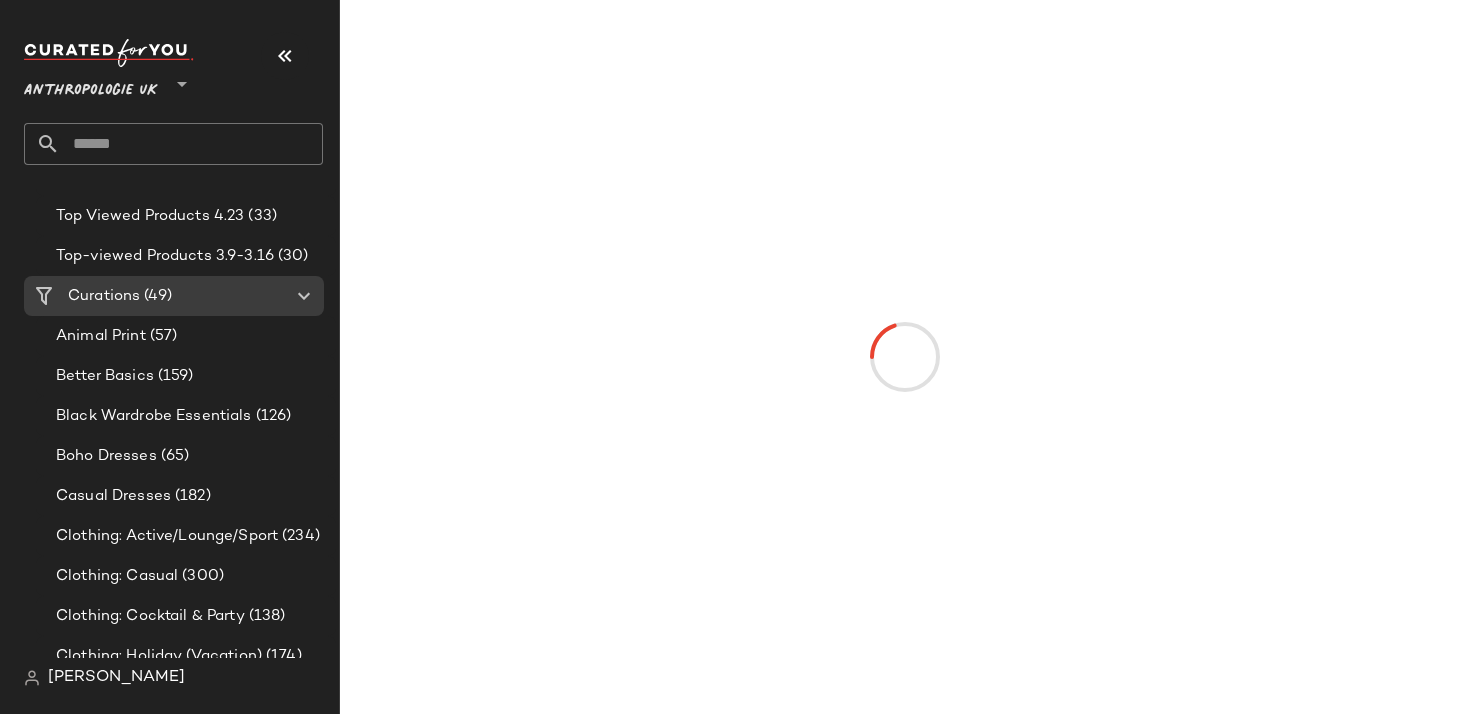 scroll, scrollTop: 941, scrollLeft: 0, axis: vertical 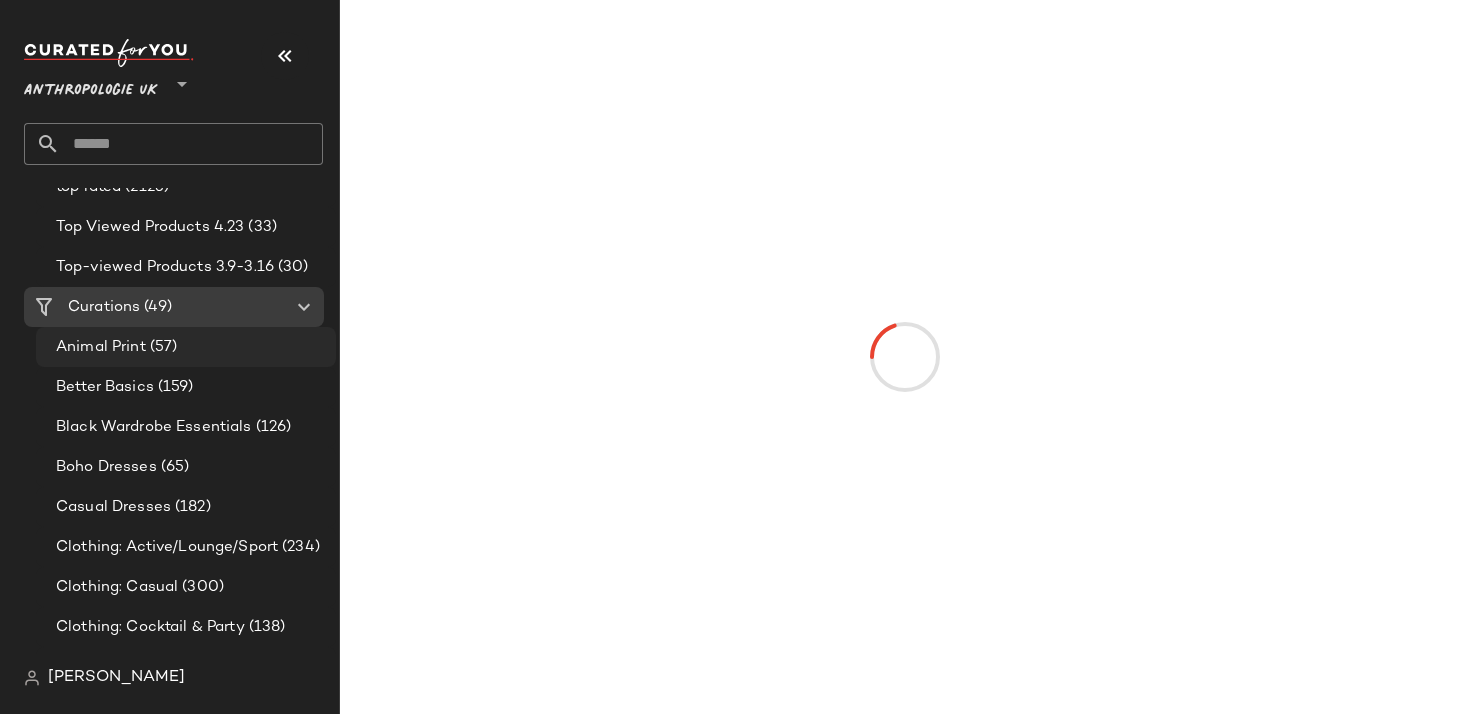 click on "Animal Print (57)" 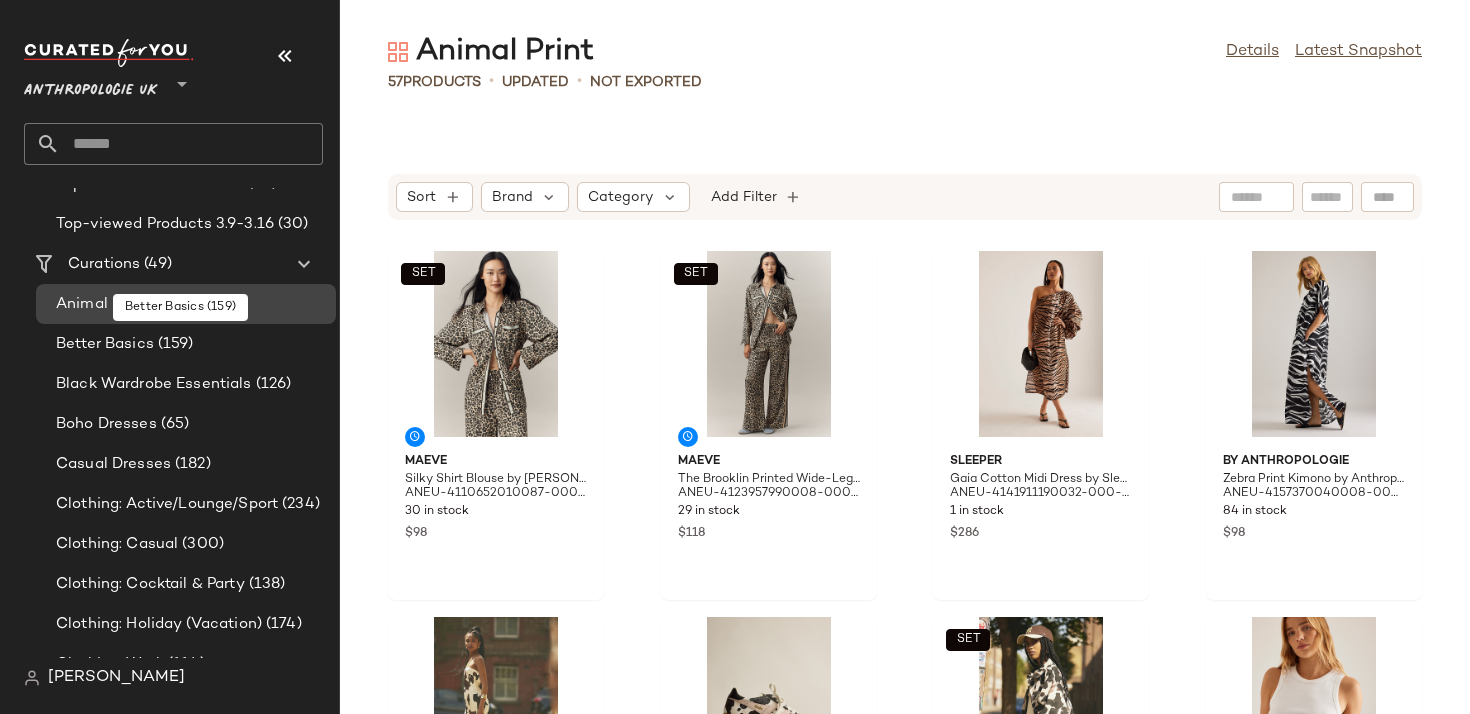 scroll, scrollTop: 987, scrollLeft: 0, axis: vertical 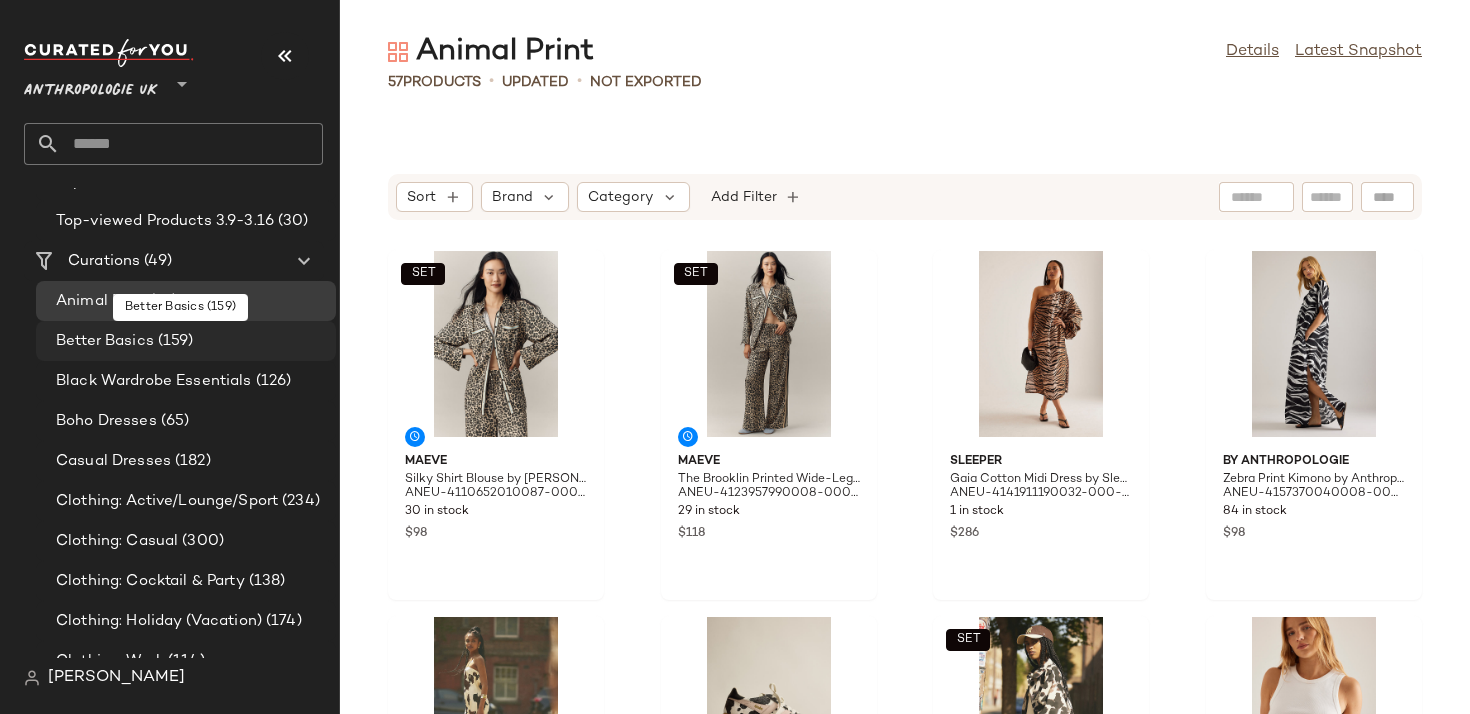click on "Better Basics (159)" 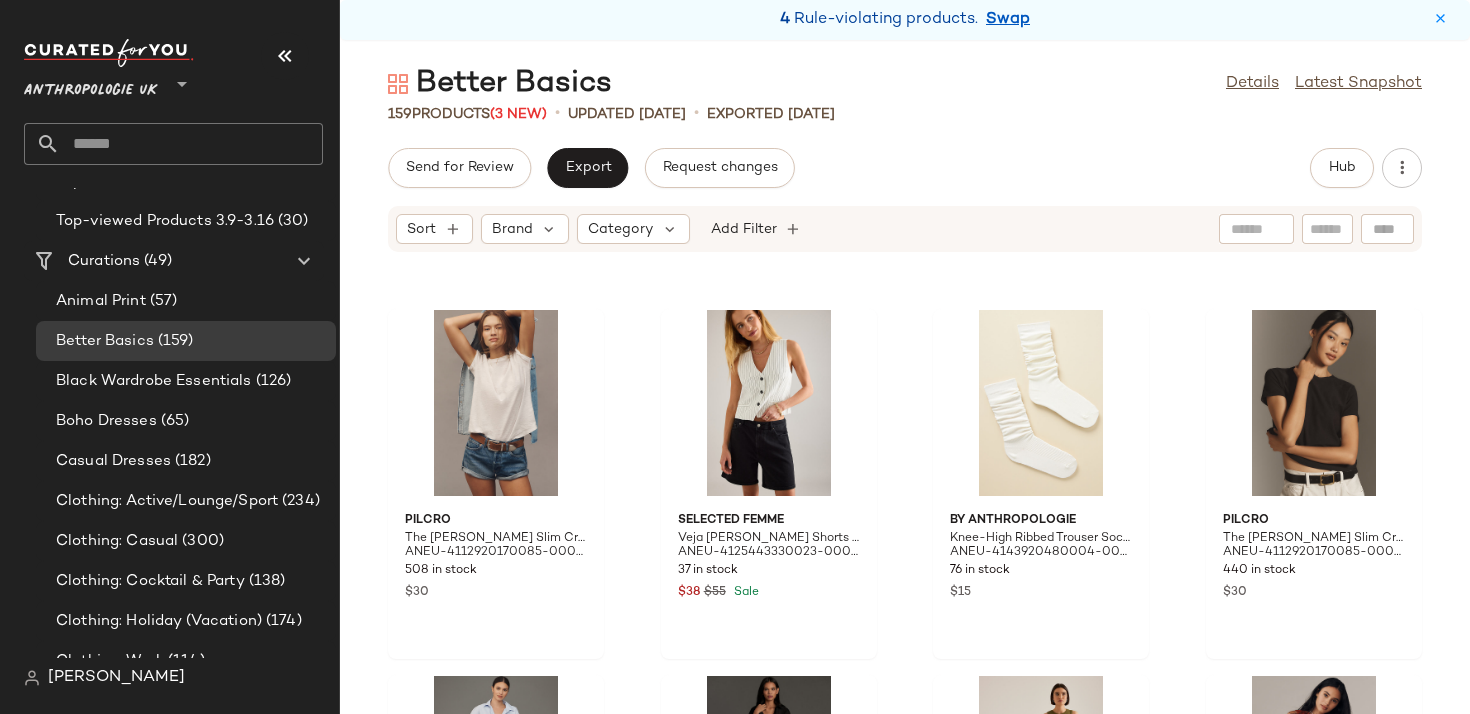 scroll, scrollTop: 345, scrollLeft: 0, axis: vertical 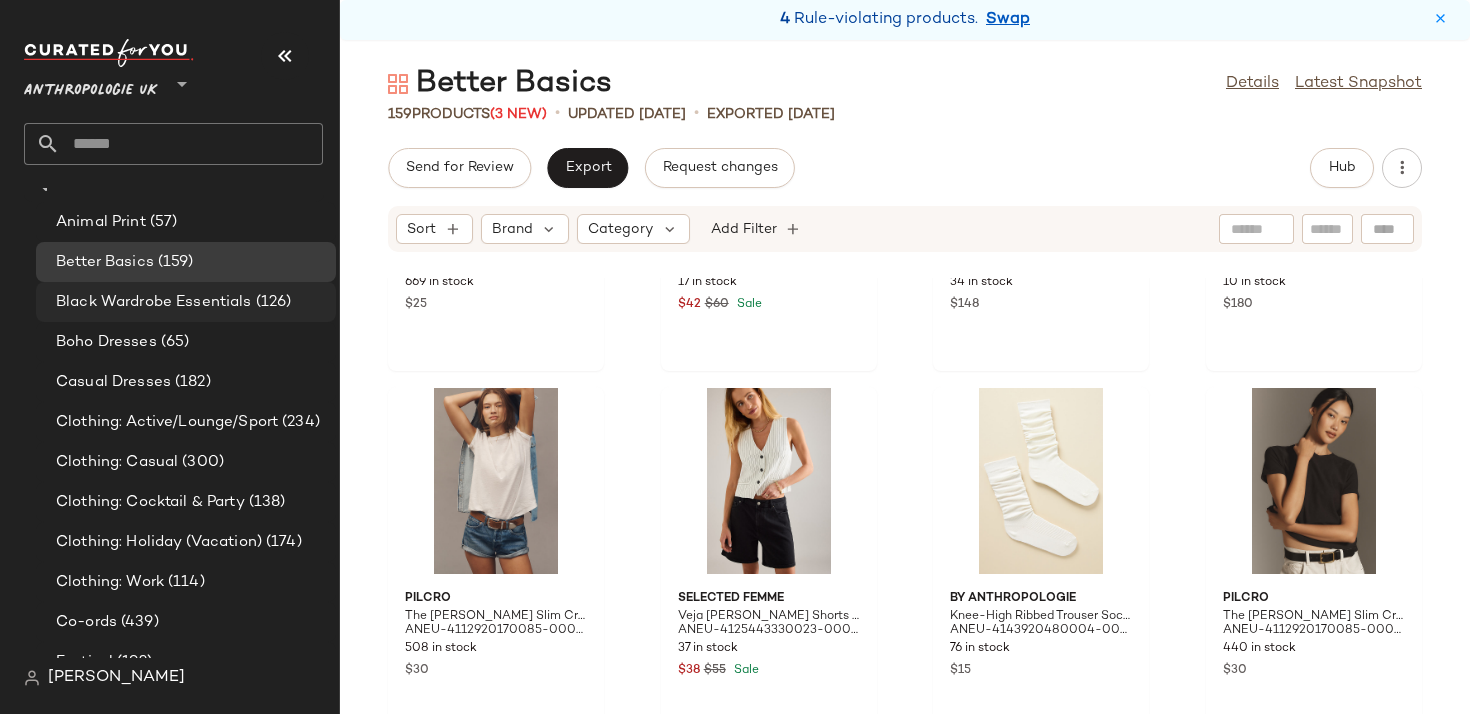 click on "Black Wardrobe Essentials" at bounding box center (154, 302) 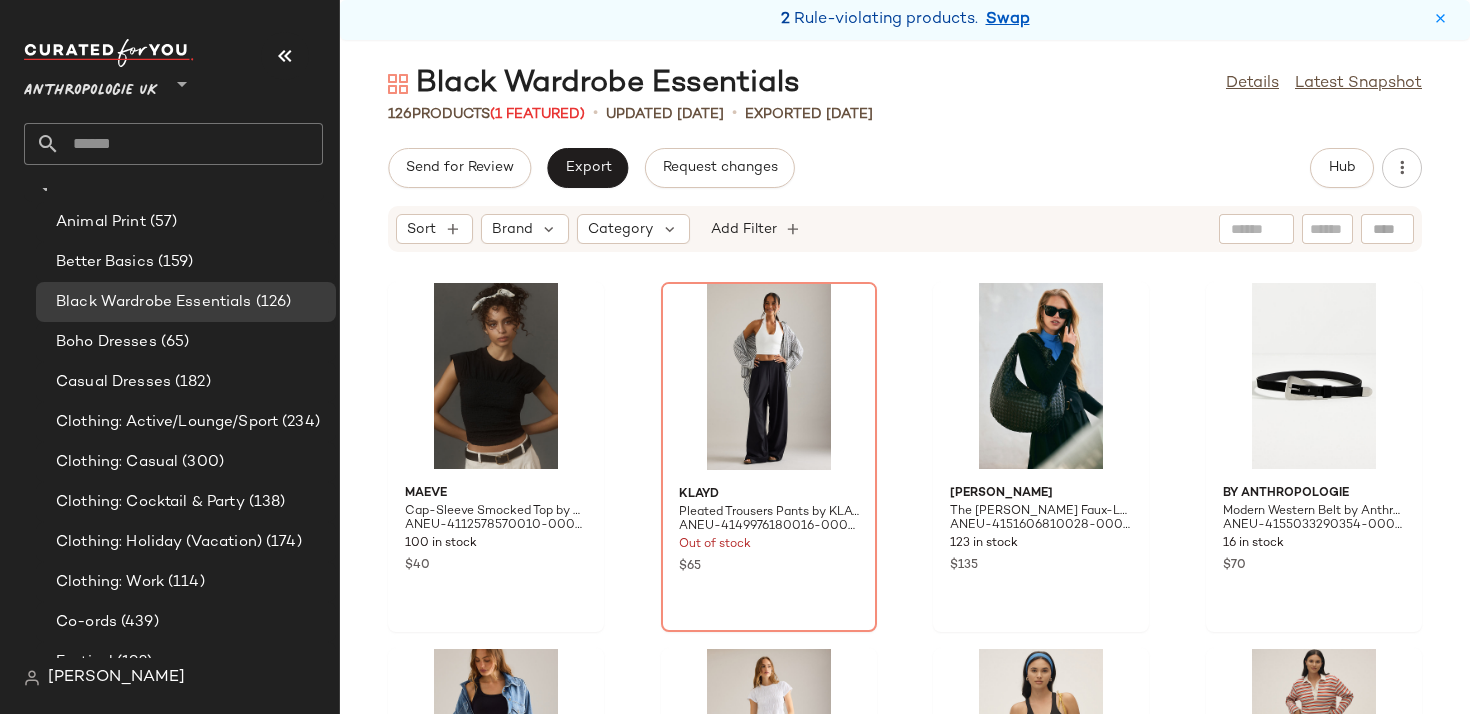 click on "Maeve Cap-Sleeve Smocked Top by Maeve in Black, Women's Size: XS, Cotton/Nylon/Elastane at Anthropologie ANEU-4112578570010-000-001 100 in stock $40 KLAYD Pleated Trousers Pants by KLAYD in Black Size: 4 X, Polyester/Elastane at Anthropologie ANEU-4149976180016-000-001 Out of stock $65 Melie Bianco The Brigitte Woven Faux-Leather Satchel Bag by Melie Bianco: Oversized Edition in Black, Women's, Polyester/Leather/Polyurethane at Anthropologie ANEU-4151606810028-000-001 123 in stock $135 By Anthropologie Modern Western Belt by Anthropologie in Black, Women's Size: Large, Leather ANEU-4155033290354-000-001 16 in stock $70 By Anthropologie Slinky Scoop Tank Top by Anthropologie in Black, Women's Size: Medium, Viscose/Elastane ANEU-4148732490002-000-001 265 in stock $28 Good American Extreme Barrel Jeans by Good American in Black, Women's Size: 28, Cotton/Lyocell at Anthropologie ANEU-4122927100387-000-001 26 in stock $167 Daily Practice ANEU-4149957990008-000-001 20 in stock $48 Daily Practice 49 in stock $48 '47" 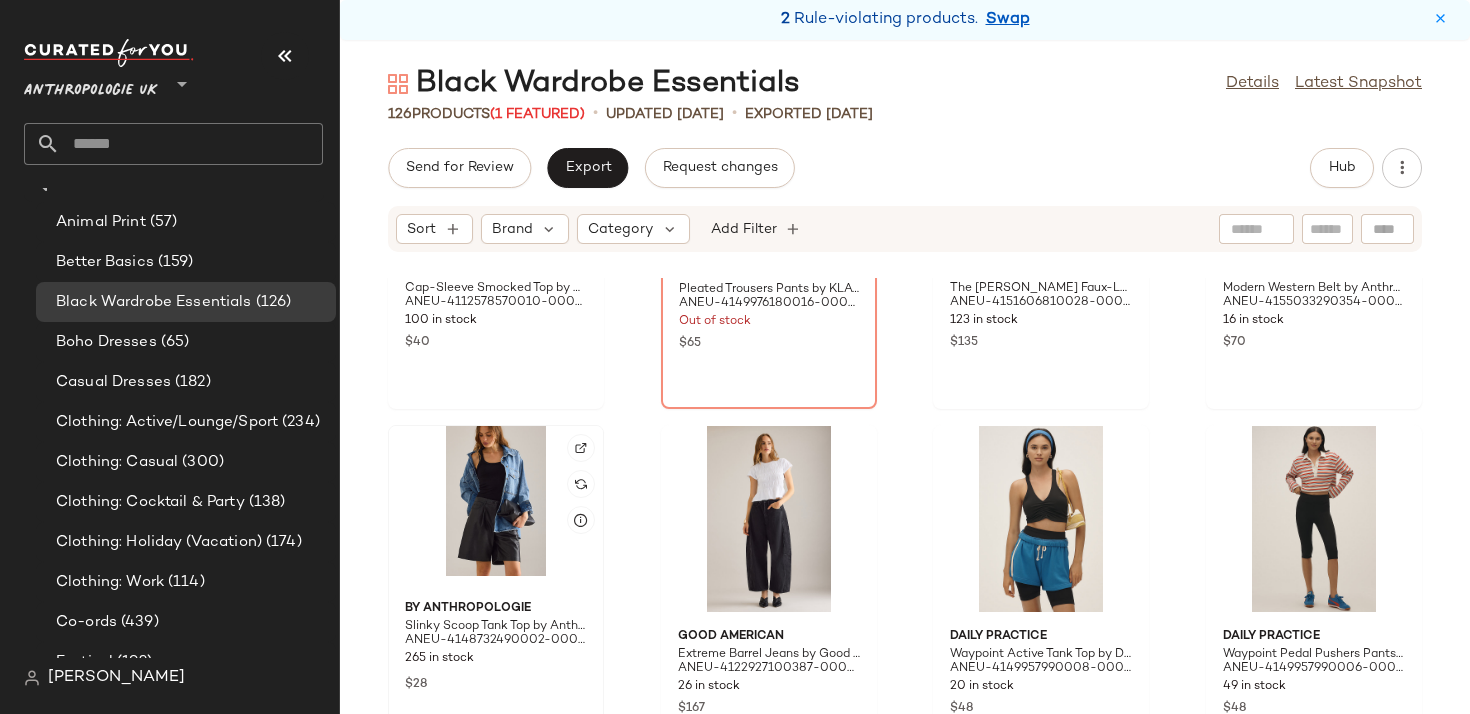 scroll, scrollTop: 598, scrollLeft: 0, axis: vertical 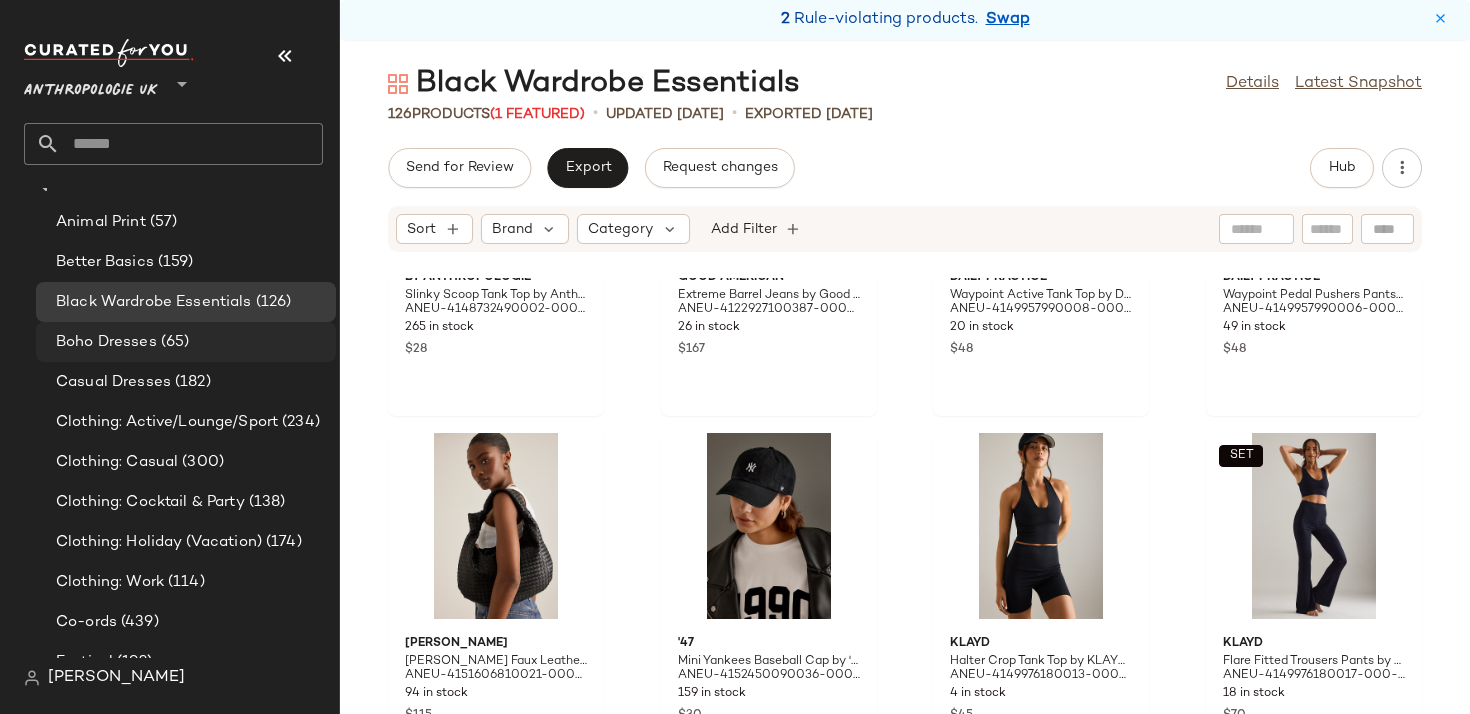 click on "Boho Dresses (65)" 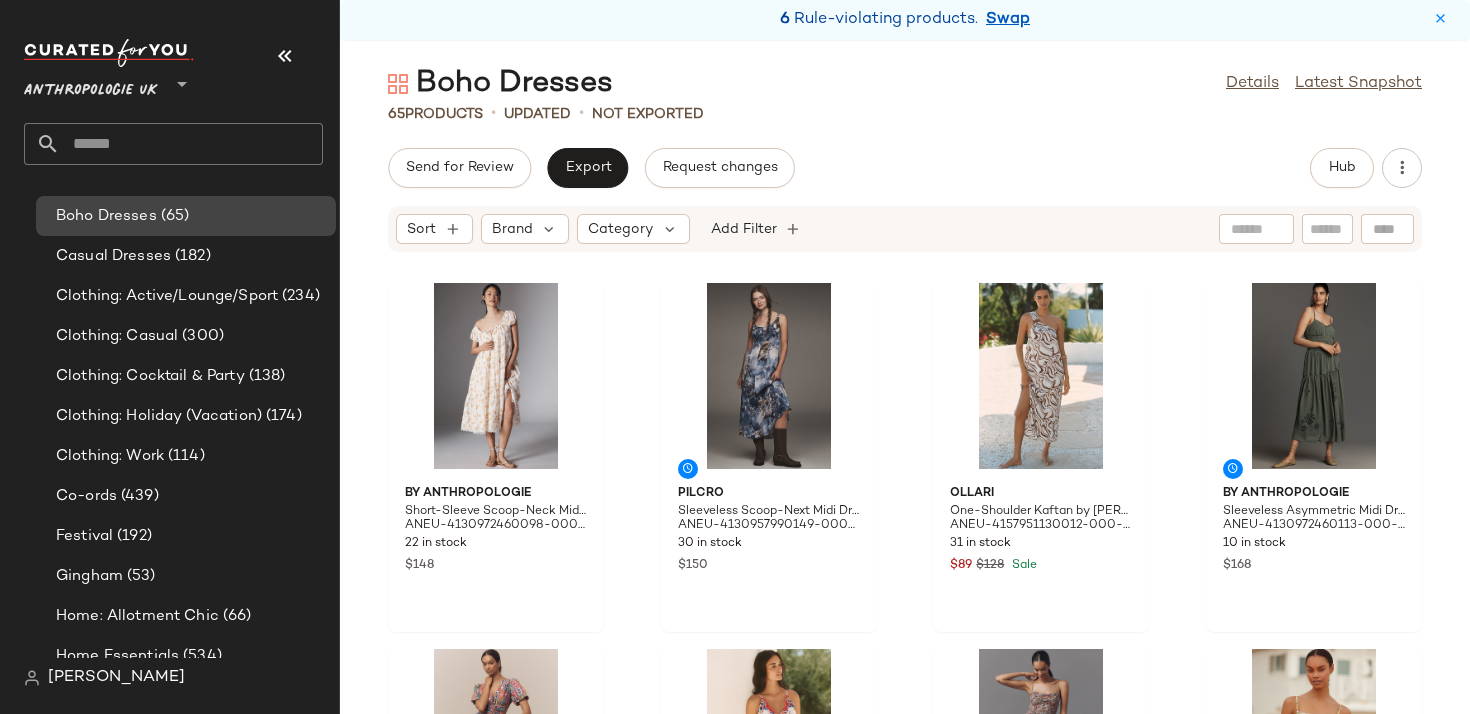 scroll, scrollTop: 1189, scrollLeft: 0, axis: vertical 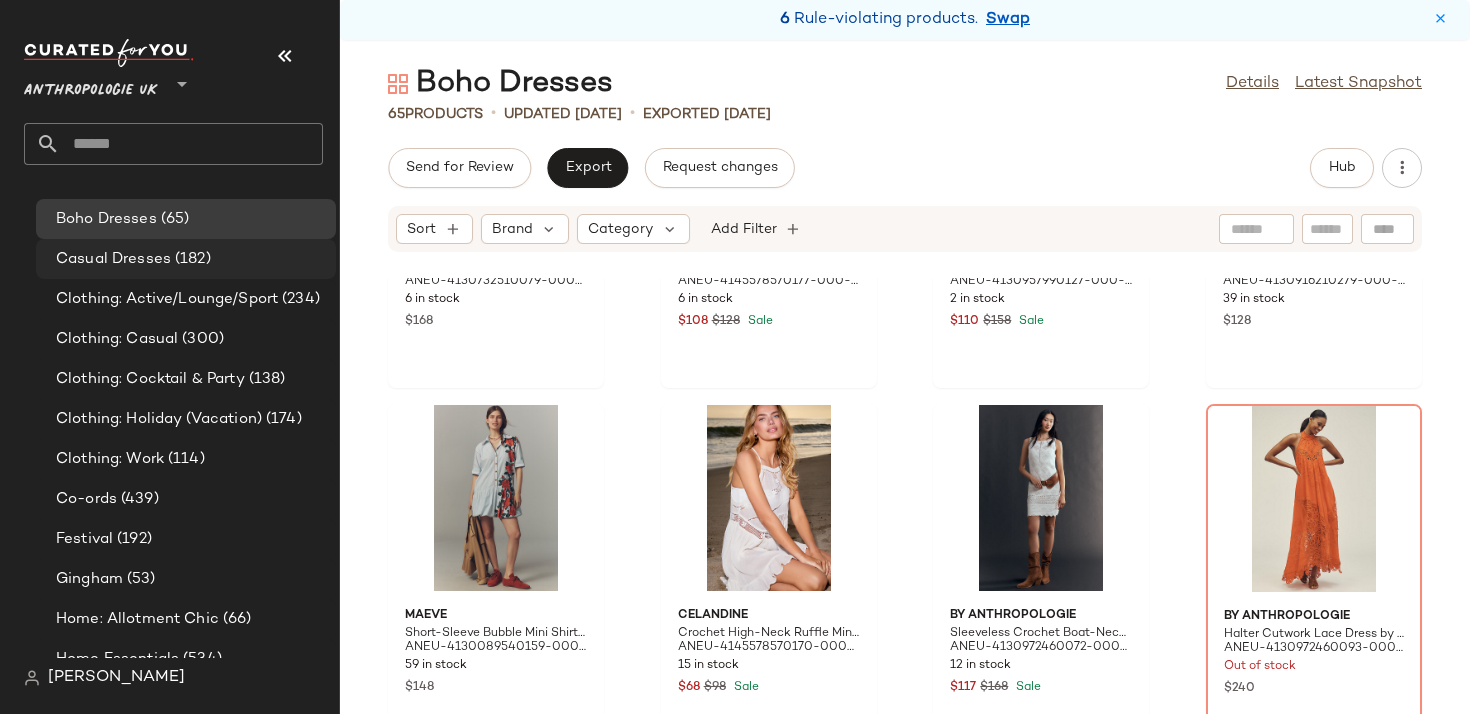 click on "(182)" at bounding box center (191, 259) 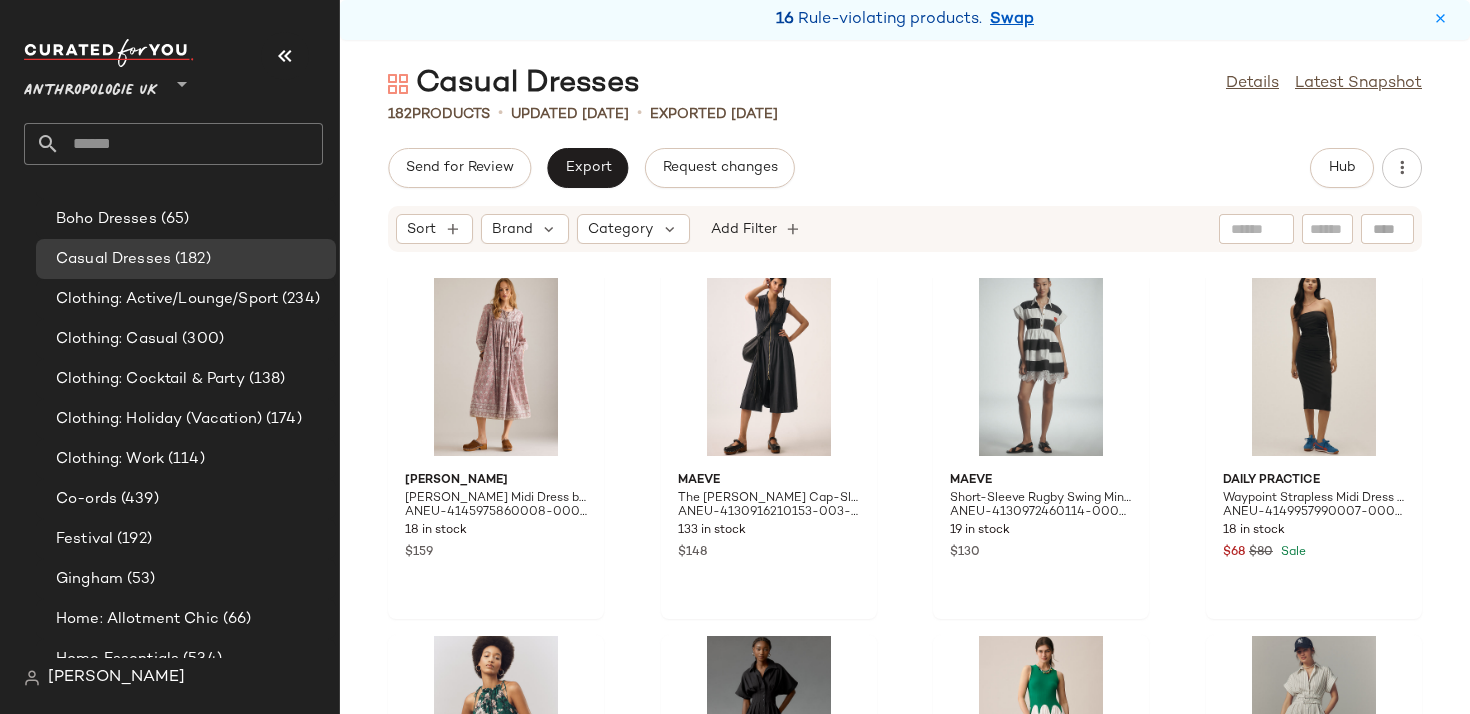 scroll, scrollTop: 1491, scrollLeft: 0, axis: vertical 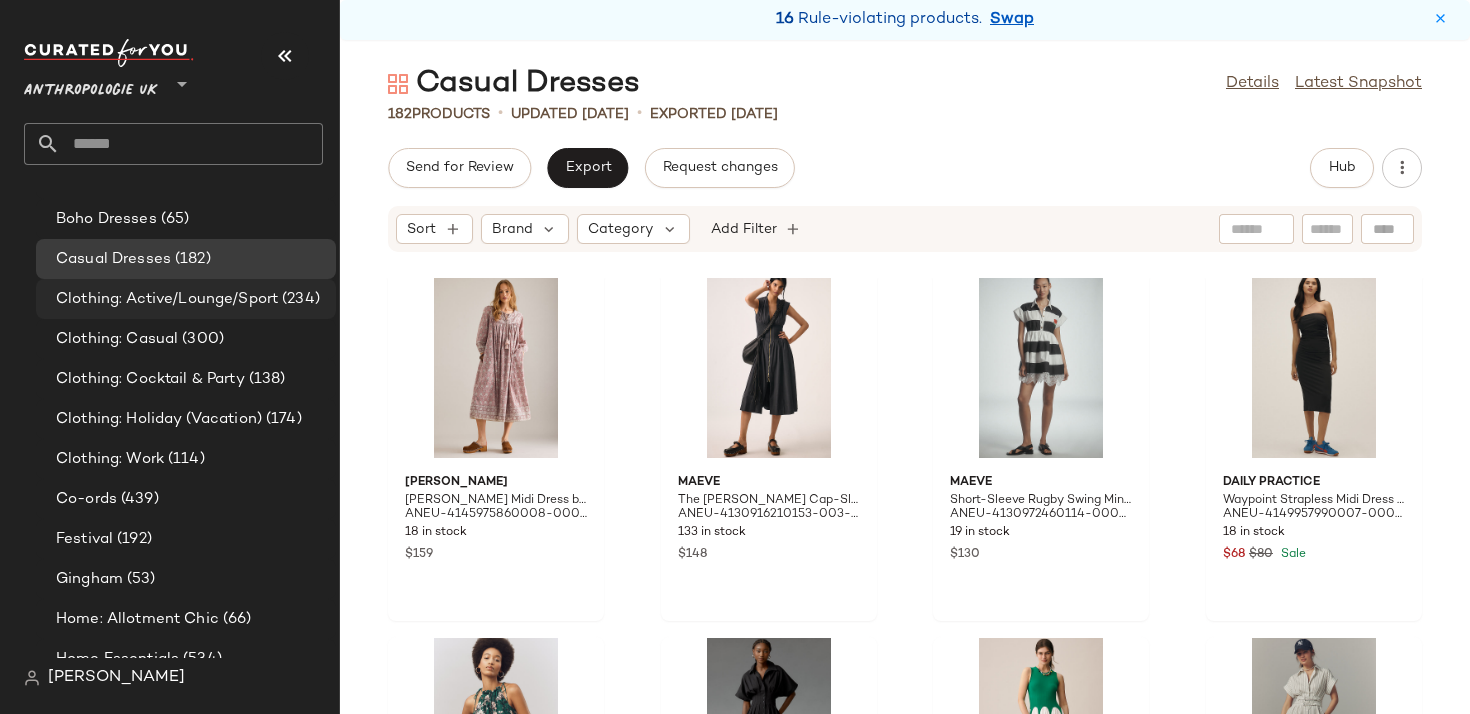 click on "Clothing: Active/Lounge/Sport" at bounding box center (167, 299) 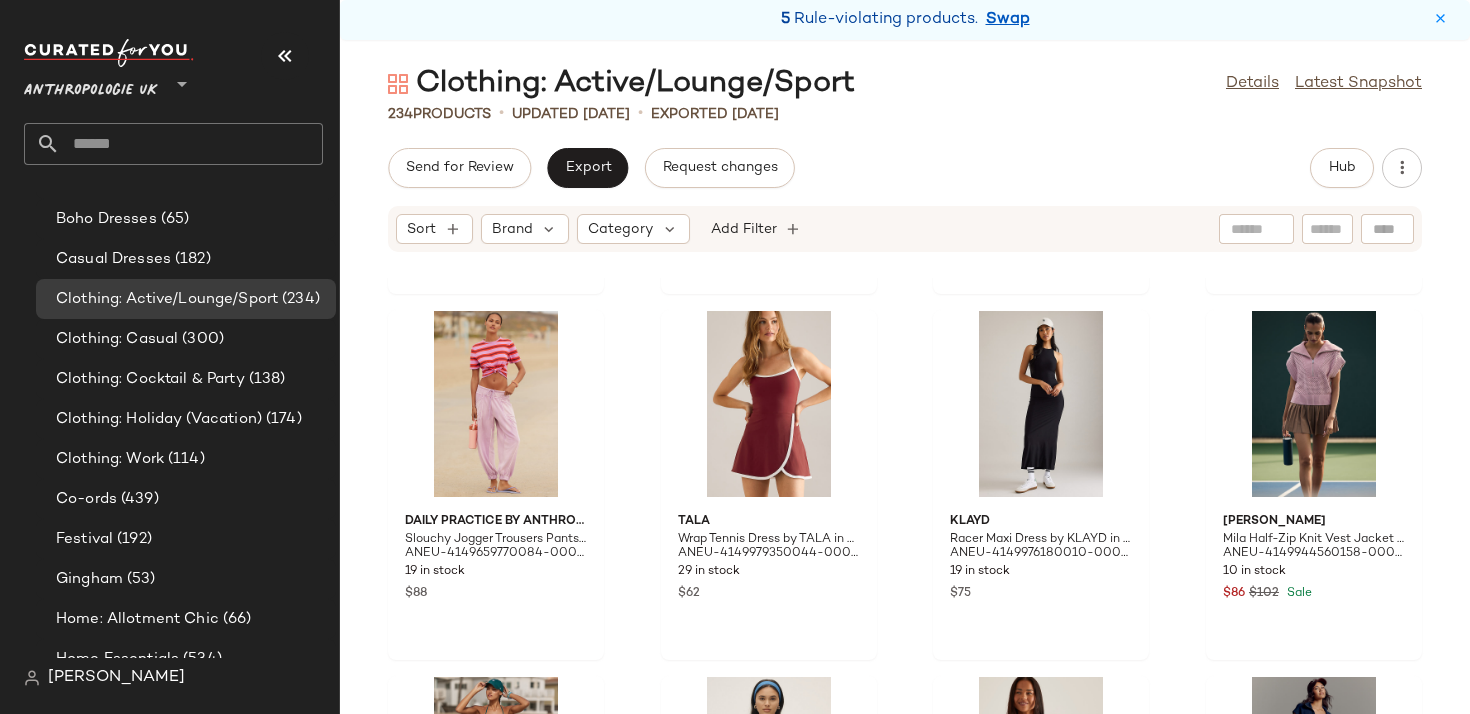 scroll, scrollTop: 342, scrollLeft: 0, axis: vertical 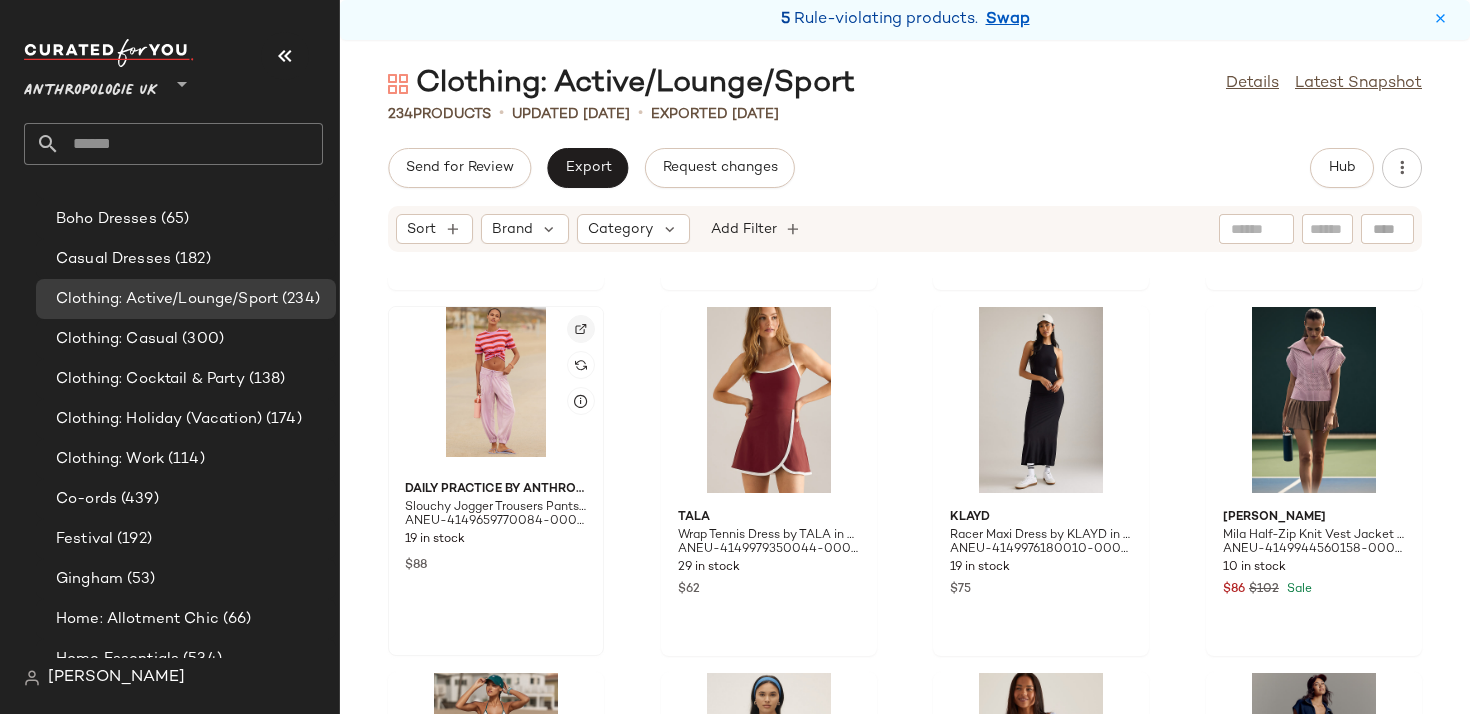 click 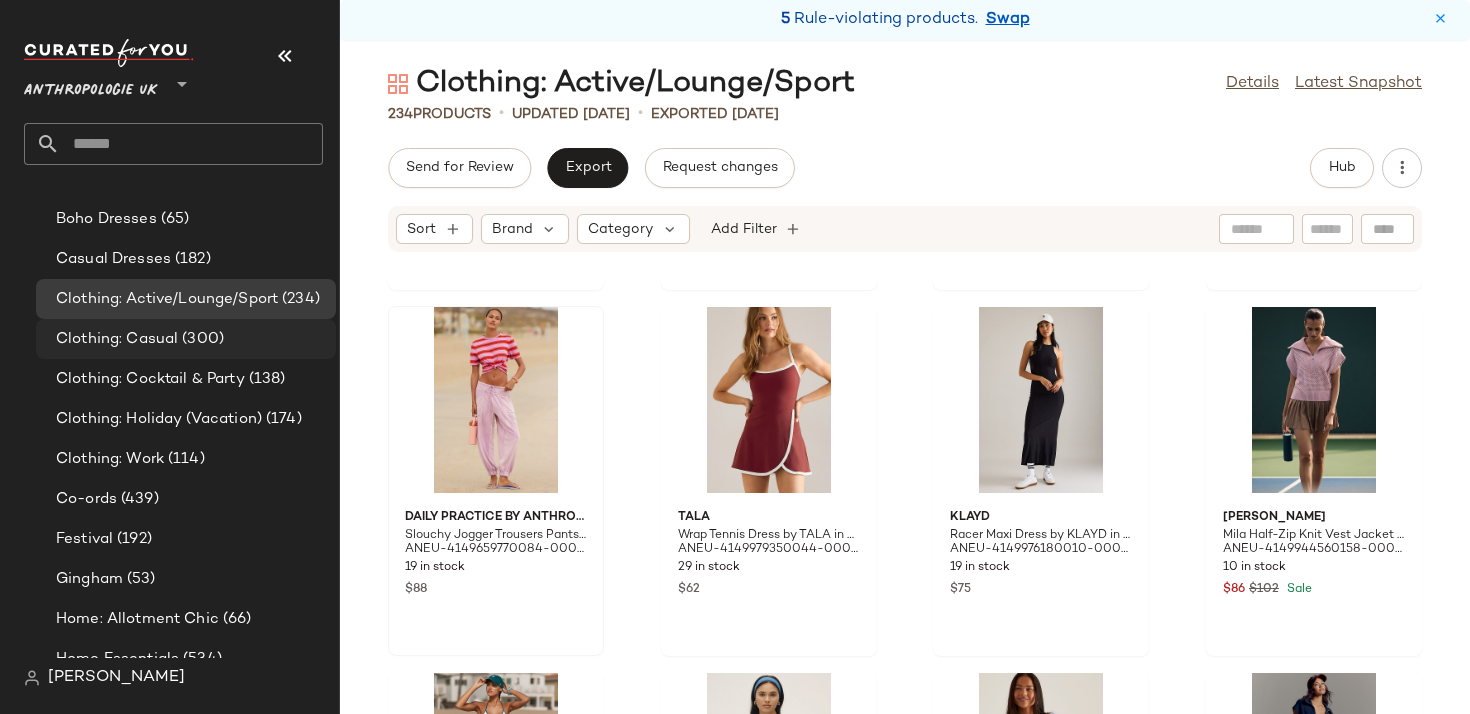 click on "Clothing: Casual (300)" 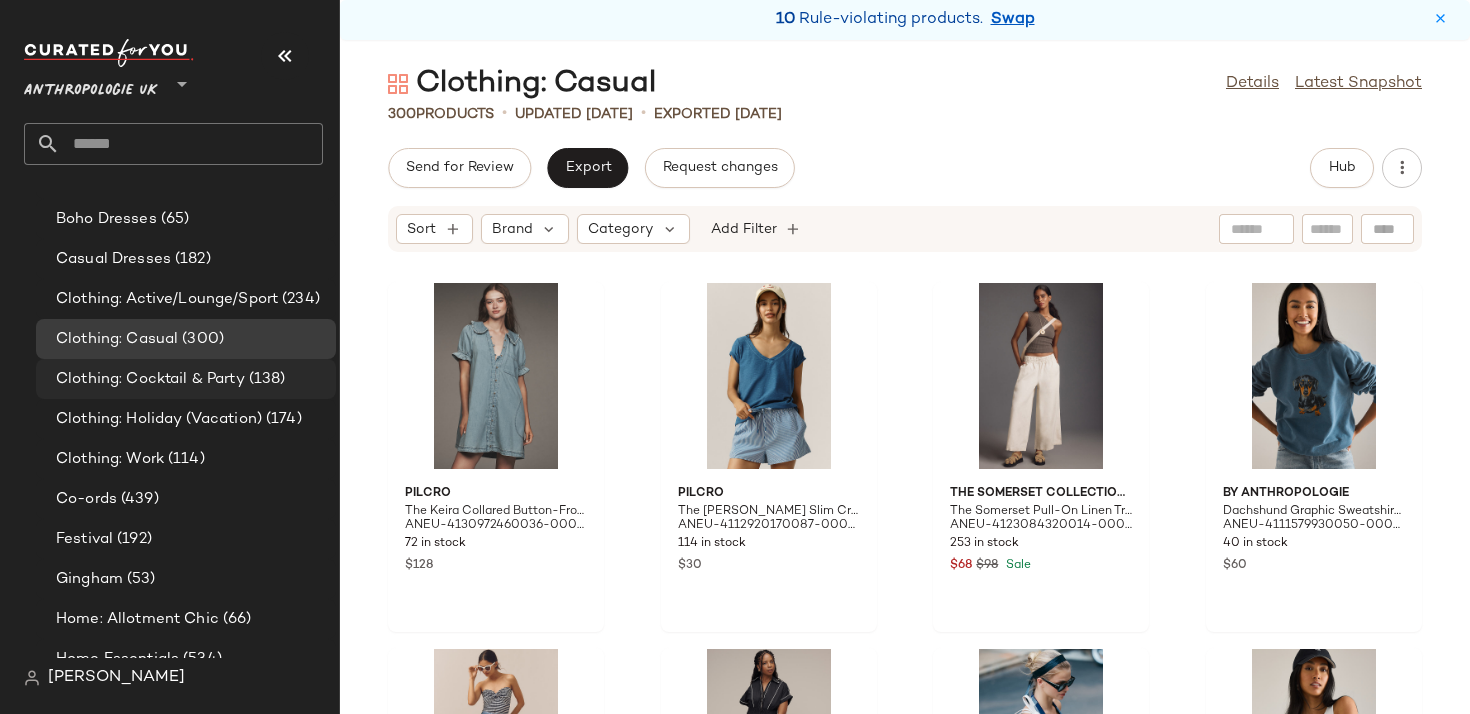 click on "Clothing: Cocktail & Party (138)" 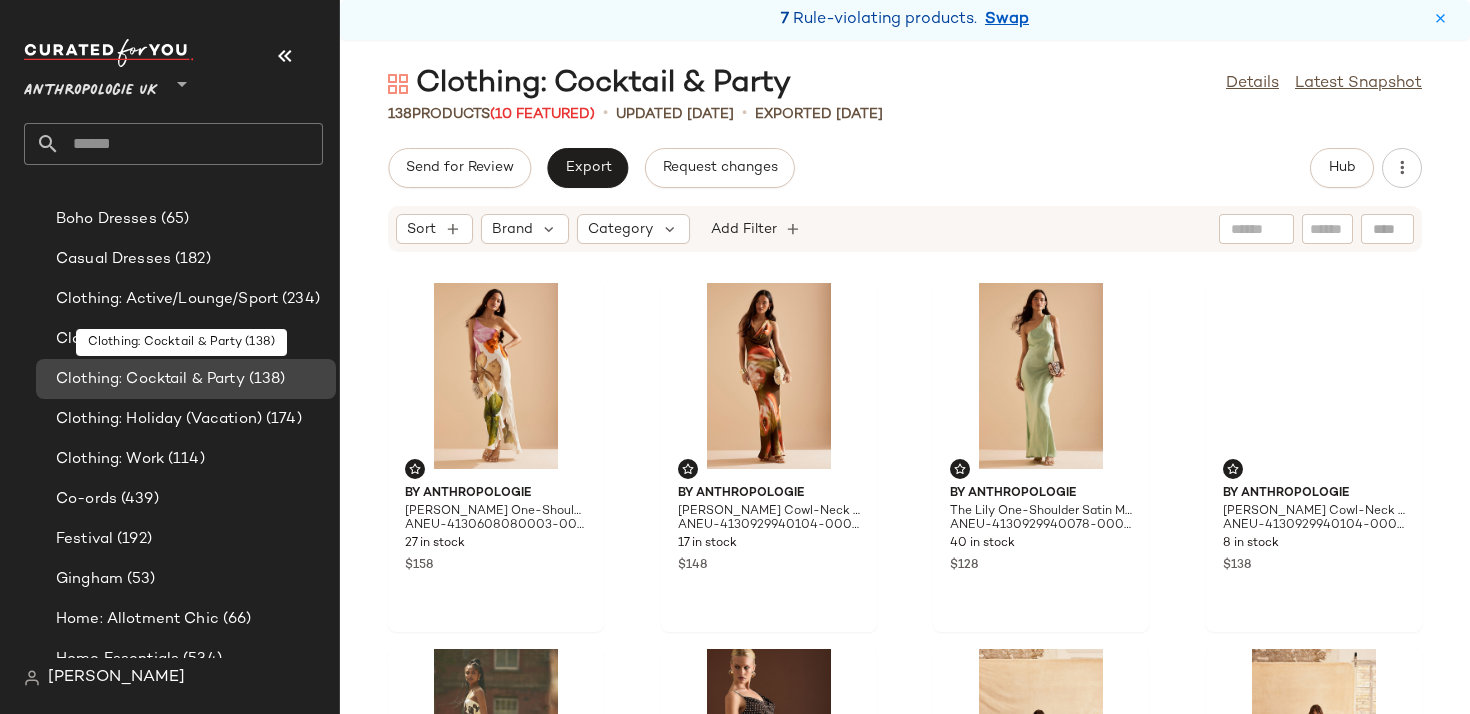 scroll, scrollTop: 1311, scrollLeft: 0, axis: vertical 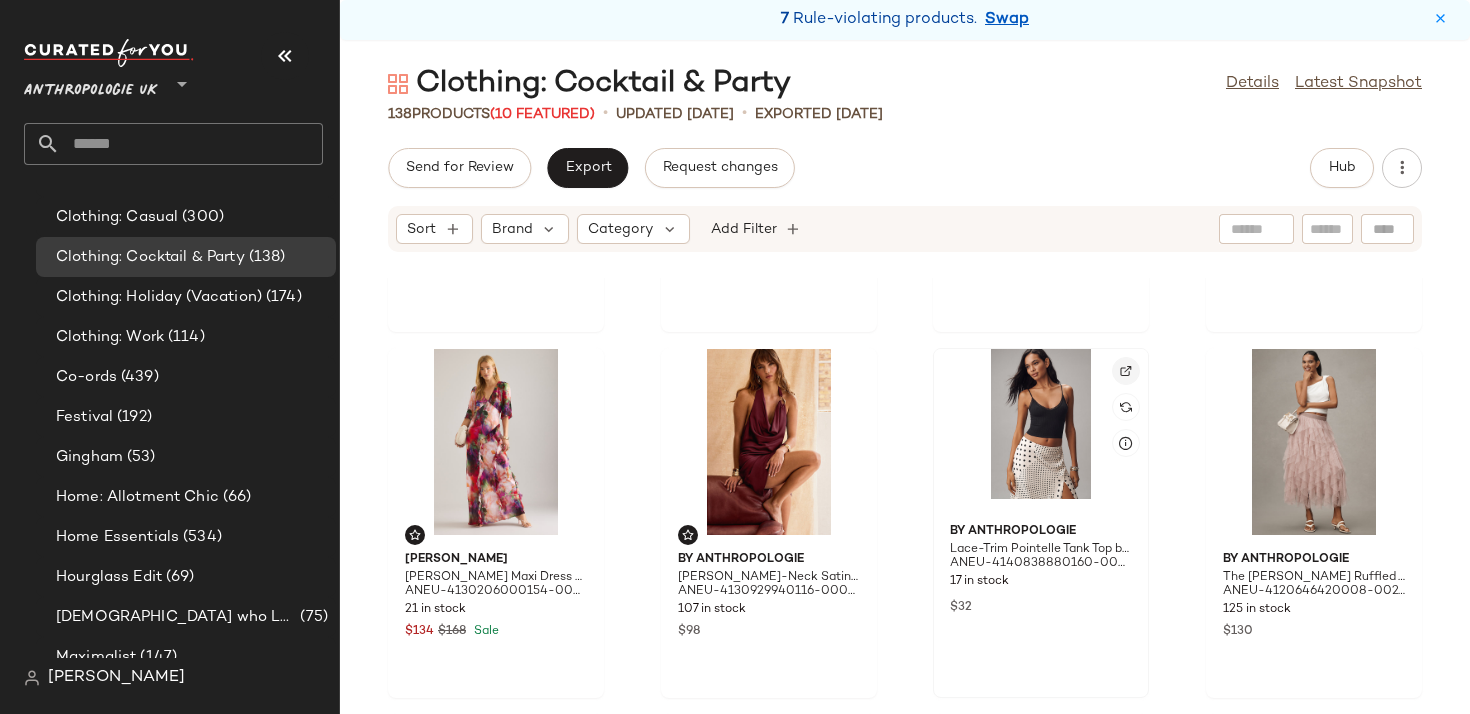 click at bounding box center [1126, 371] 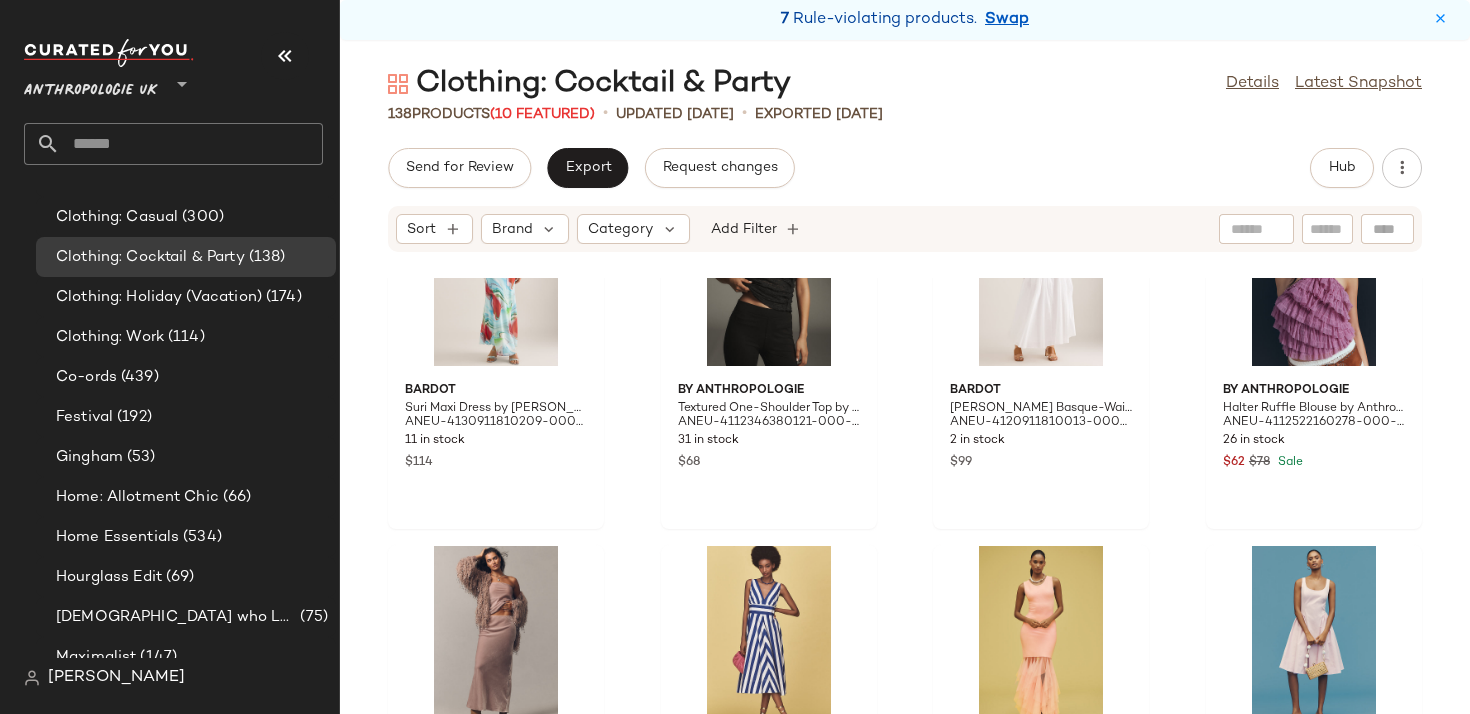 scroll, scrollTop: 5661, scrollLeft: 0, axis: vertical 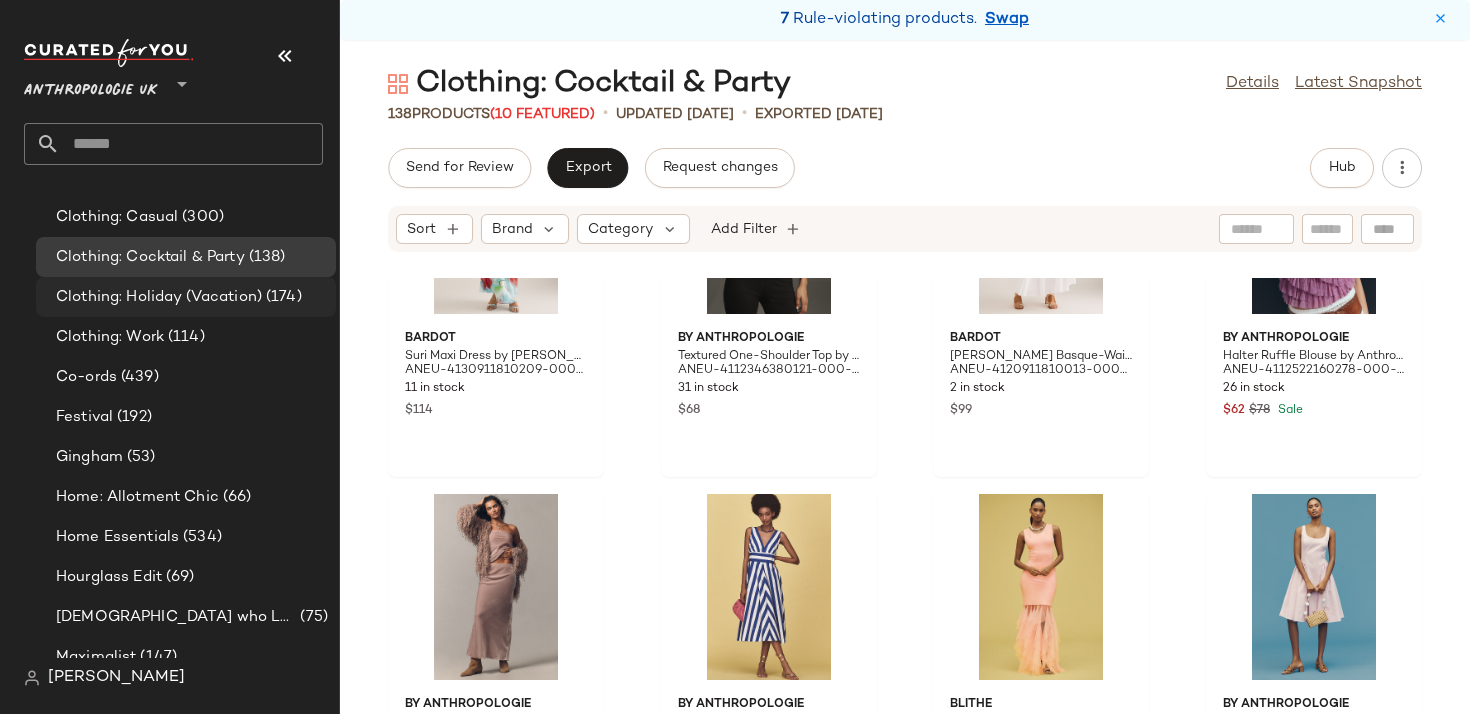 click on "Clothing: Holiday (Vacation)" at bounding box center [159, 297] 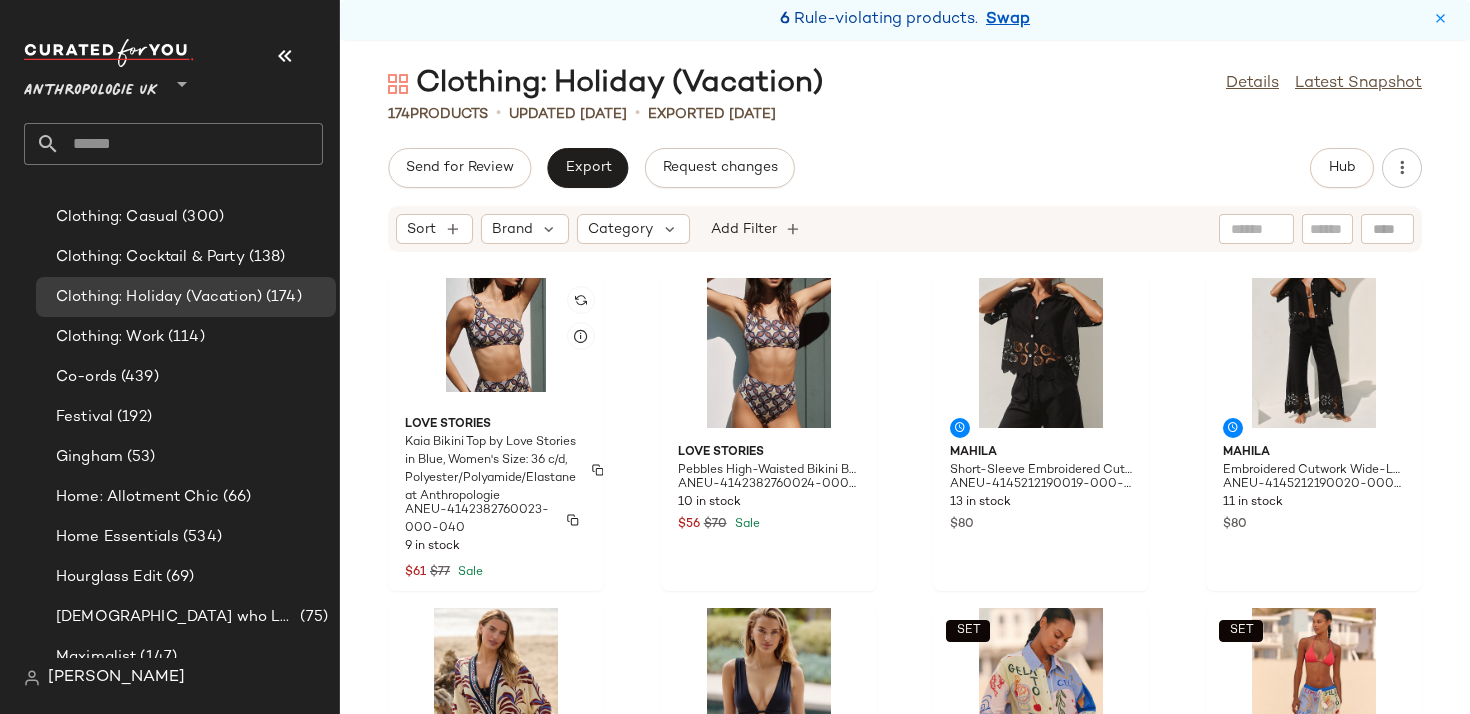 scroll, scrollTop: 713, scrollLeft: 0, axis: vertical 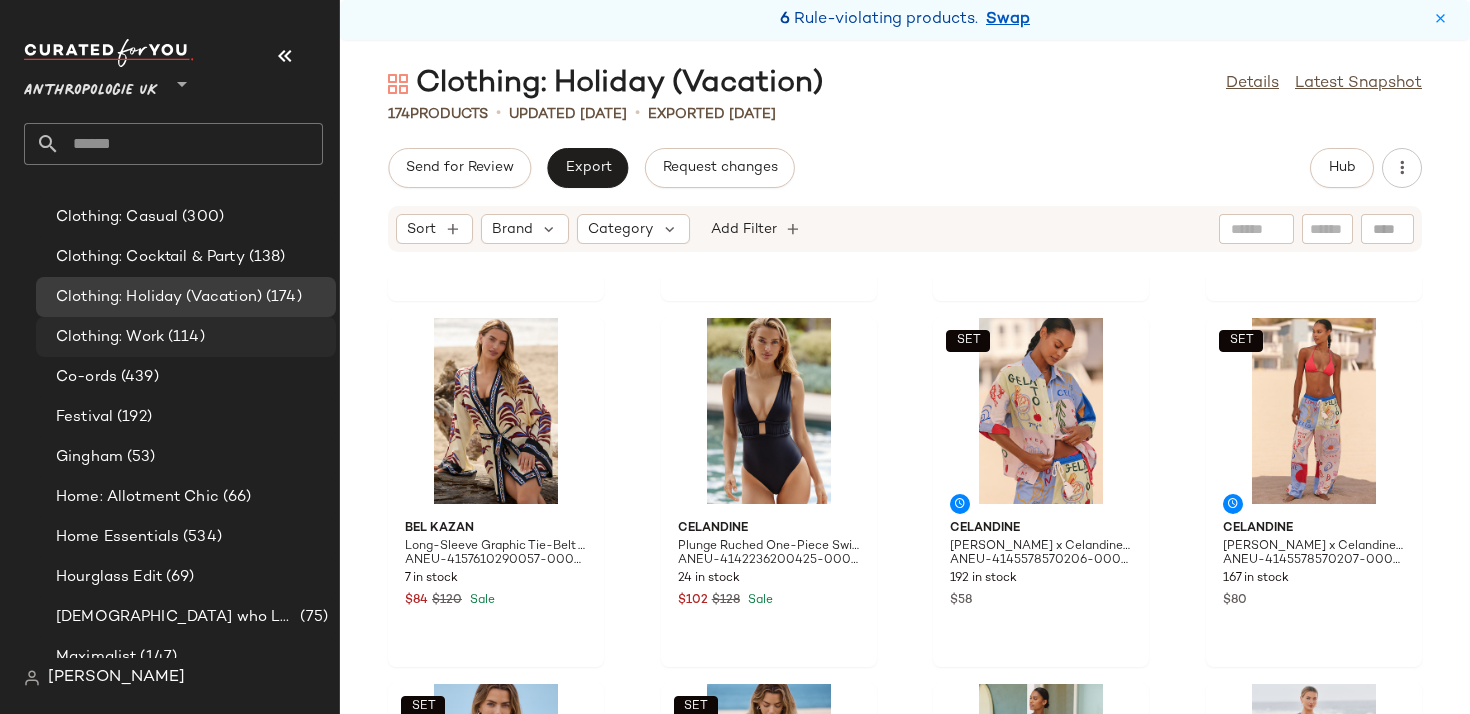 click on "Clothing: Work (114)" 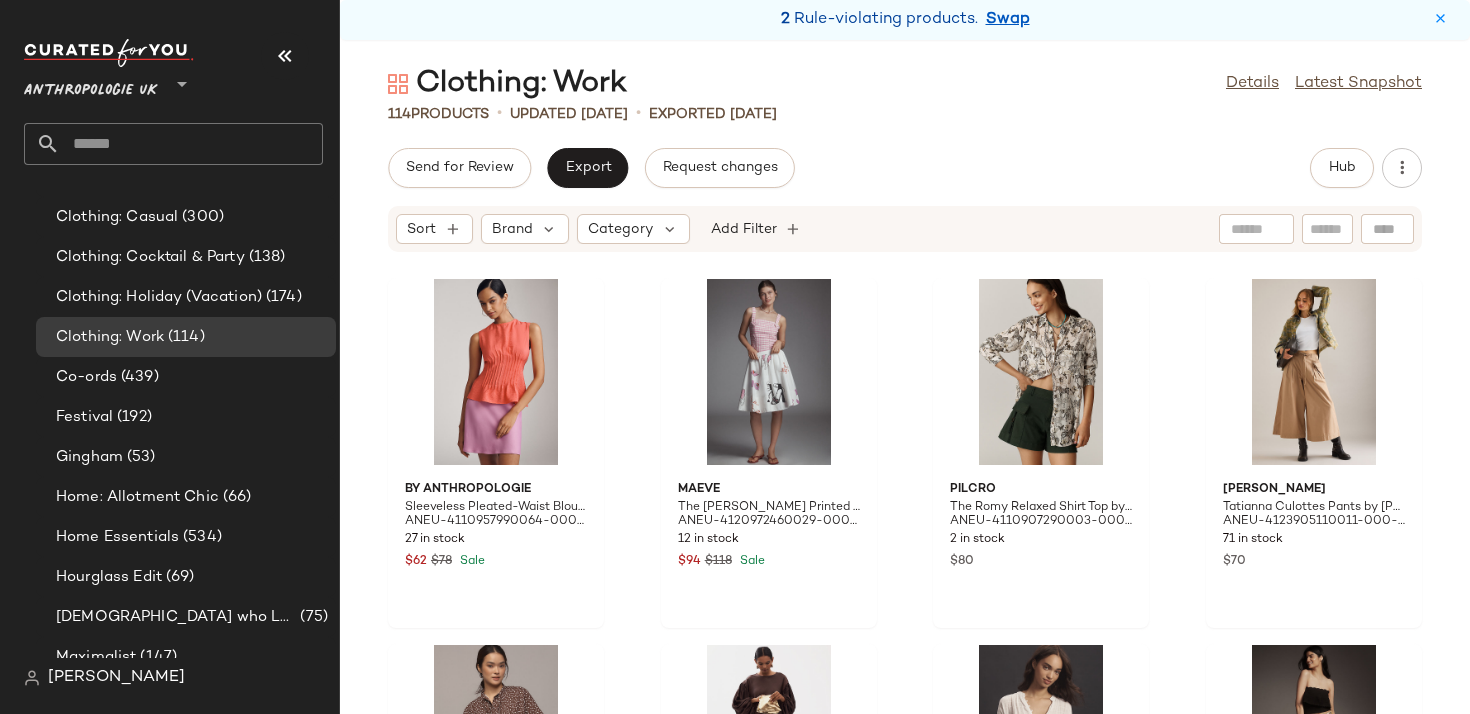 scroll, scrollTop: 1486, scrollLeft: 0, axis: vertical 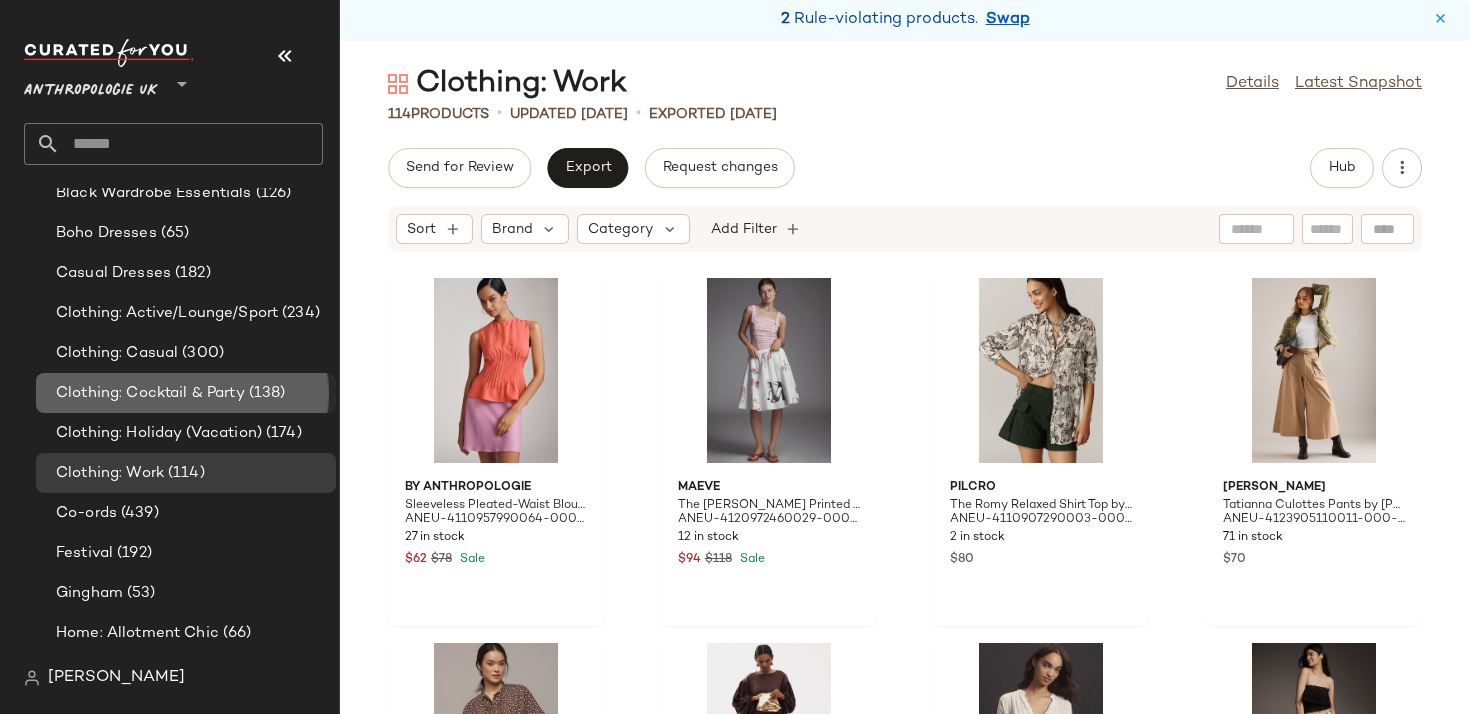 click on "Clothing: Cocktail & Party" at bounding box center (150, 393) 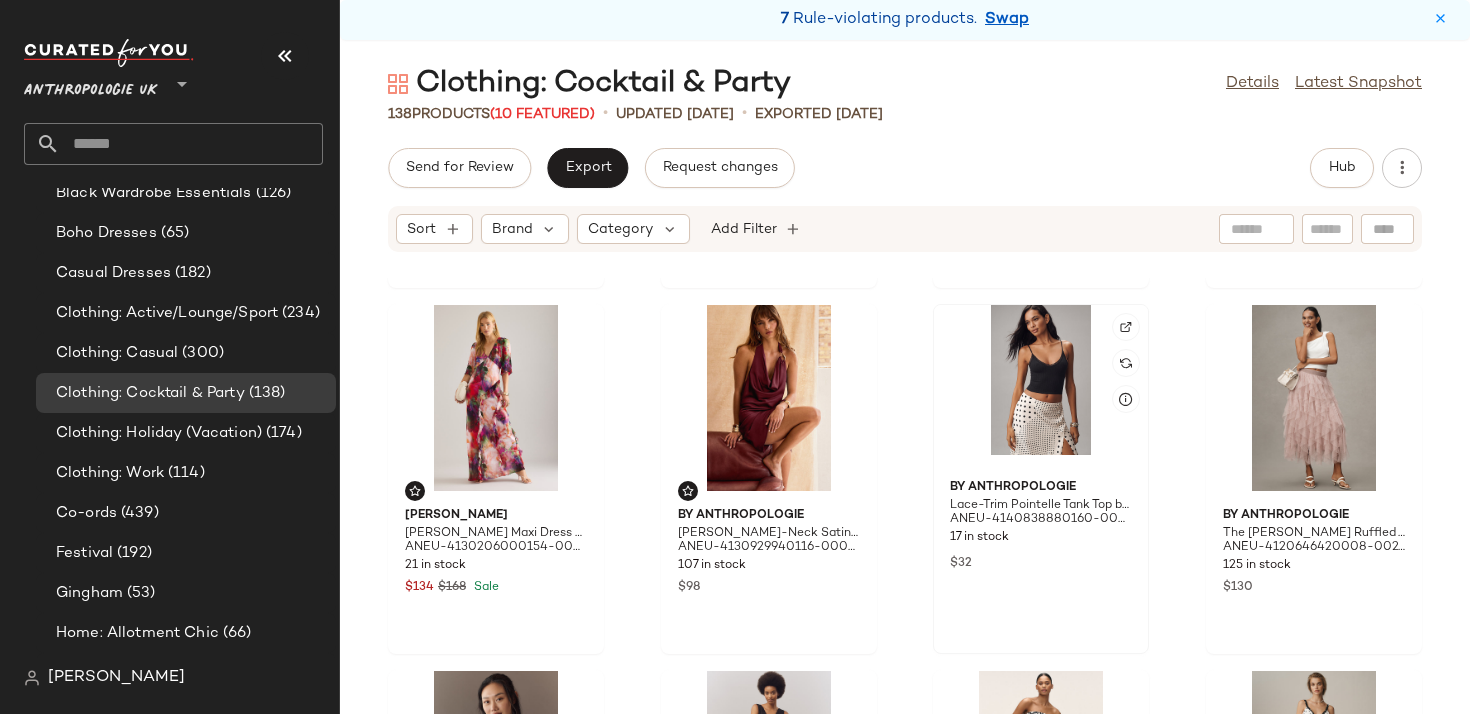 scroll, scrollTop: 689, scrollLeft: 0, axis: vertical 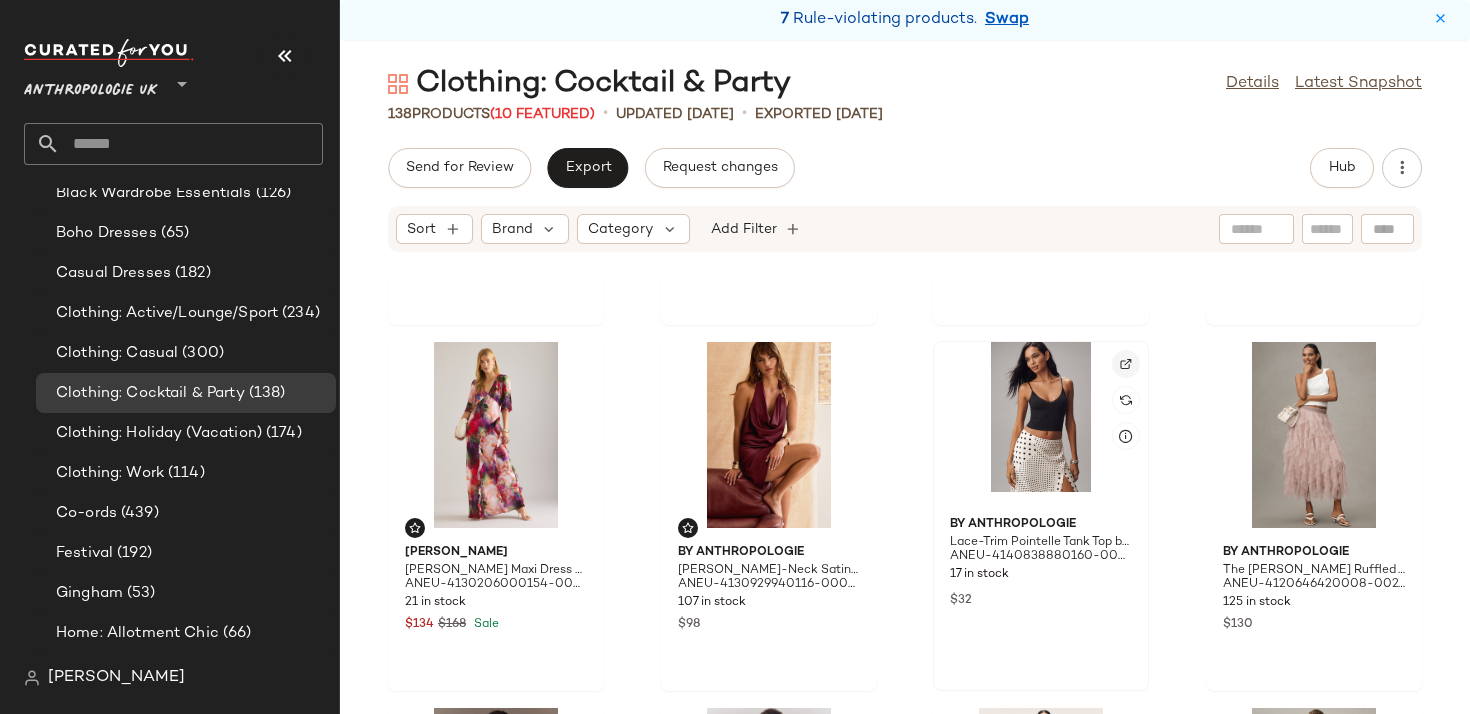 click at bounding box center [1126, 364] 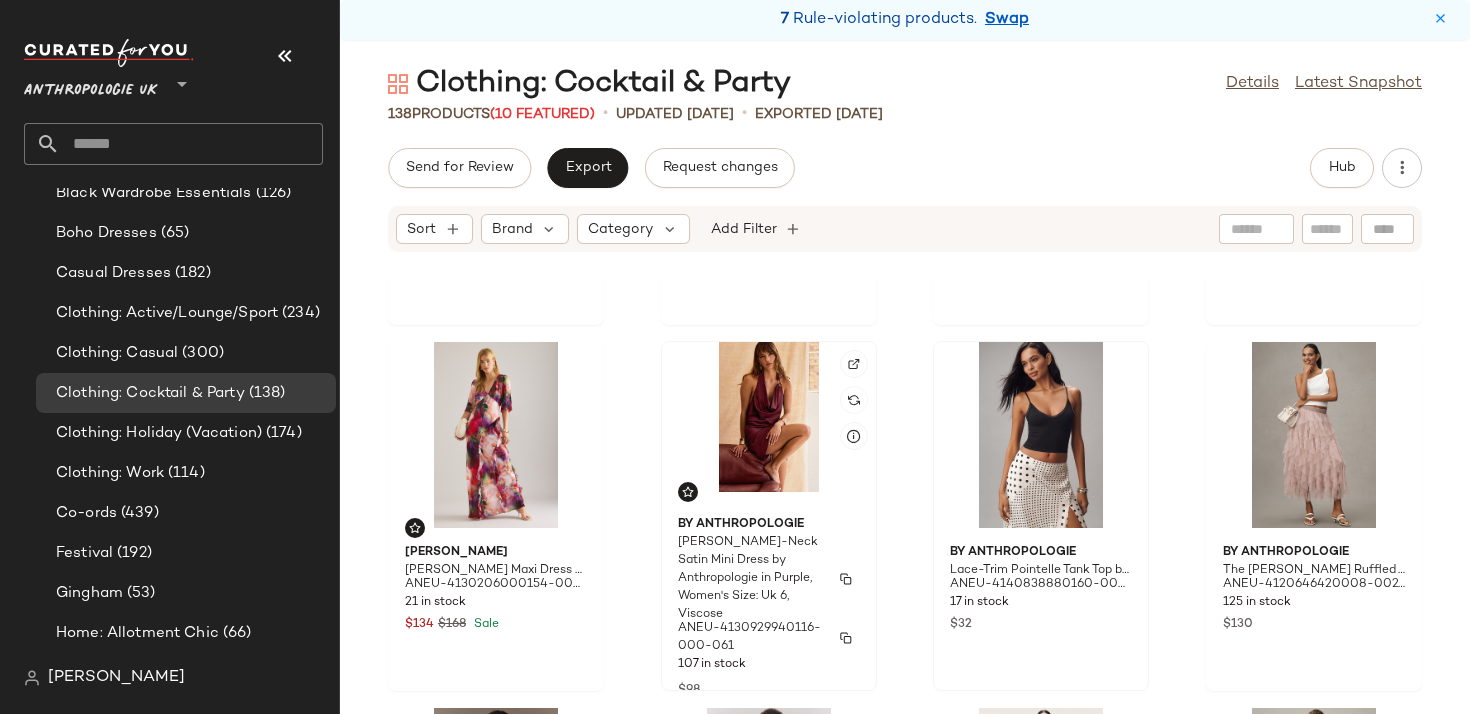 scroll, scrollTop: 0, scrollLeft: 0, axis: both 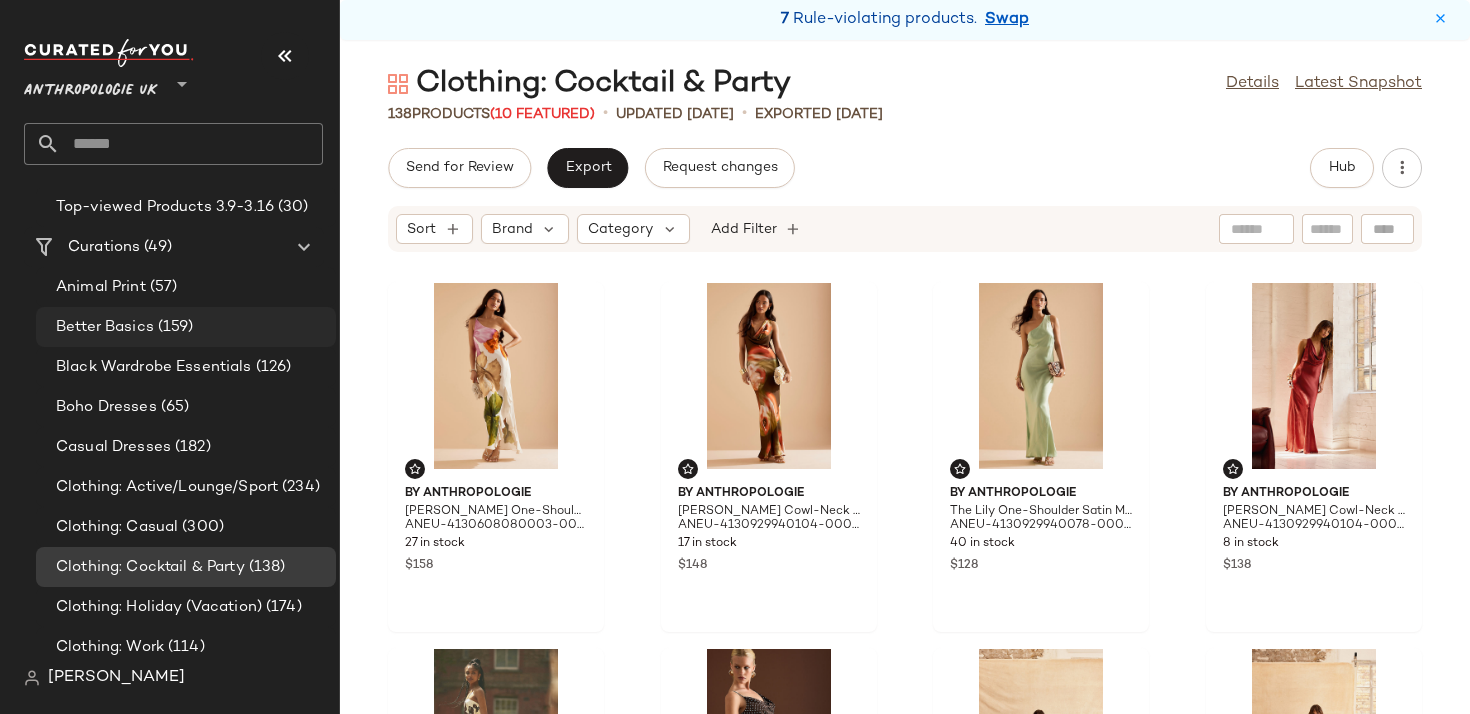 click on "Better Basics (159)" 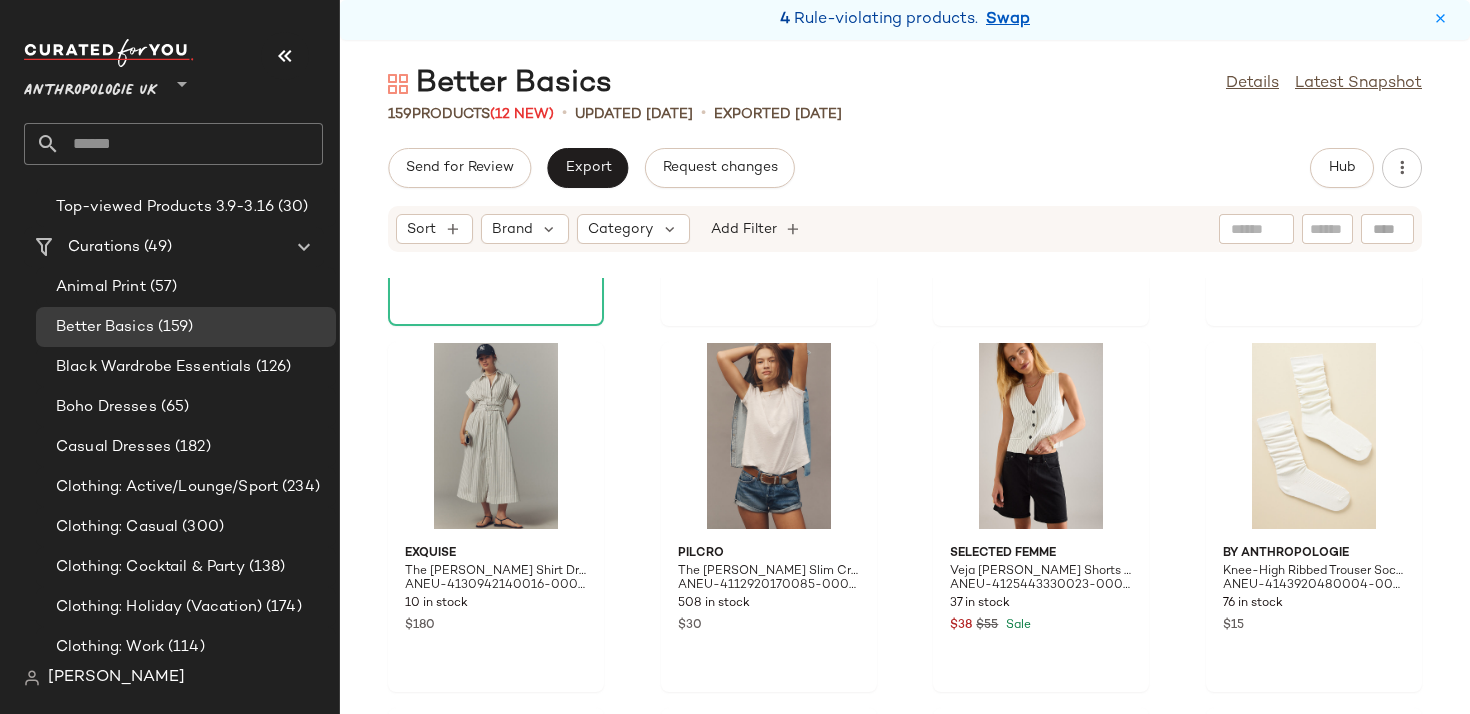 scroll, scrollTop: 1055, scrollLeft: 0, axis: vertical 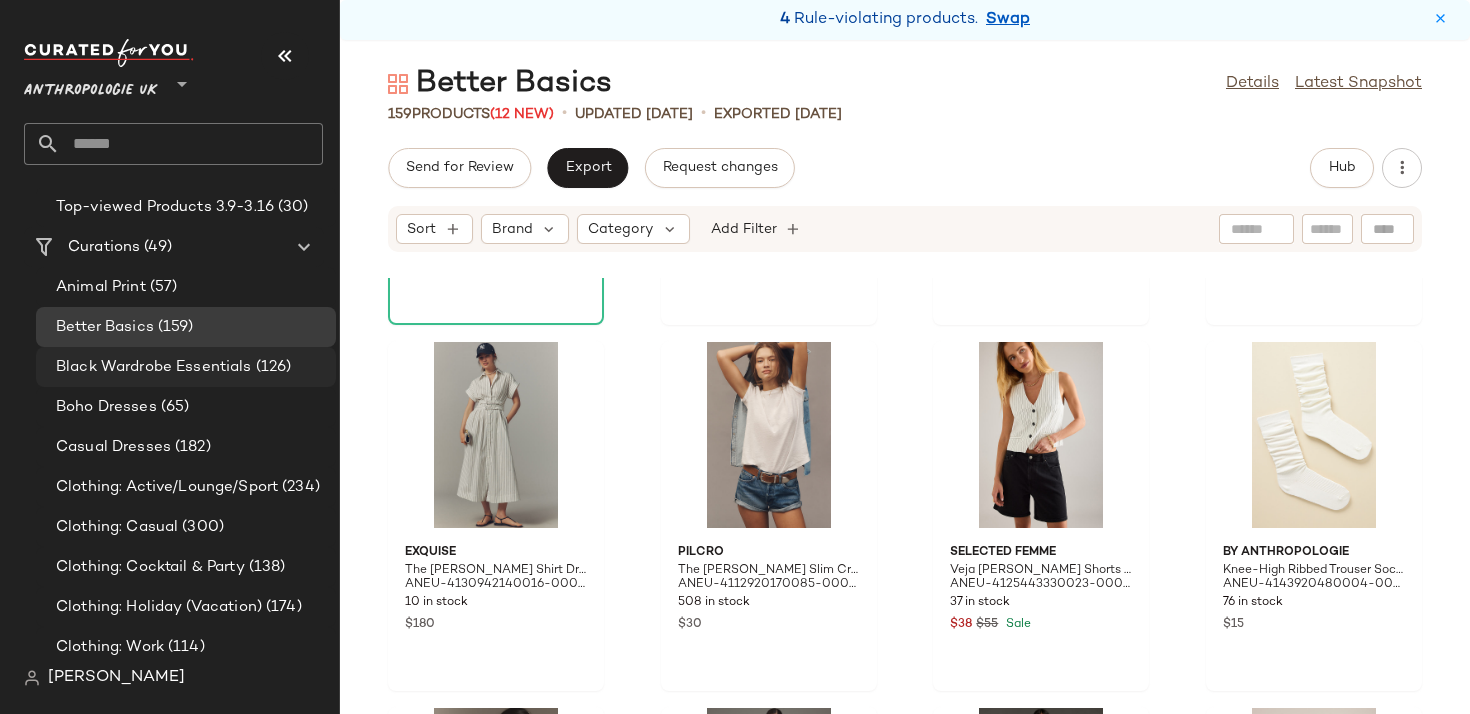 click on "Black Wardrobe Essentials" at bounding box center (154, 367) 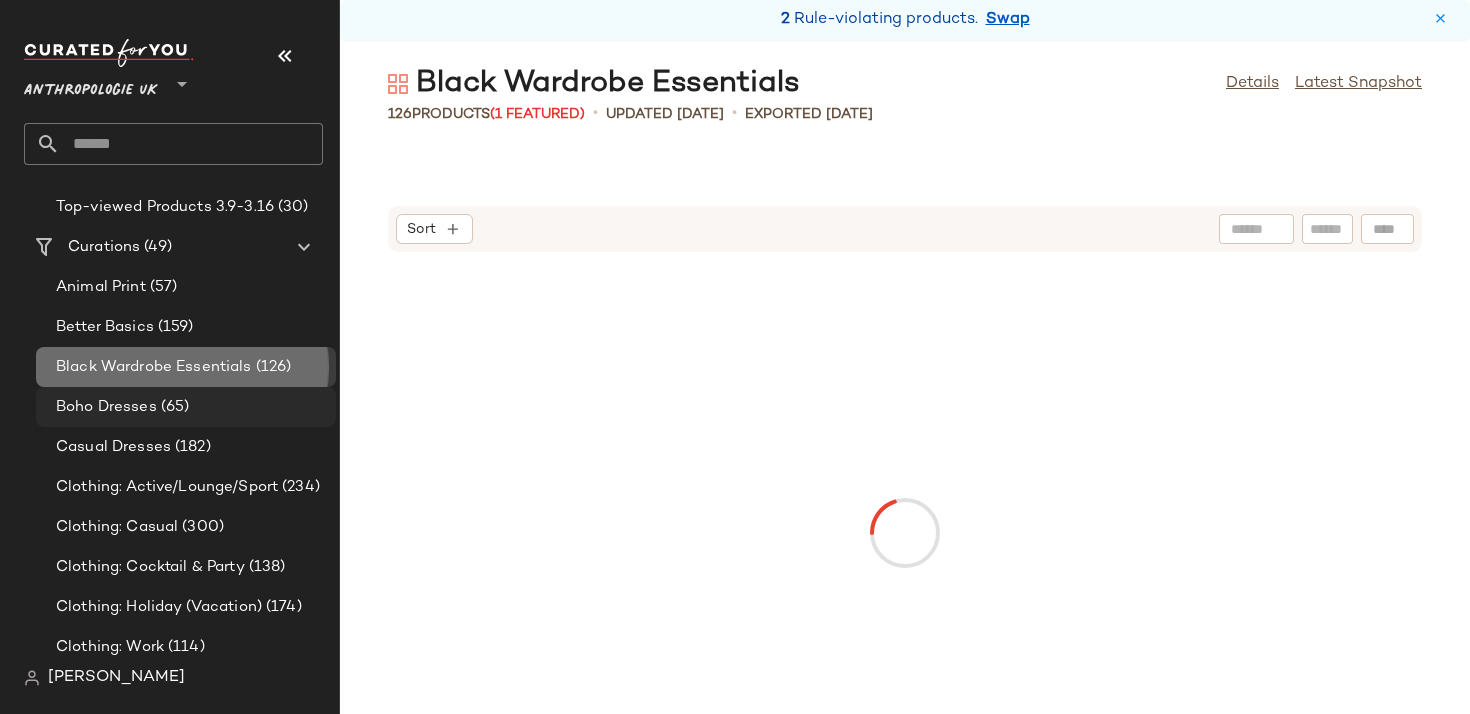 click on "Boho Dresses (65)" 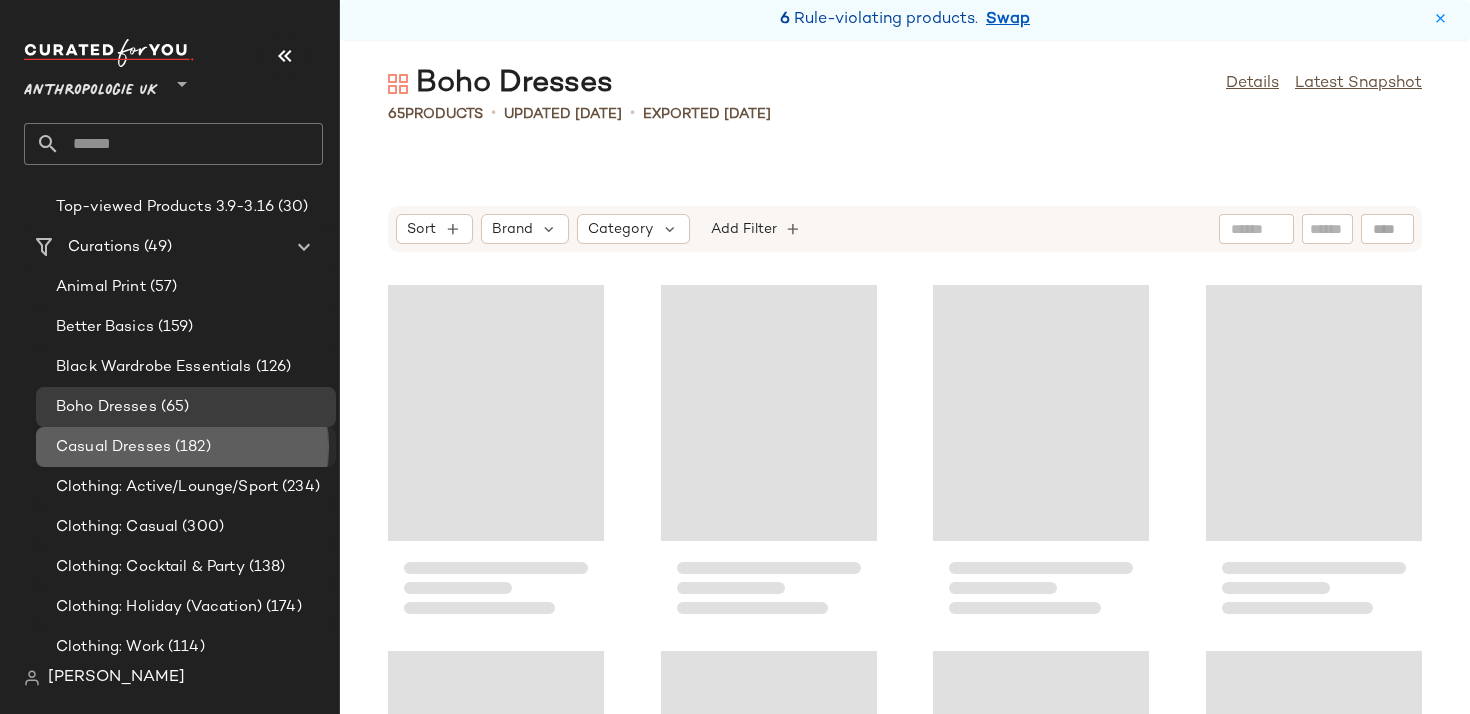click on "(182)" at bounding box center [191, 447] 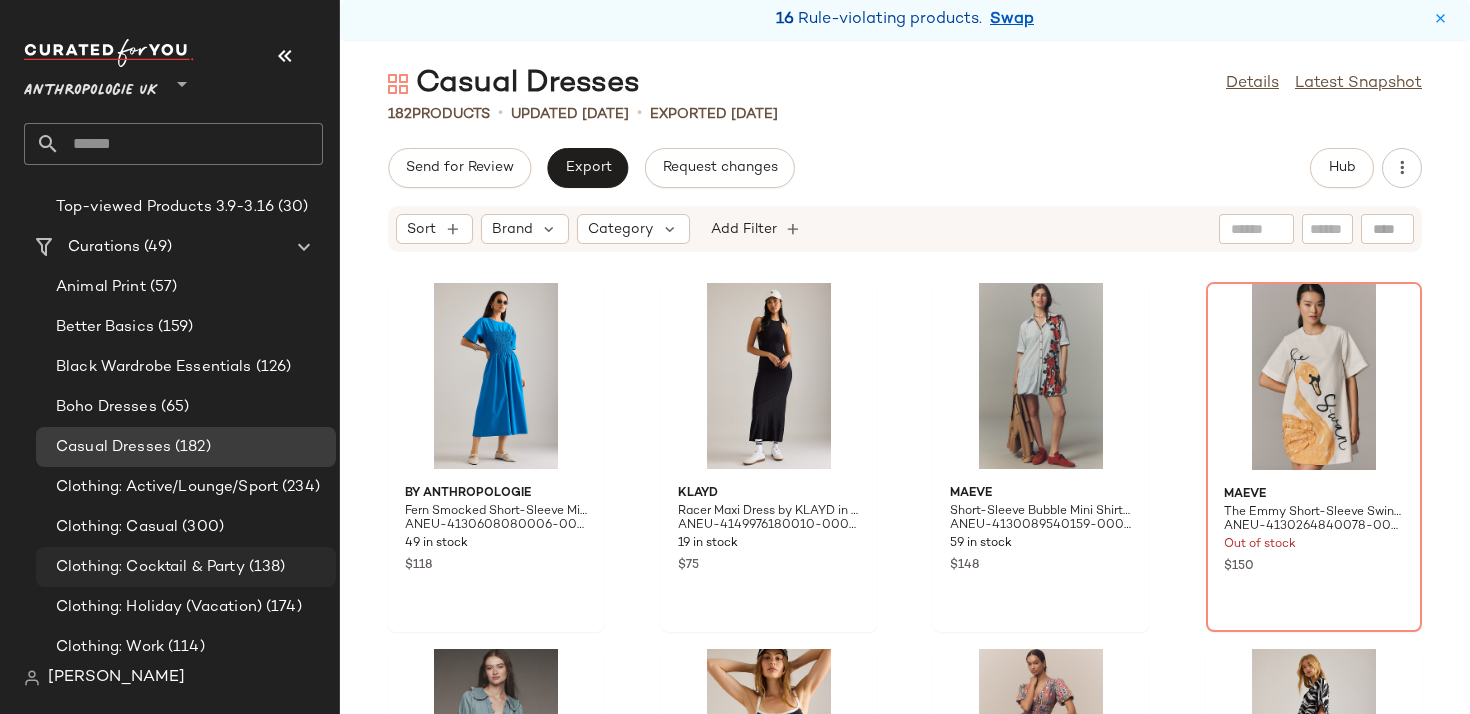 click on "Clothing: Cocktail & Party" at bounding box center (150, 567) 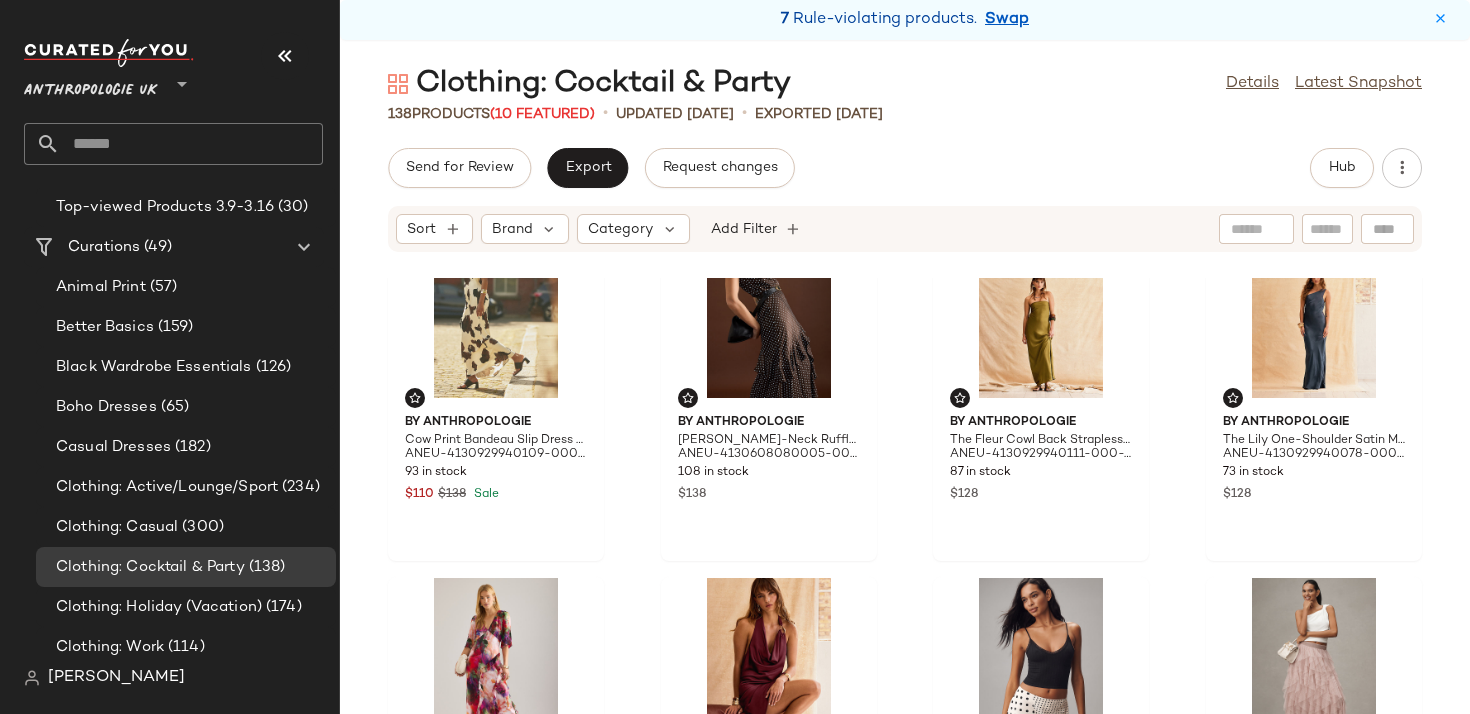 scroll, scrollTop: 814, scrollLeft: 0, axis: vertical 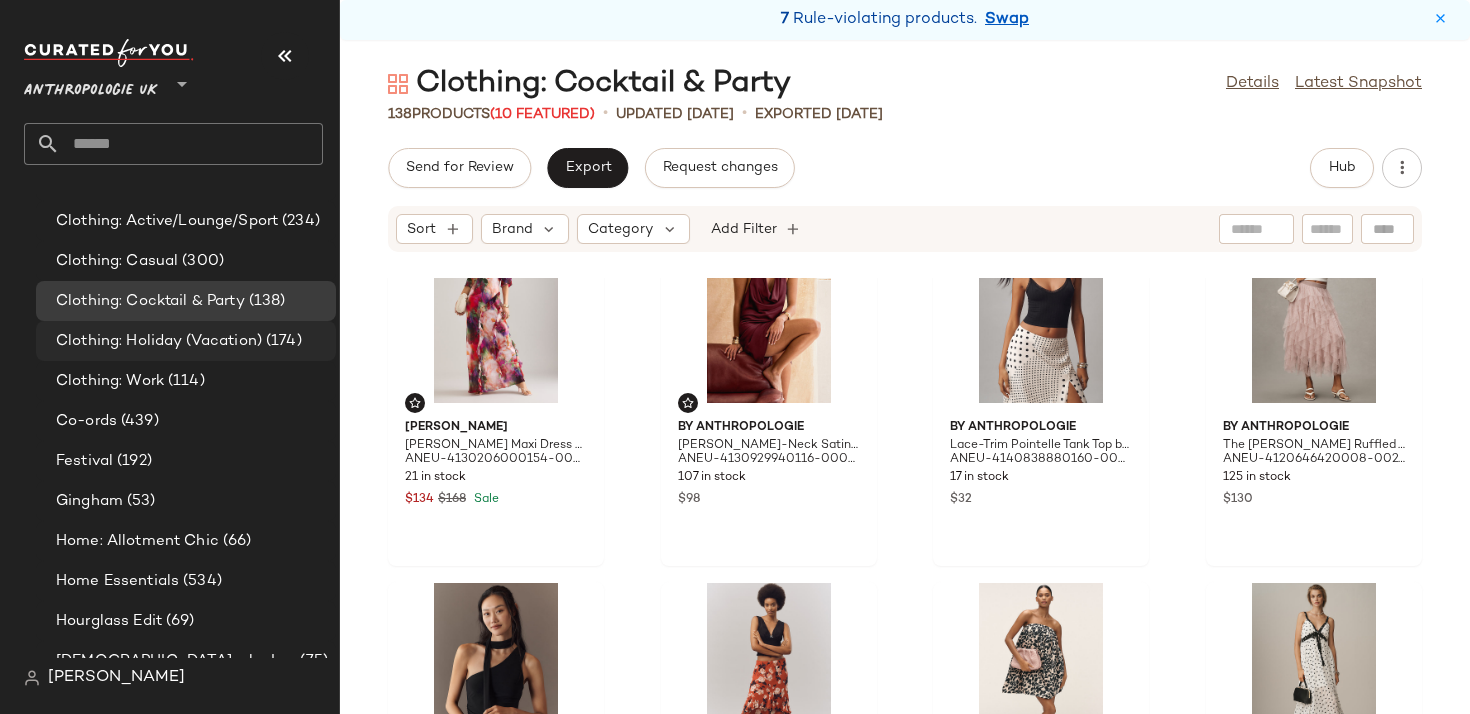 click on "Clothing: Holiday (Vacation) (174)" 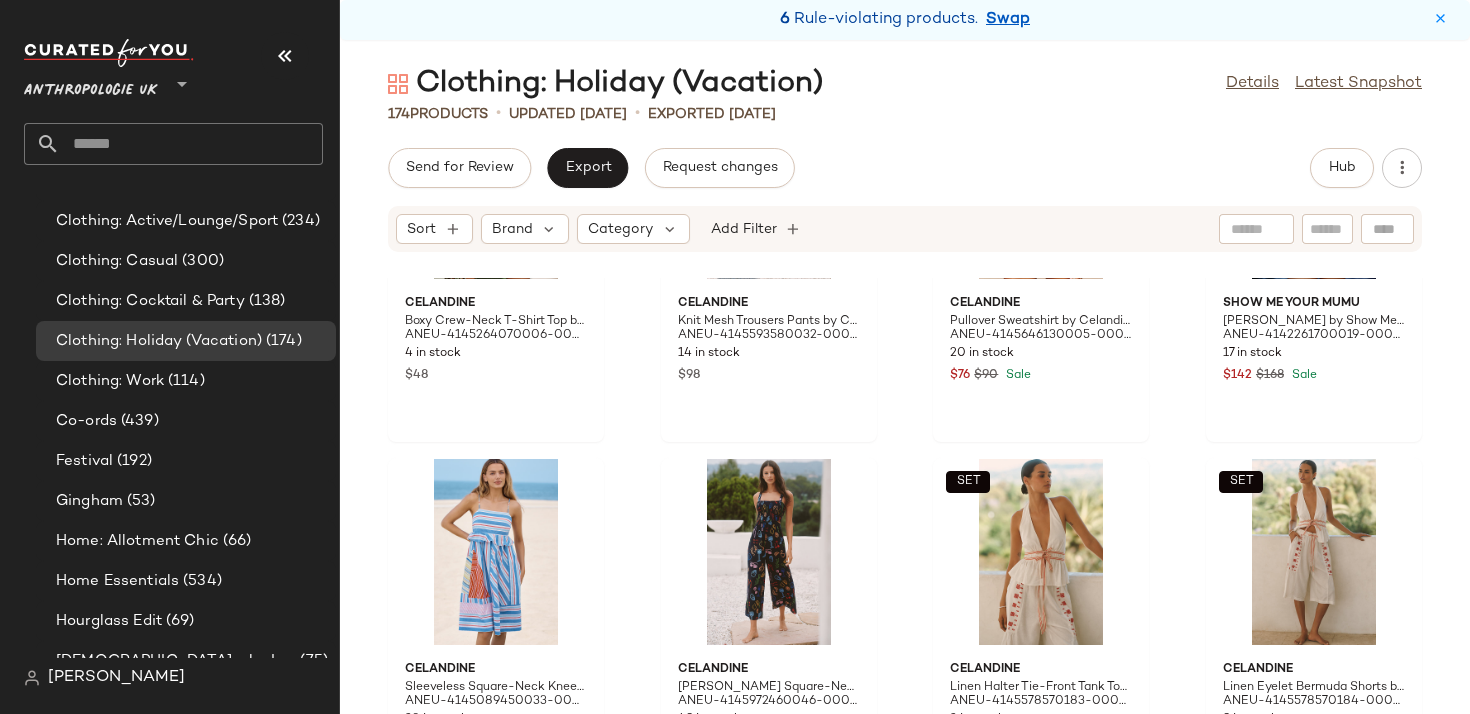 scroll, scrollTop: 1690, scrollLeft: 0, axis: vertical 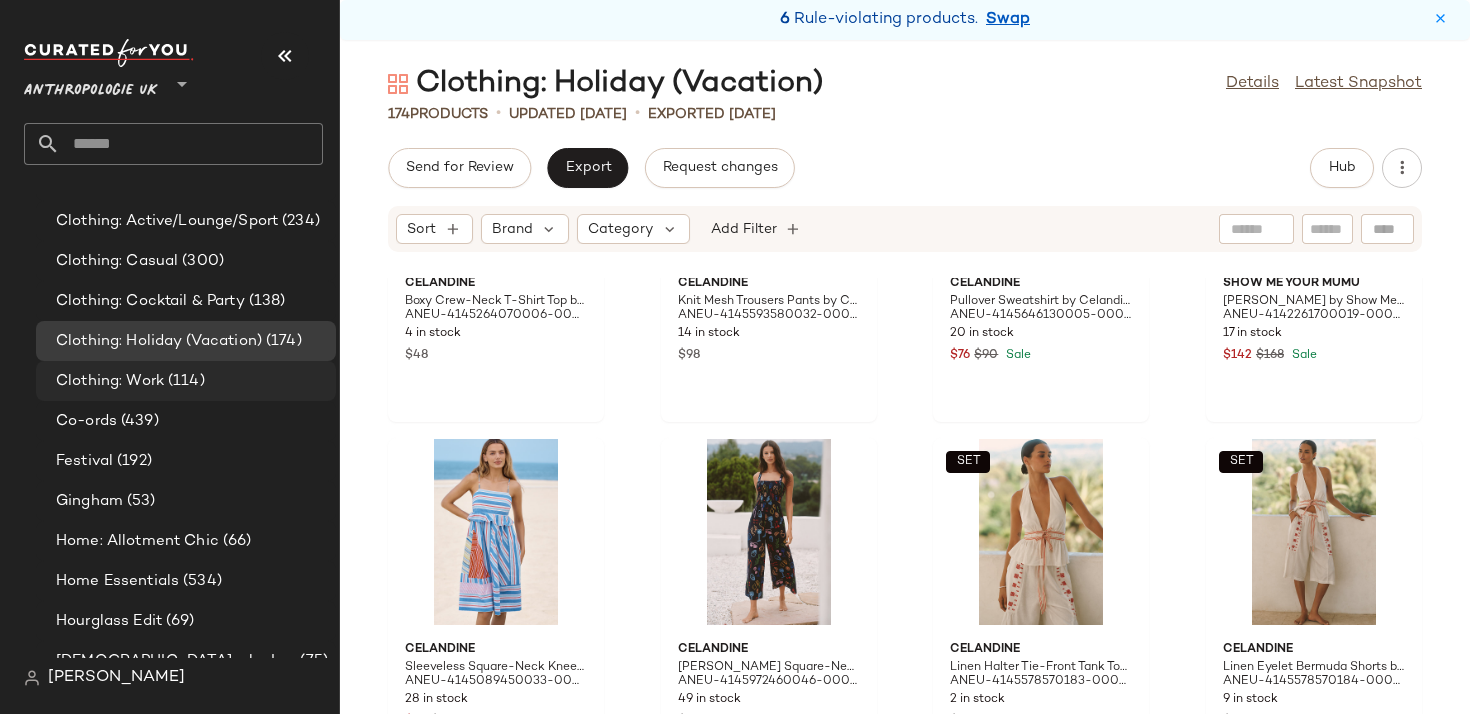 click on "Clothing: Work (114)" 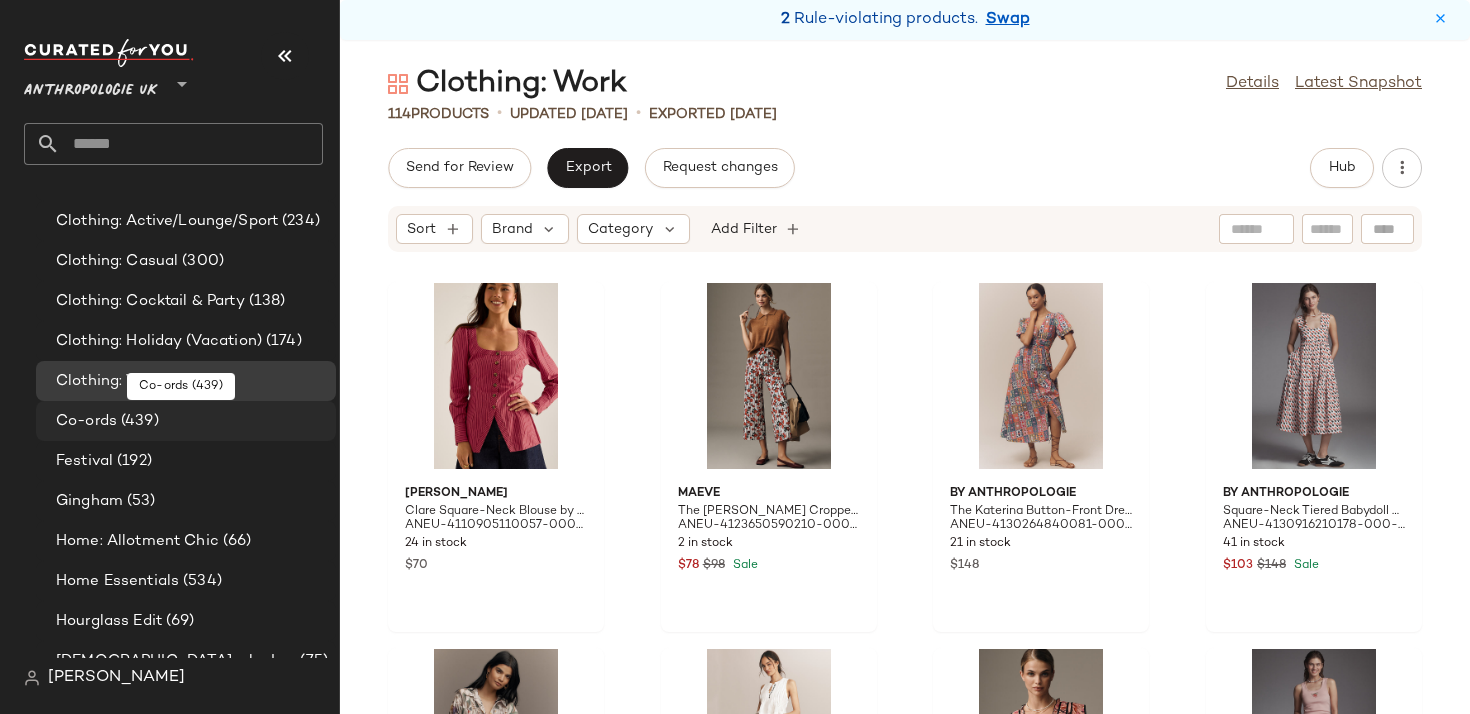 click on "Co-ords (439)" 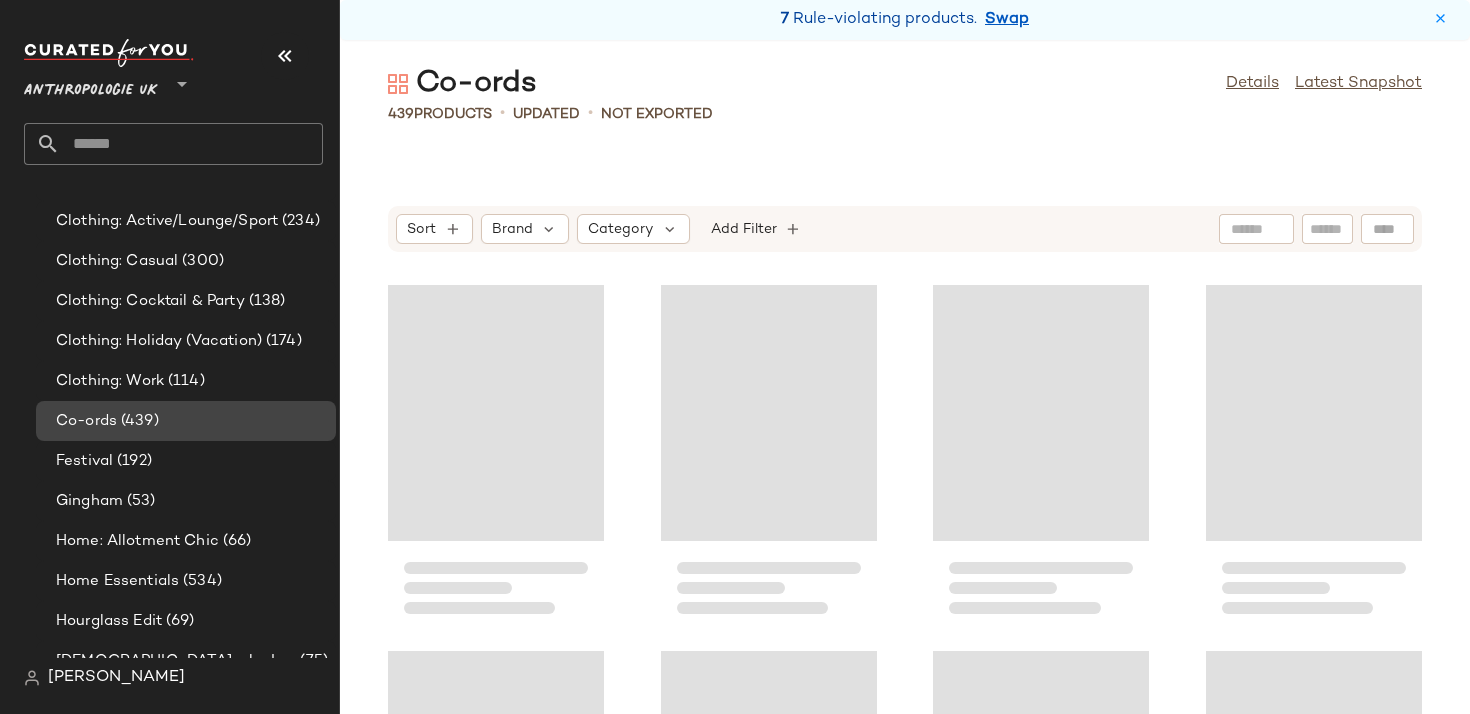 scroll, scrollTop: 1389, scrollLeft: 0, axis: vertical 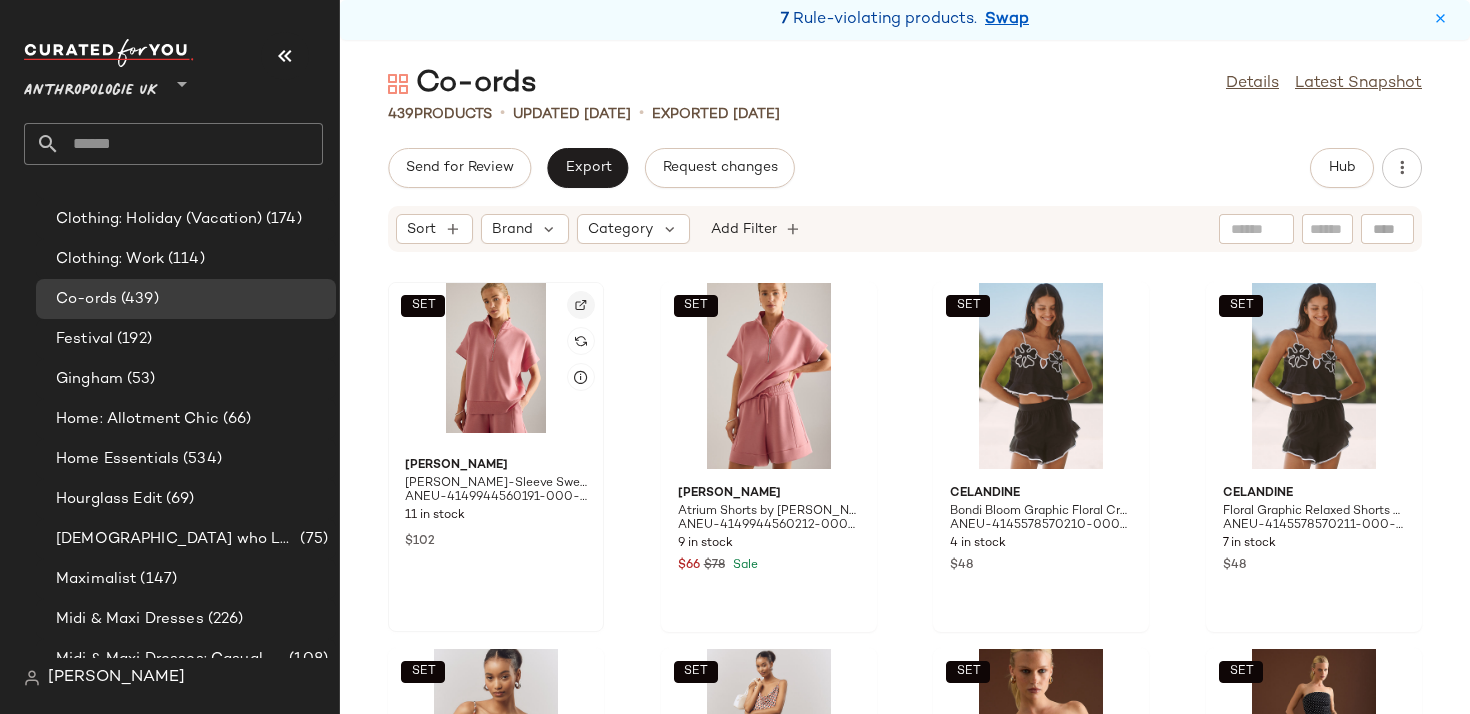 click at bounding box center [581, 305] 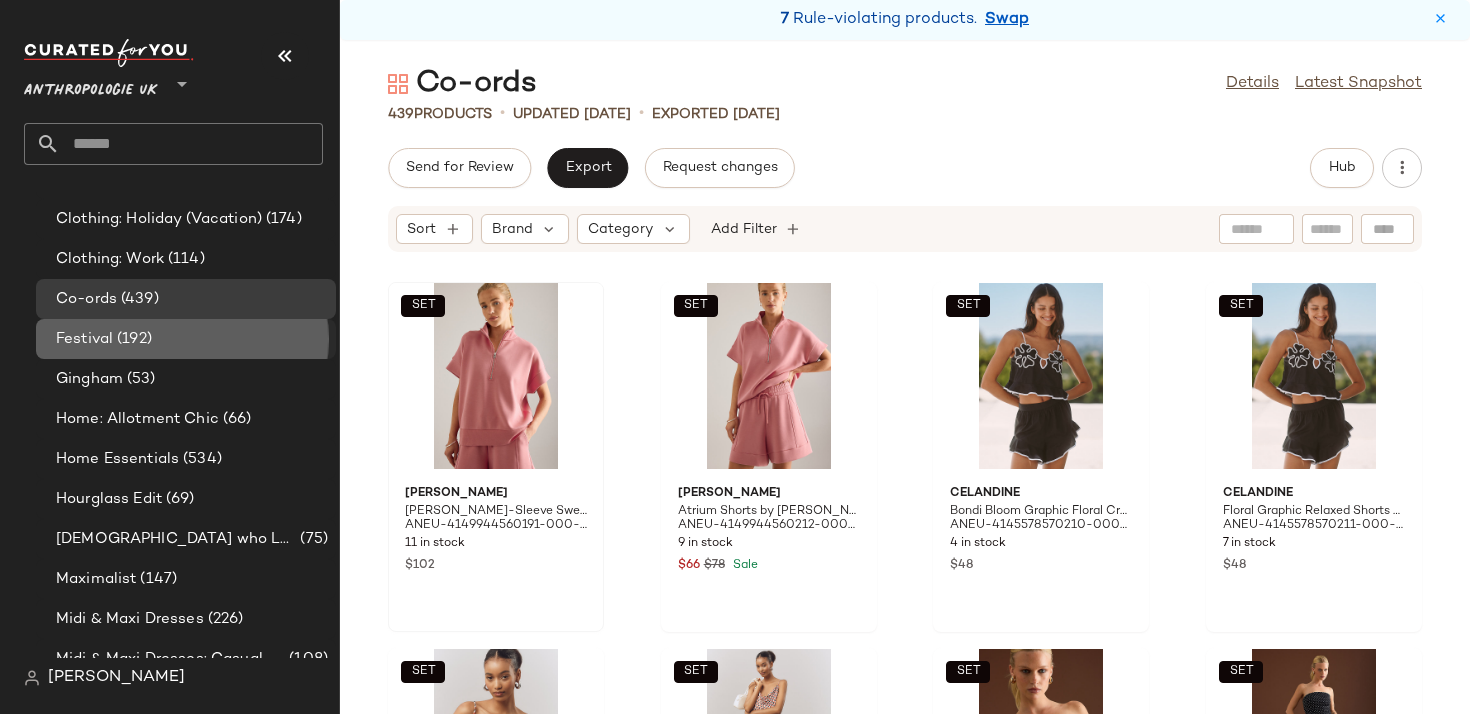 click on "(192)" at bounding box center [132, 339] 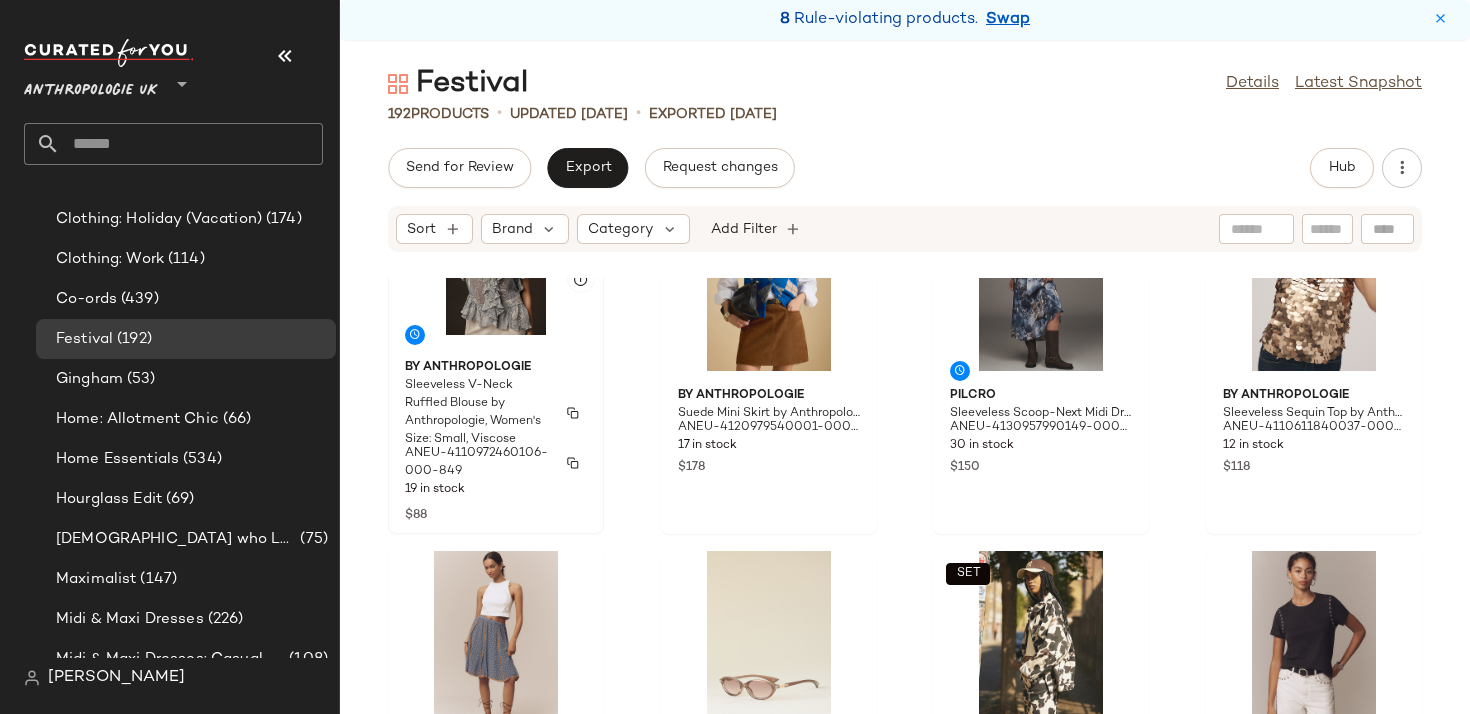 scroll, scrollTop: 100, scrollLeft: 0, axis: vertical 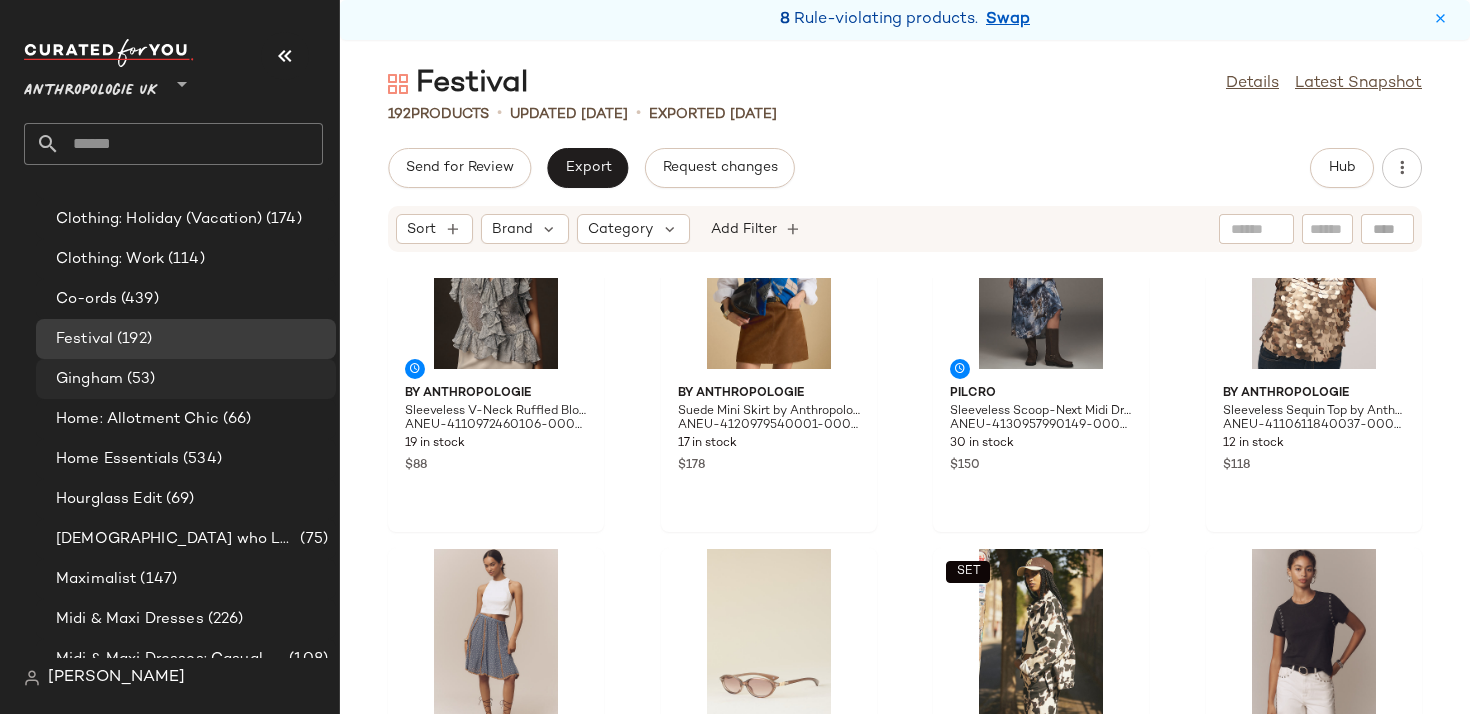 click on "Gingham (53)" 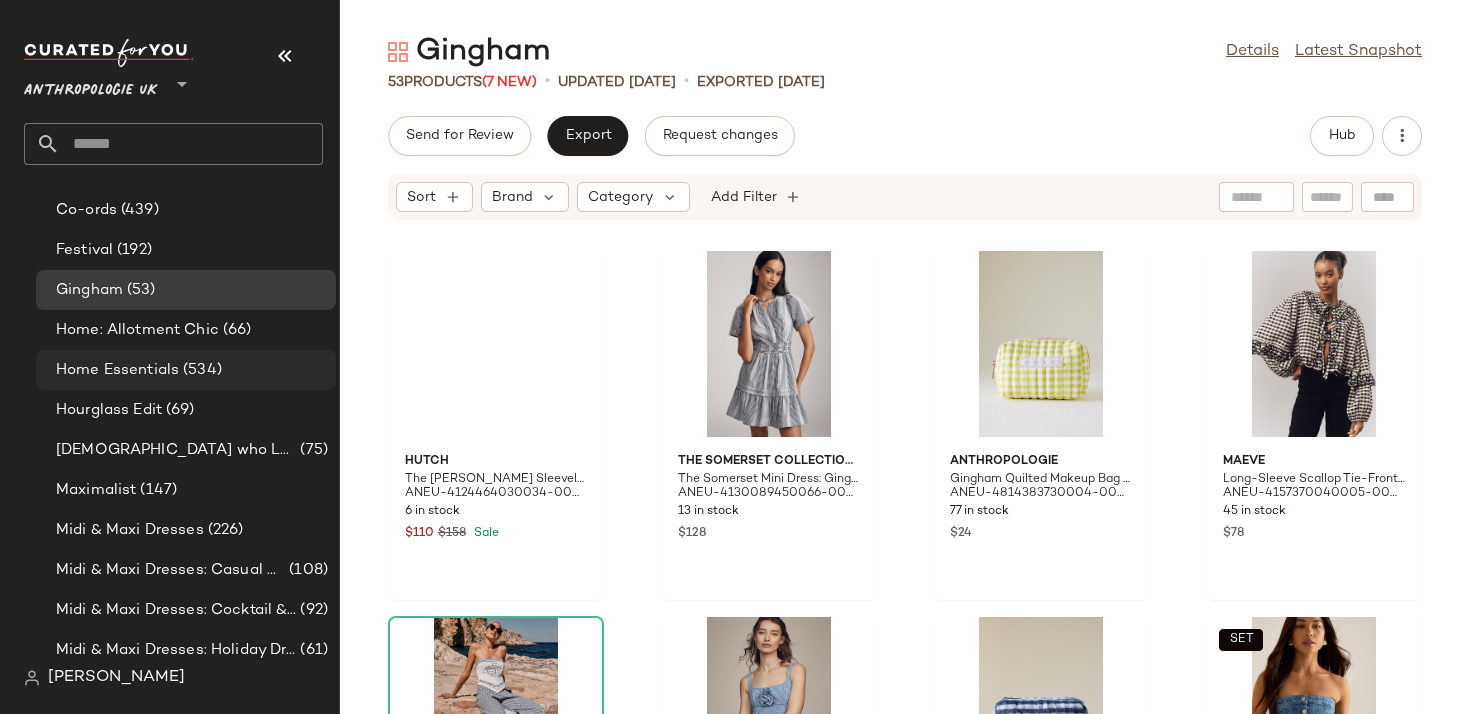 scroll, scrollTop: 1486, scrollLeft: 0, axis: vertical 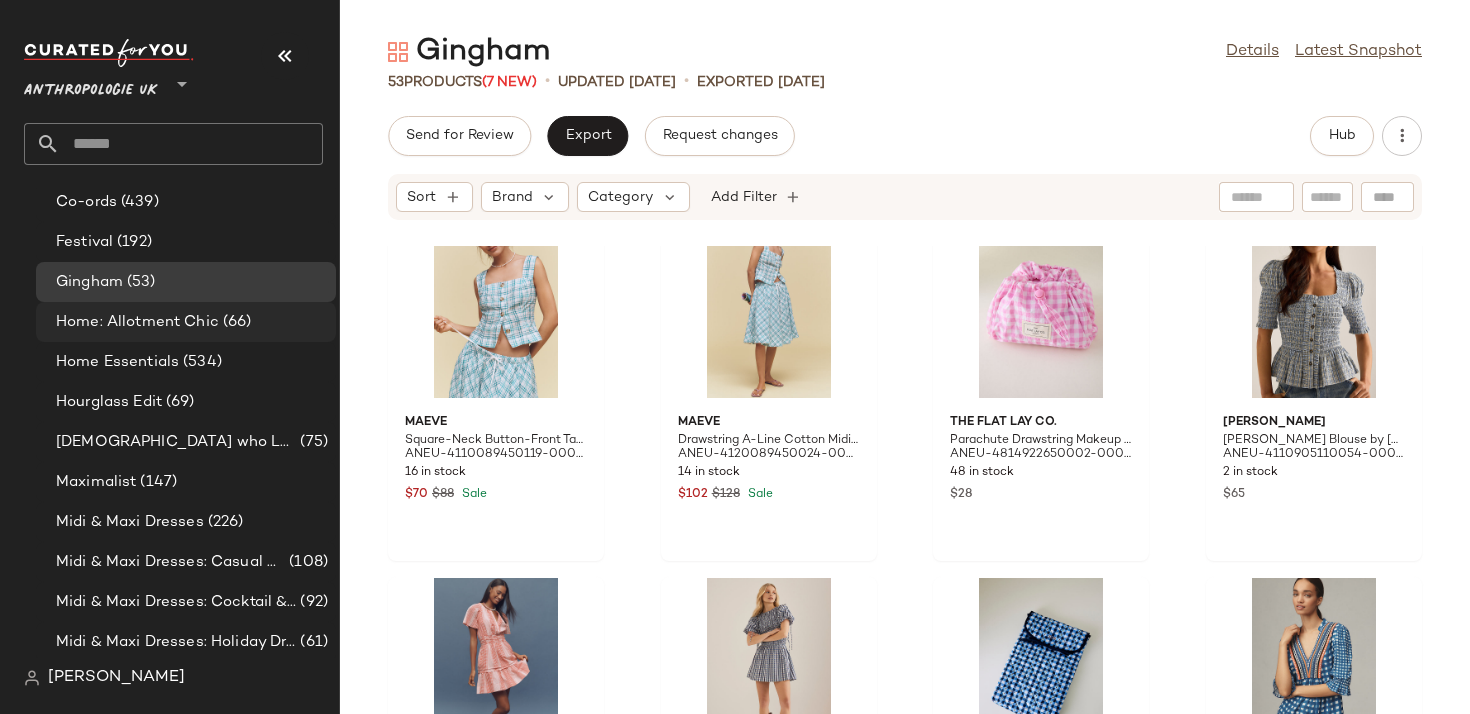 click on "(66)" at bounding box center (235, 322) 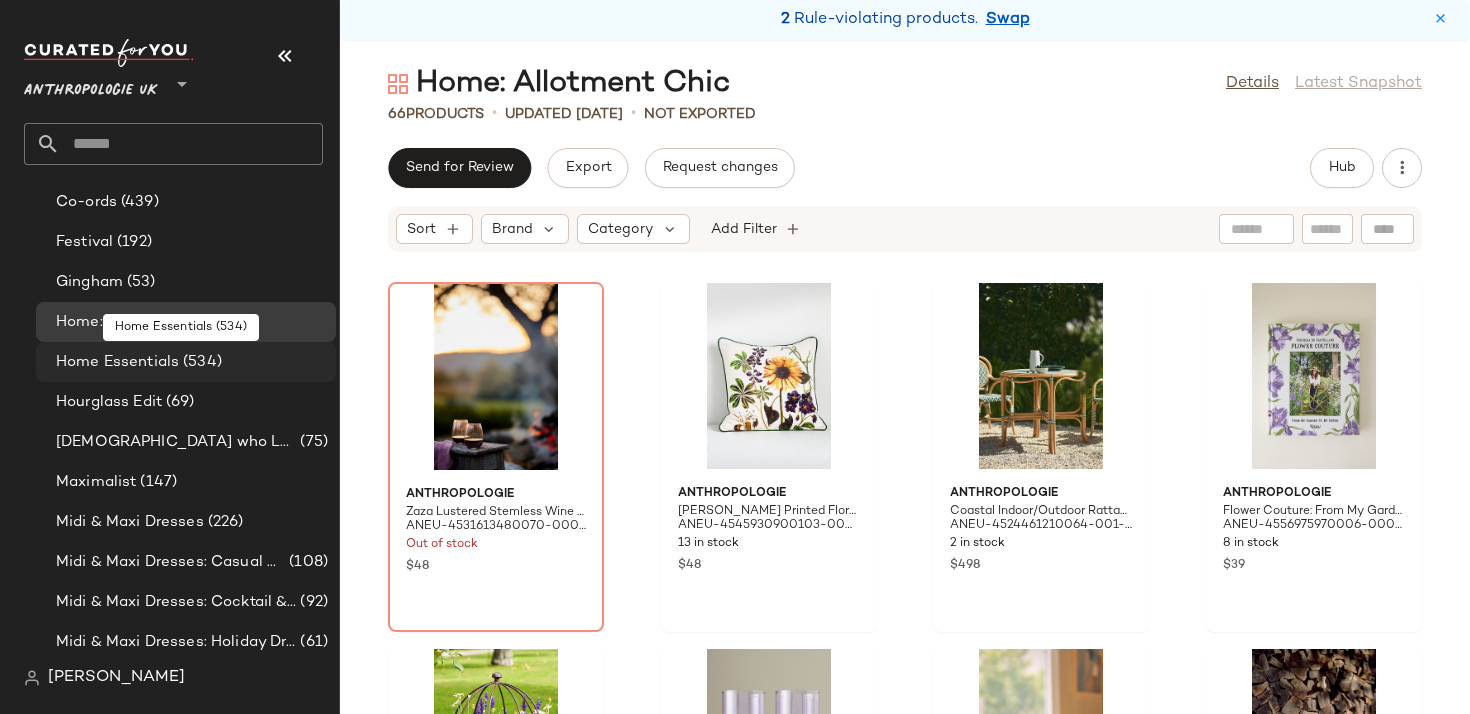 click on "Home Essentials (534)" 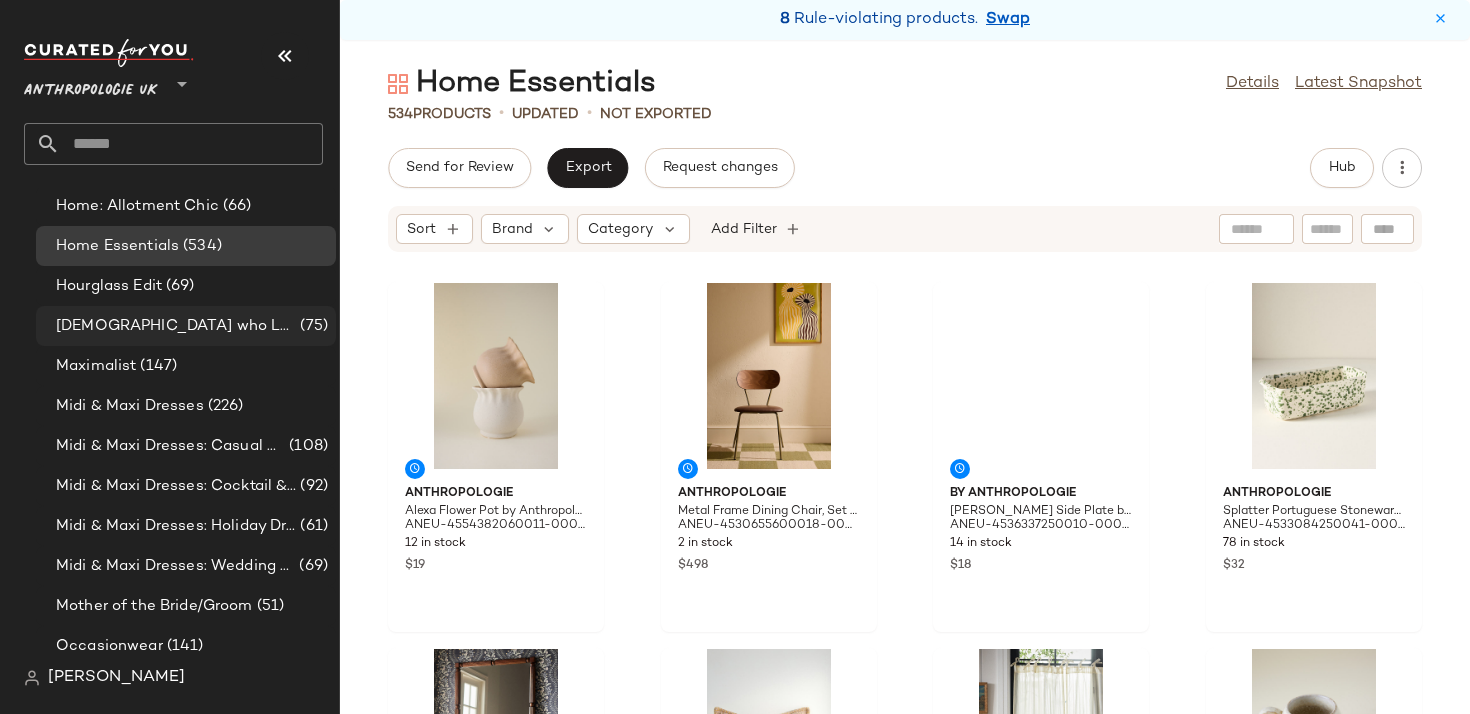 scroll, scrollTop: 1606, scrollLeft: 0, axis: vertical 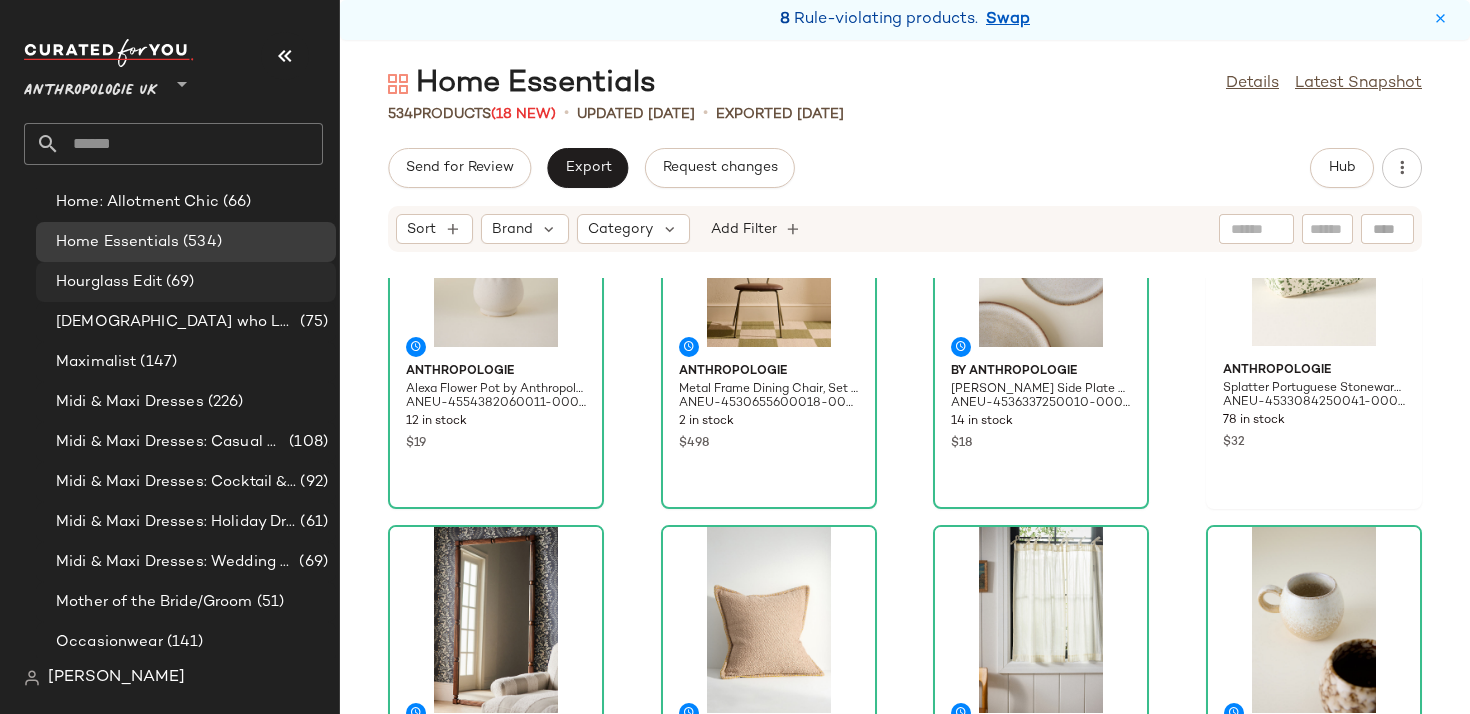 click on "Hourglass Edit (69)" 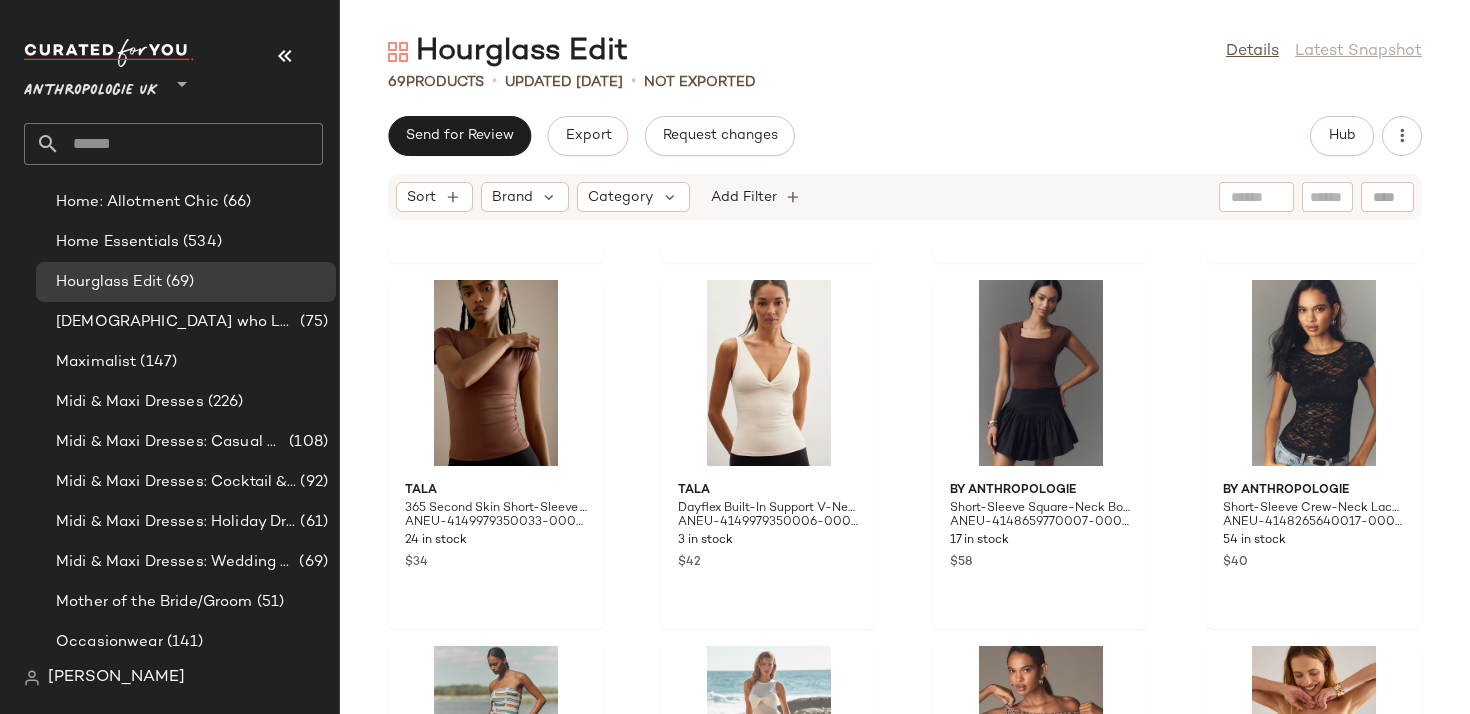 scroll, scrollTop: 1450, scrollLeft: 0, axis: vertical 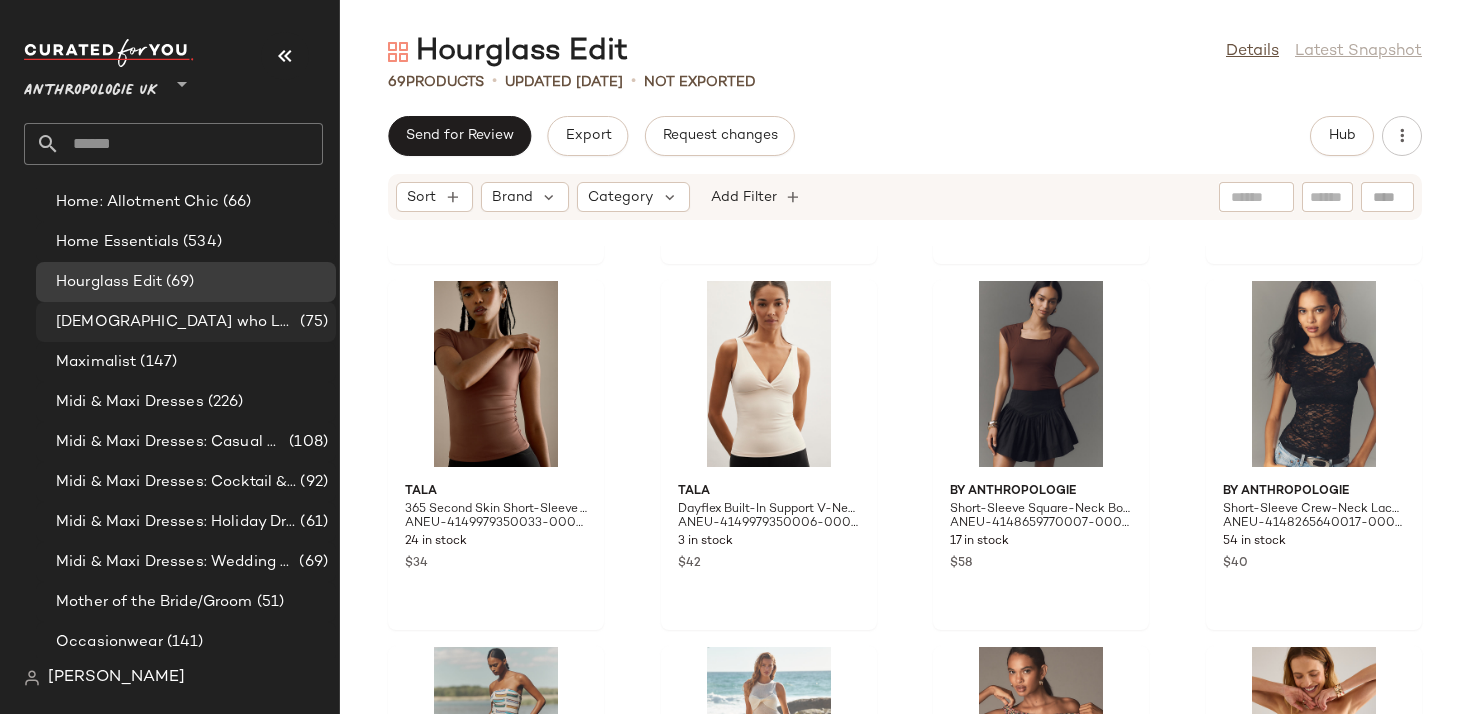 click on "(75)" at bounding box center [312, 322] 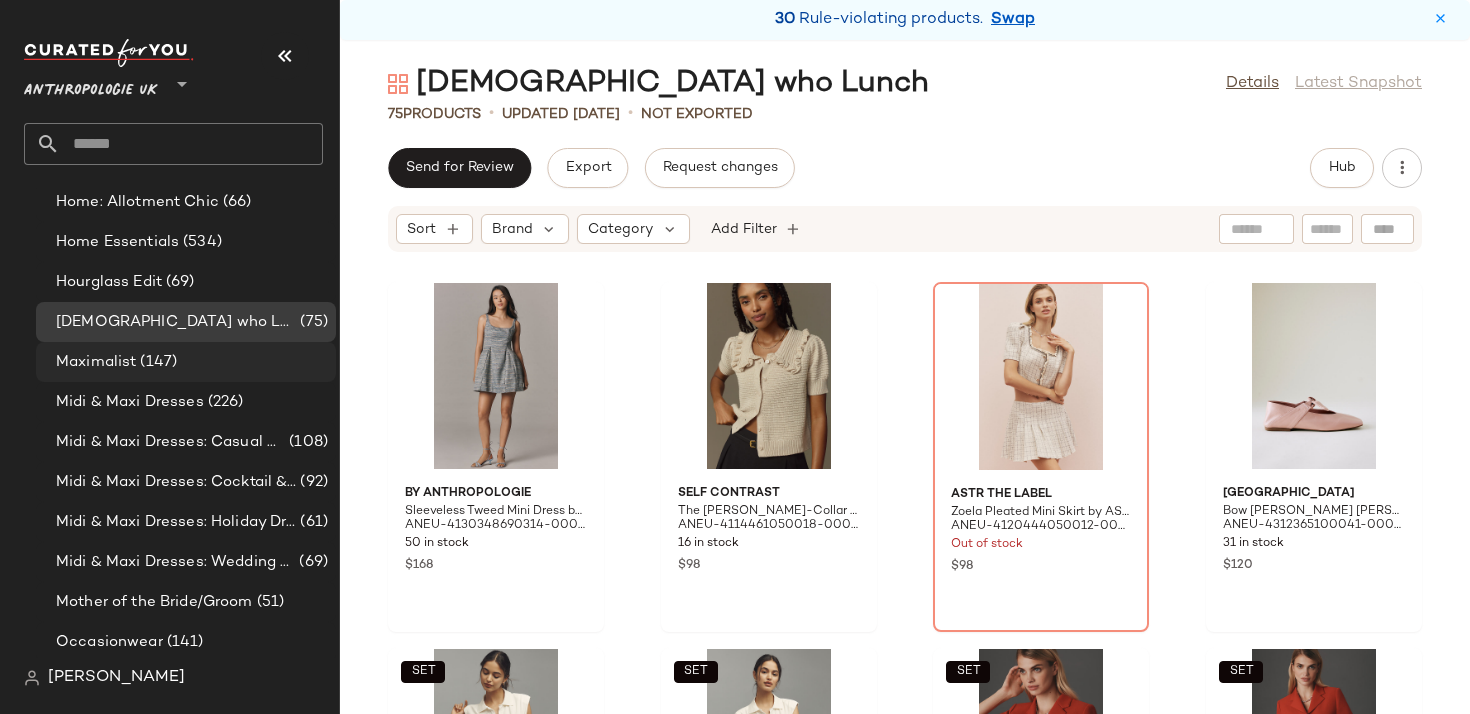 click on "Maximalist (147)" 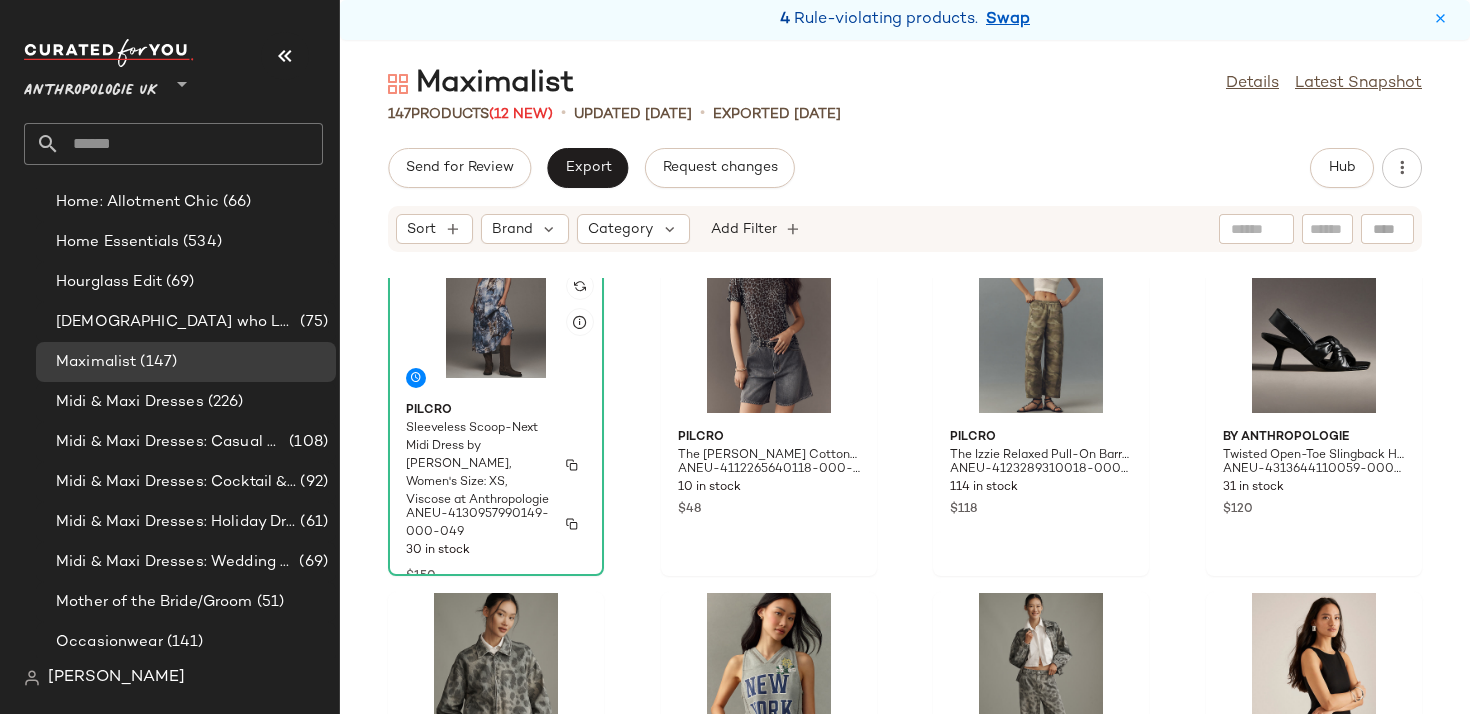 scroll, scrollTop: 805, scrollLeft: 0, axis: vertical 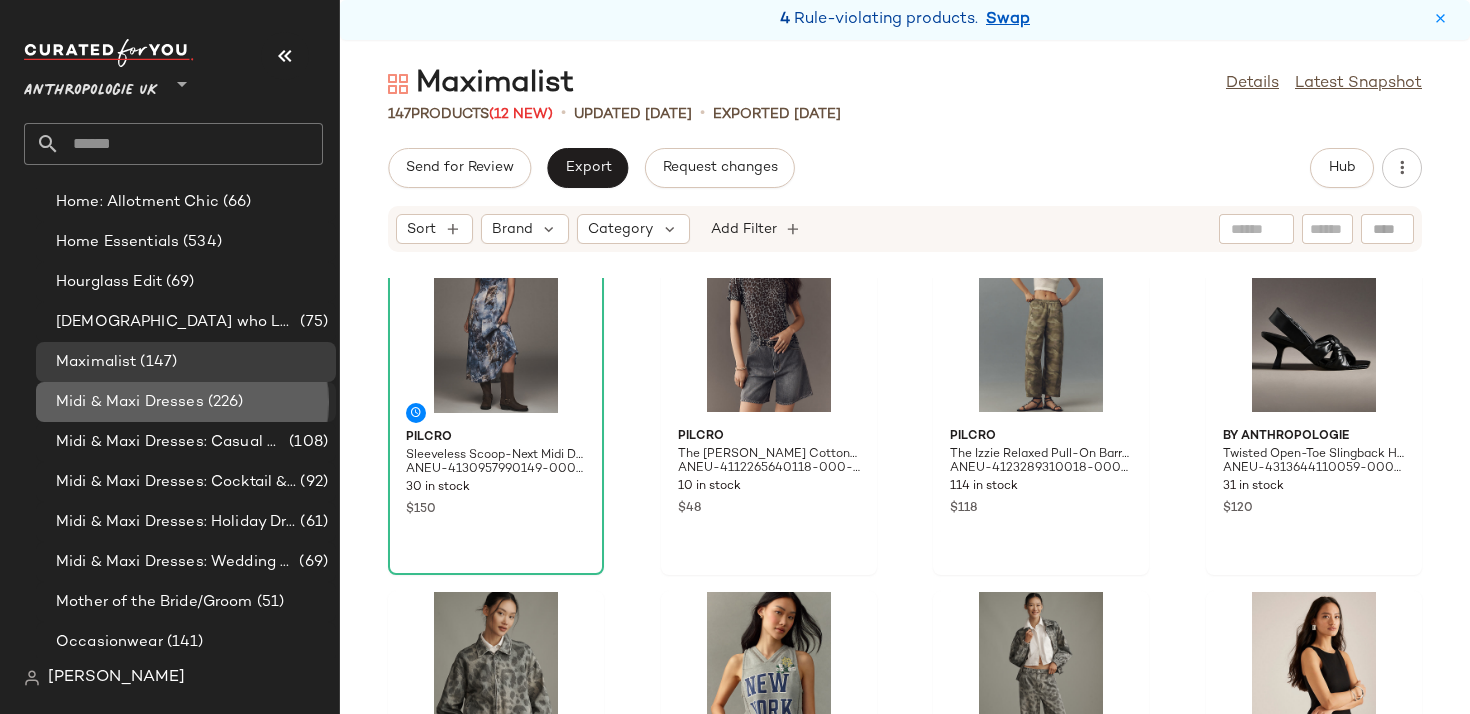 click on "Midi & Maxi Dresses" at bounding box center (130, 402) 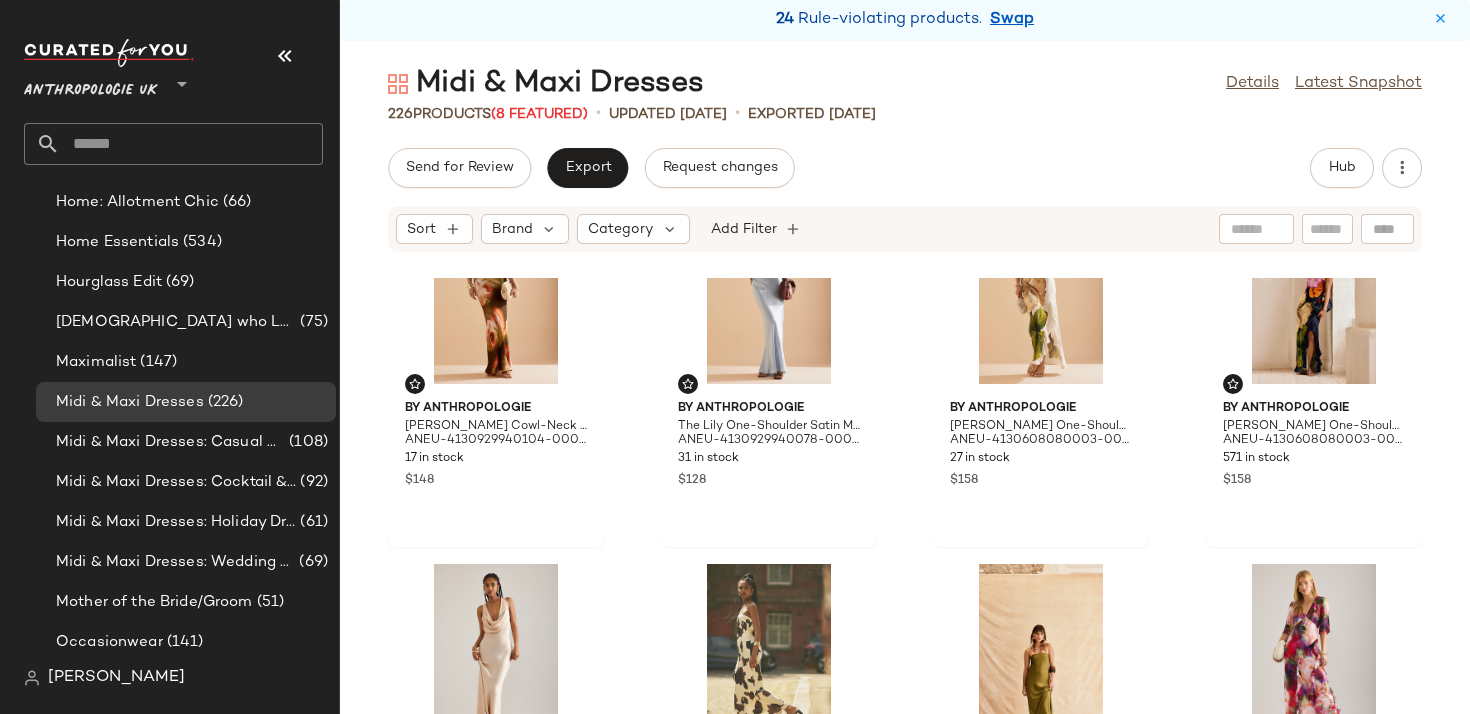 scroll, scrollTop: 0, scrollLeft: 0, axis: both 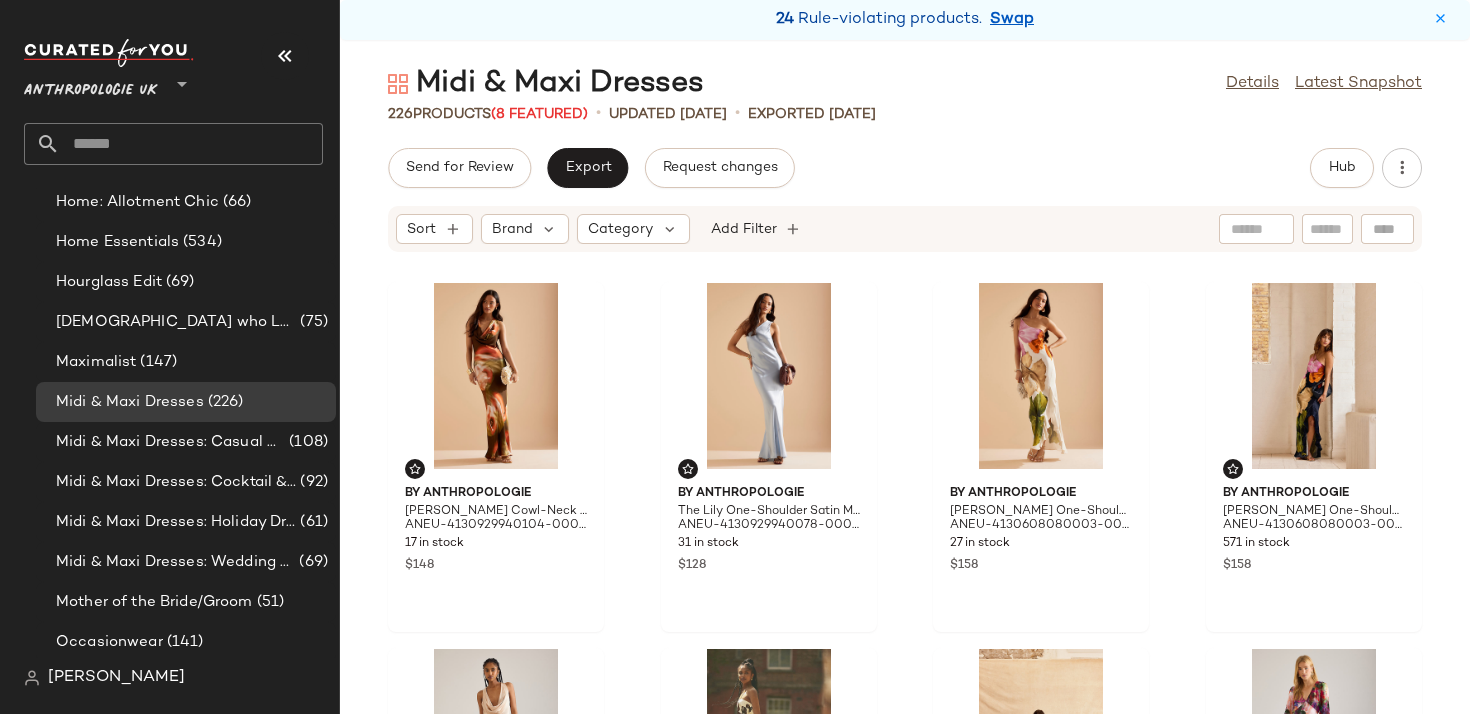 click on "Midi & Maxi Dresses" at bounding box center (546, 84) 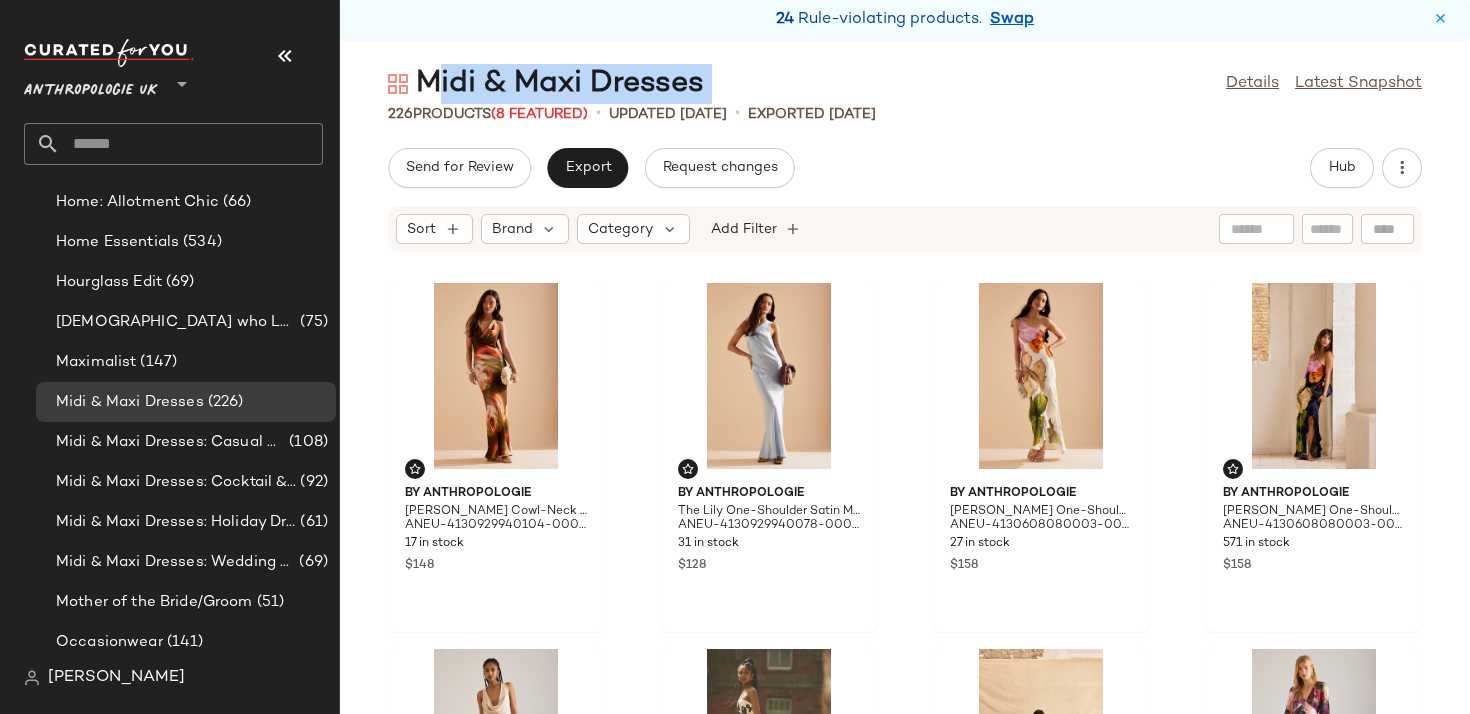 click on "Midi & Maxi Dresses" at bounding box center [546, 84] 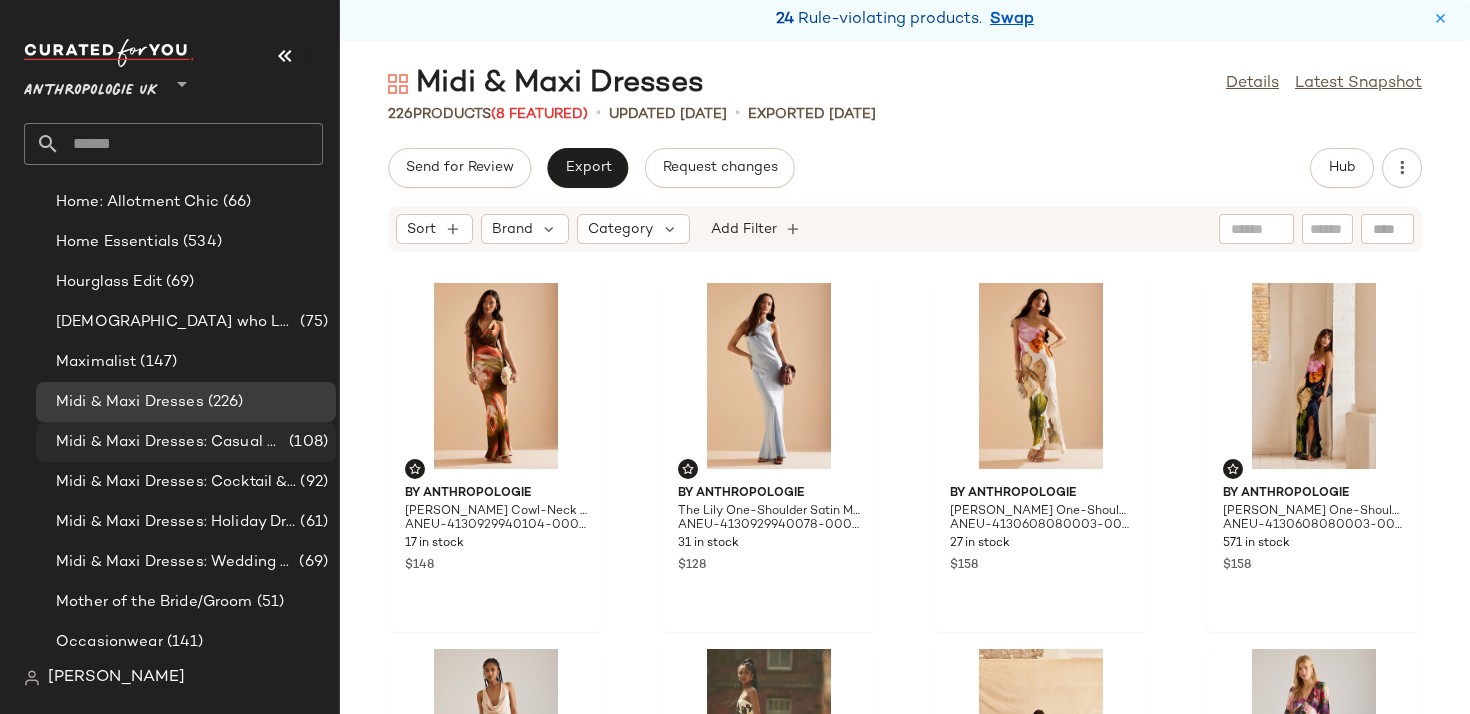 click on "Midi & Maxi Dresses: Casual Dresses (108)" 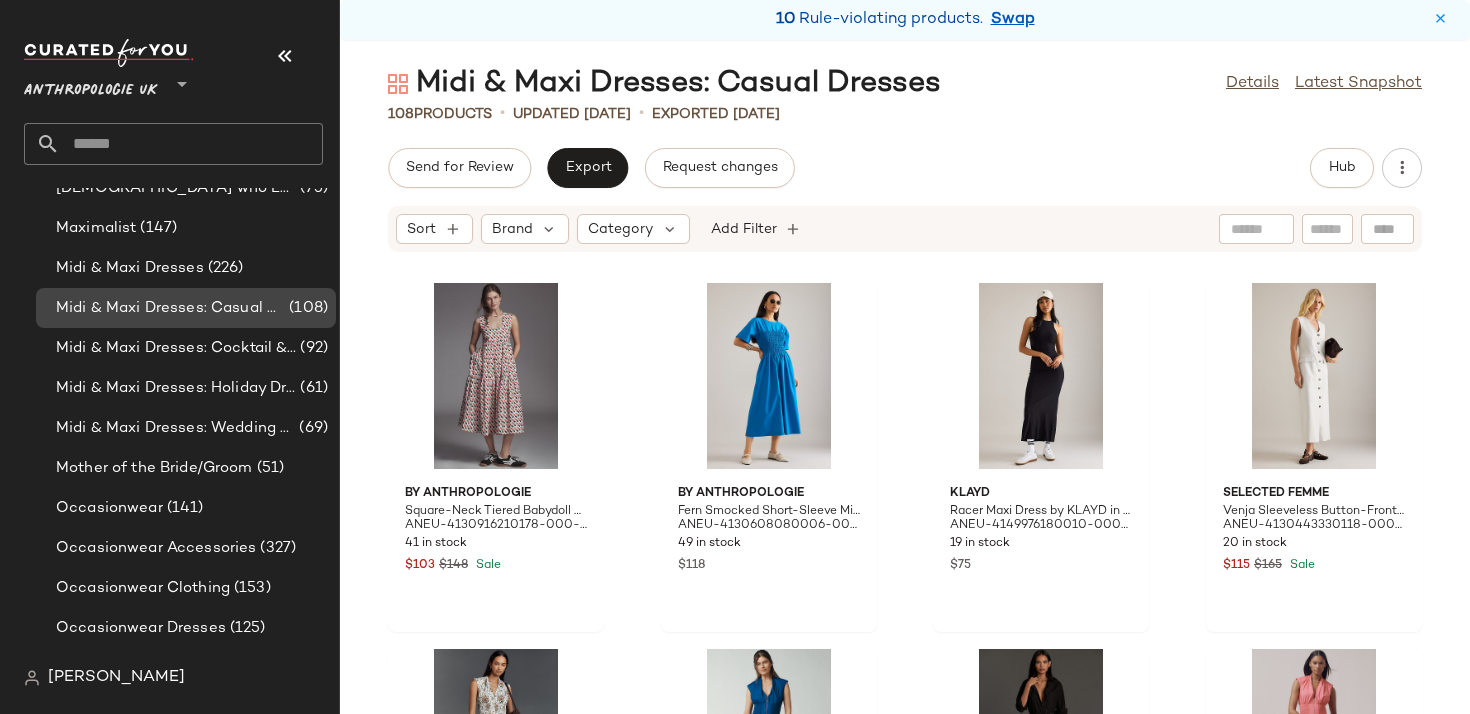 scroll, scrollTop: 1742, scrollLeft: 0, axis: vertical 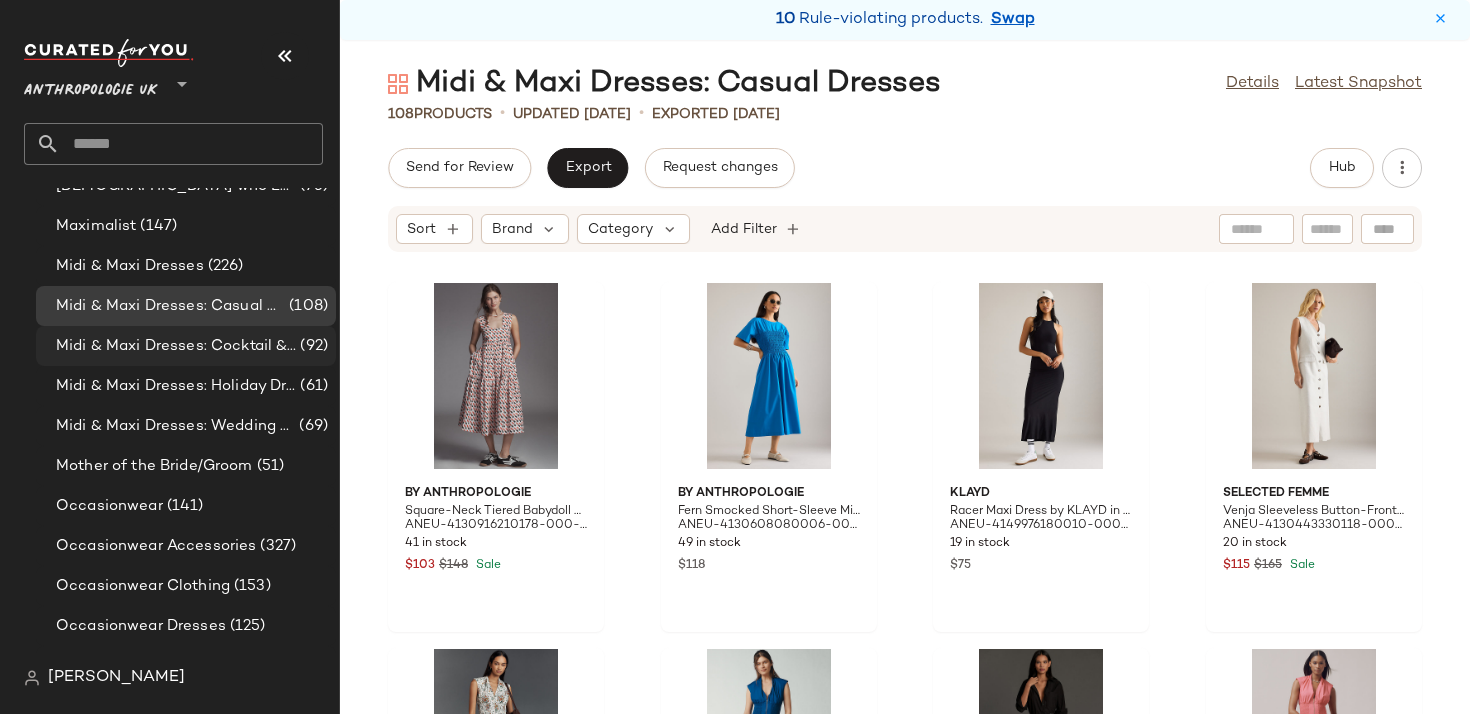 click on "Midi & Maxi Dresses: Cocktail & Party (92)" 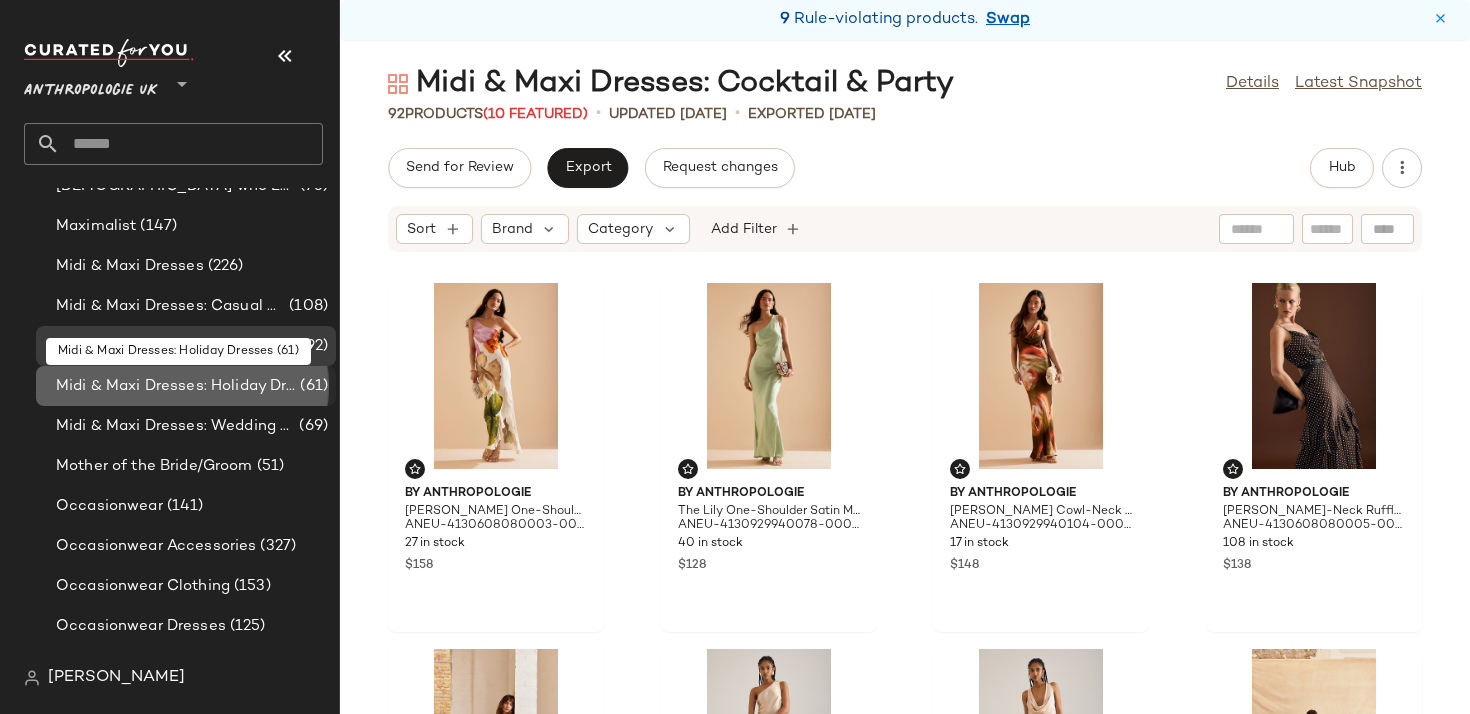 click on "Midi & Maxi Dresses: Holiday Dresses" at bounding box center (176, 386) 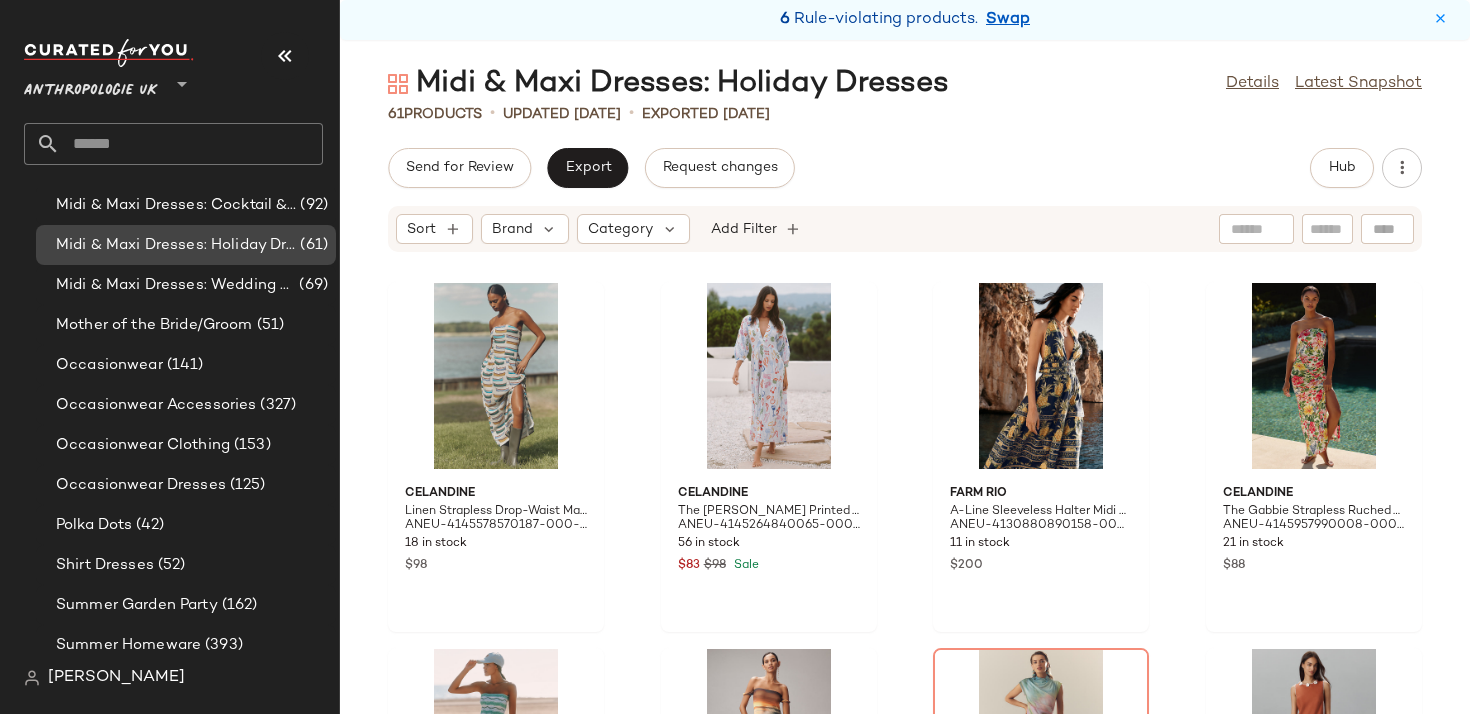 scroll, scrollTop: 1887, scrollLeft: 0, axis: vertical 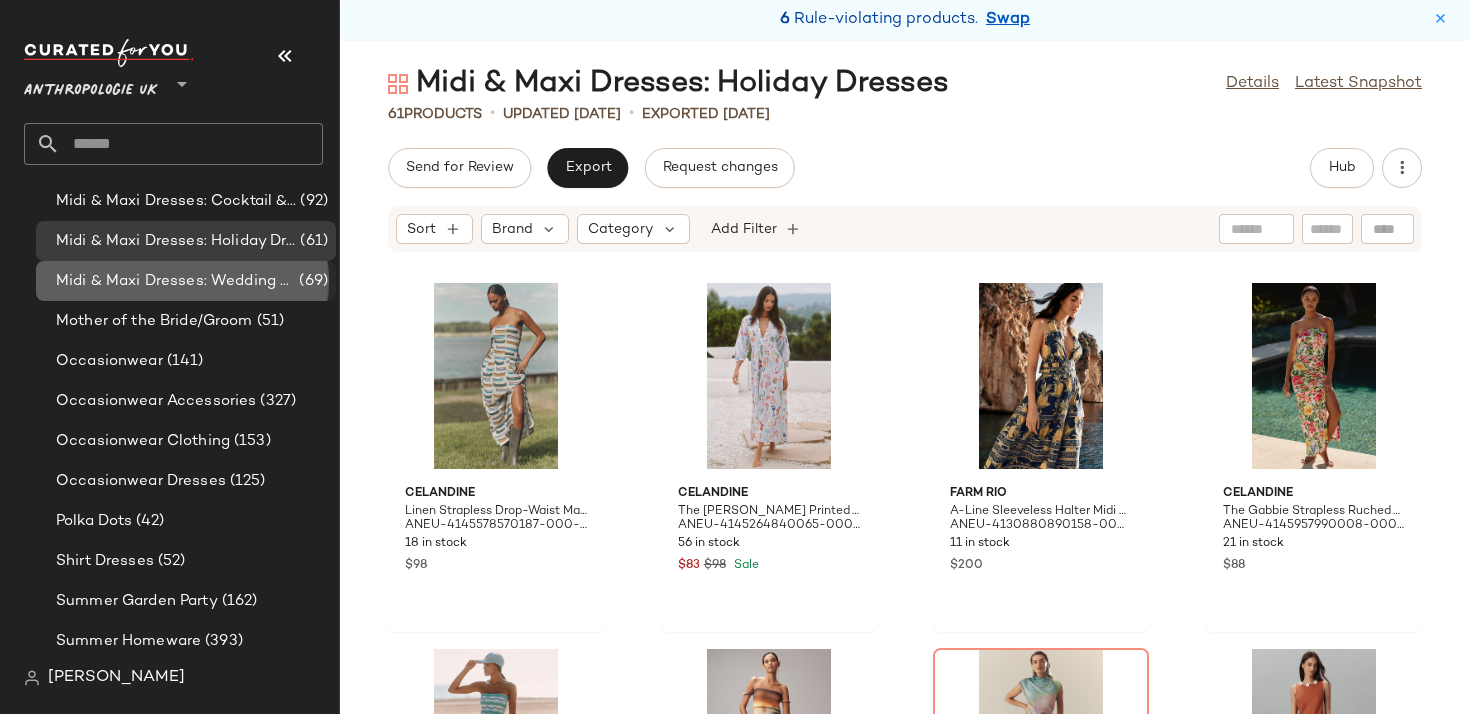 click on "Midi & Maxi Dresses: Wedding Guest Dresses" at bounding box center (175, 281) 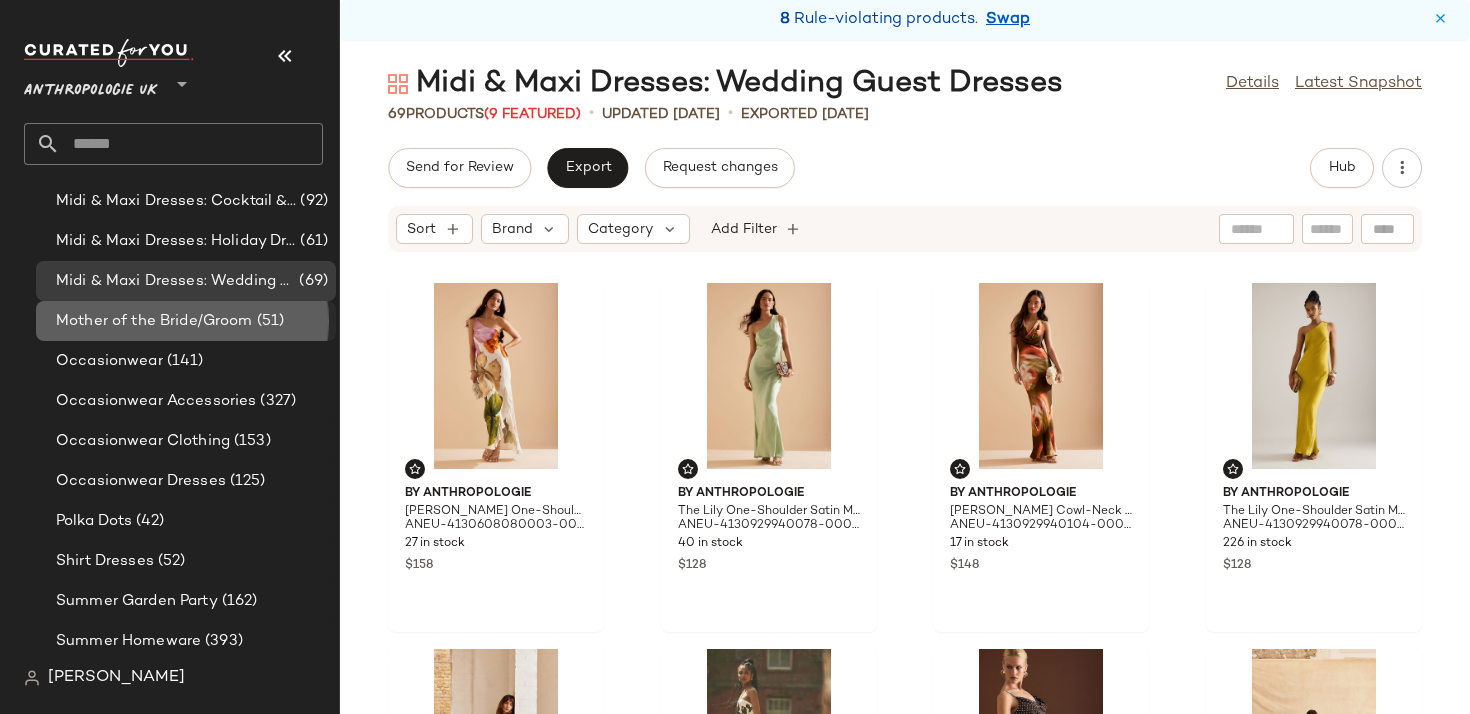 click on "Mother of the Bride/Groom" at bounding box center (154, 321) 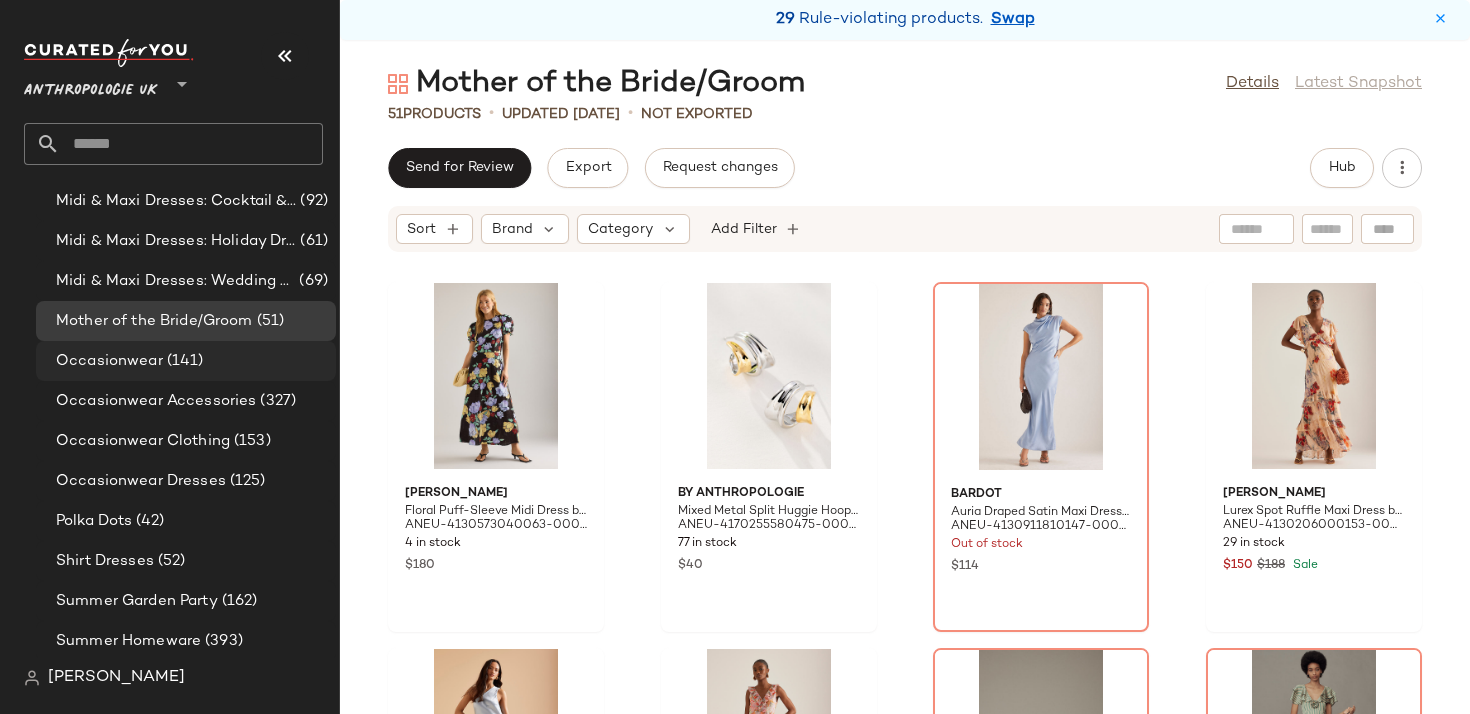 click on "Occasionwear (141)" 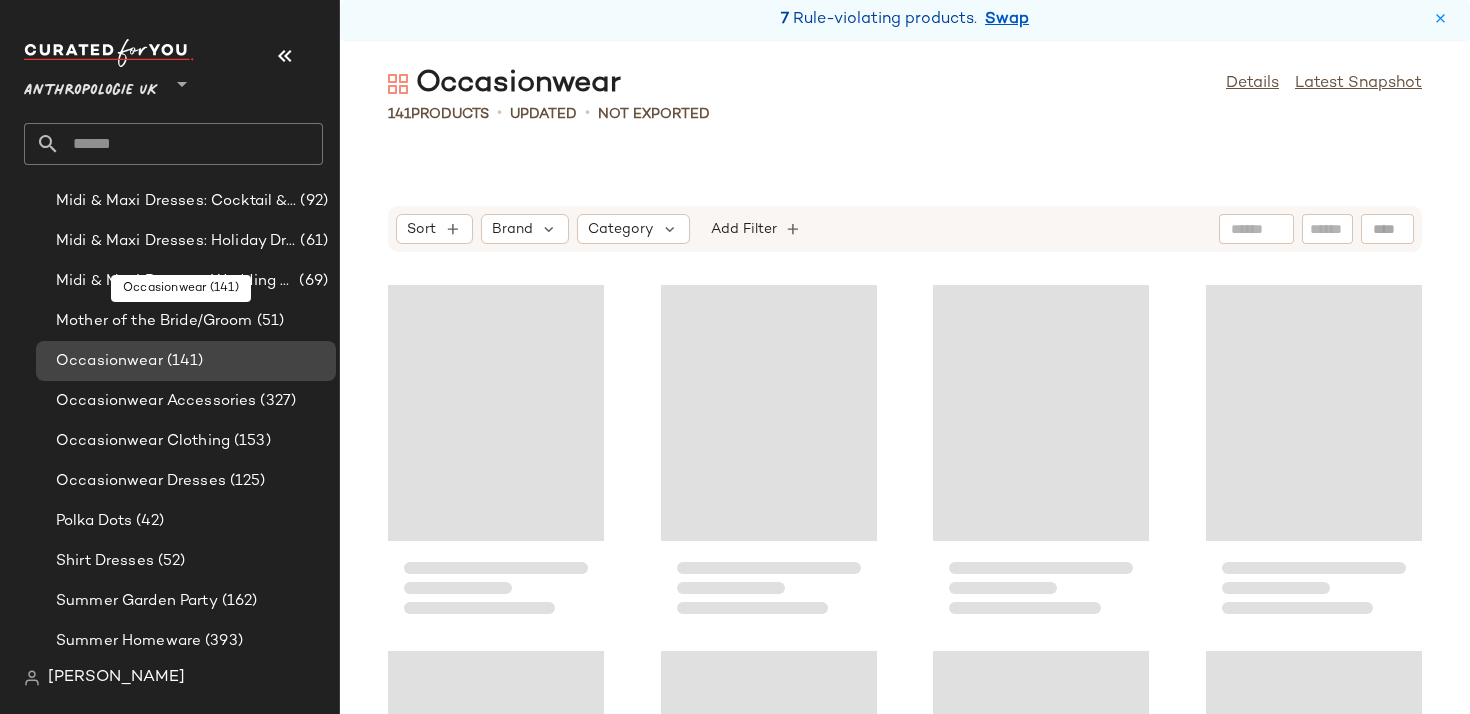 scroll, scrollTop: 1991, scrollLeft: 0, axis: vertical 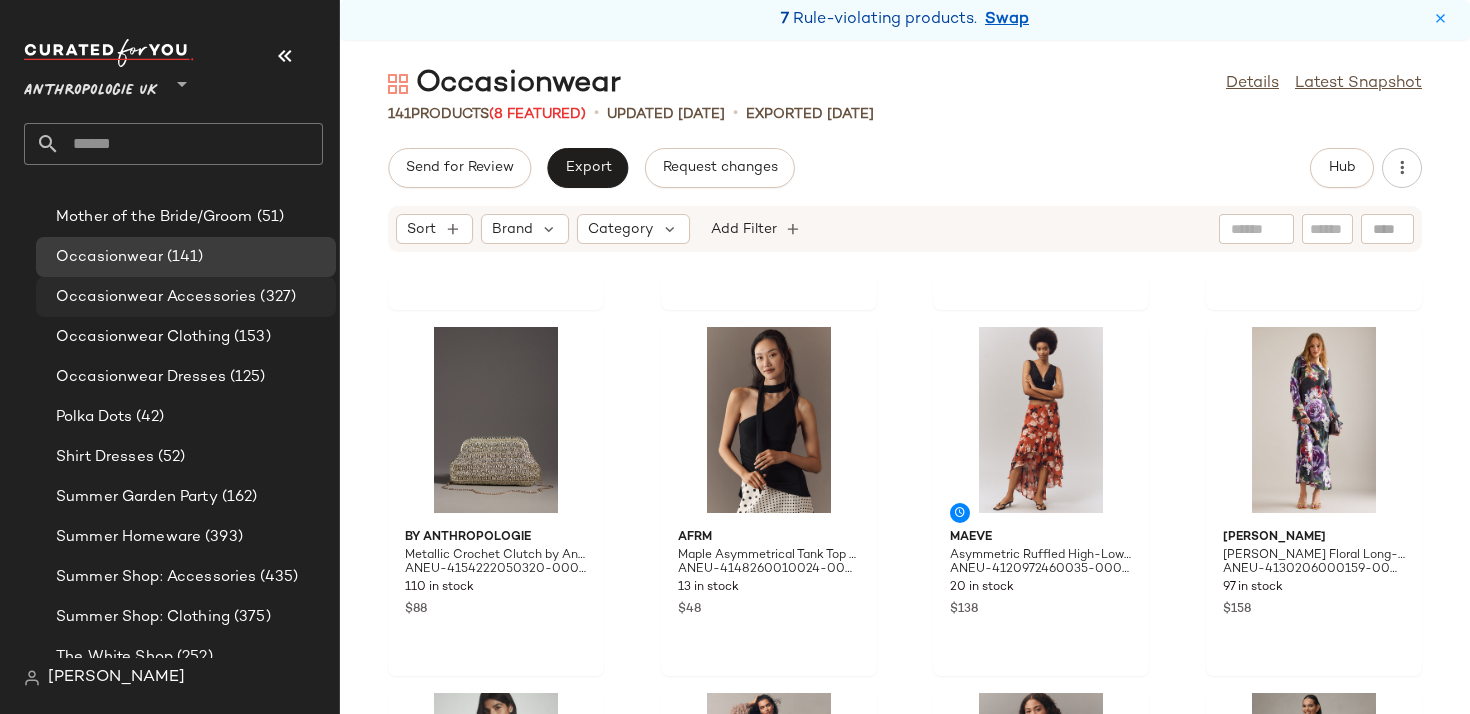 click on "Occasionwear Accessories" at bounding box center [156, 297] 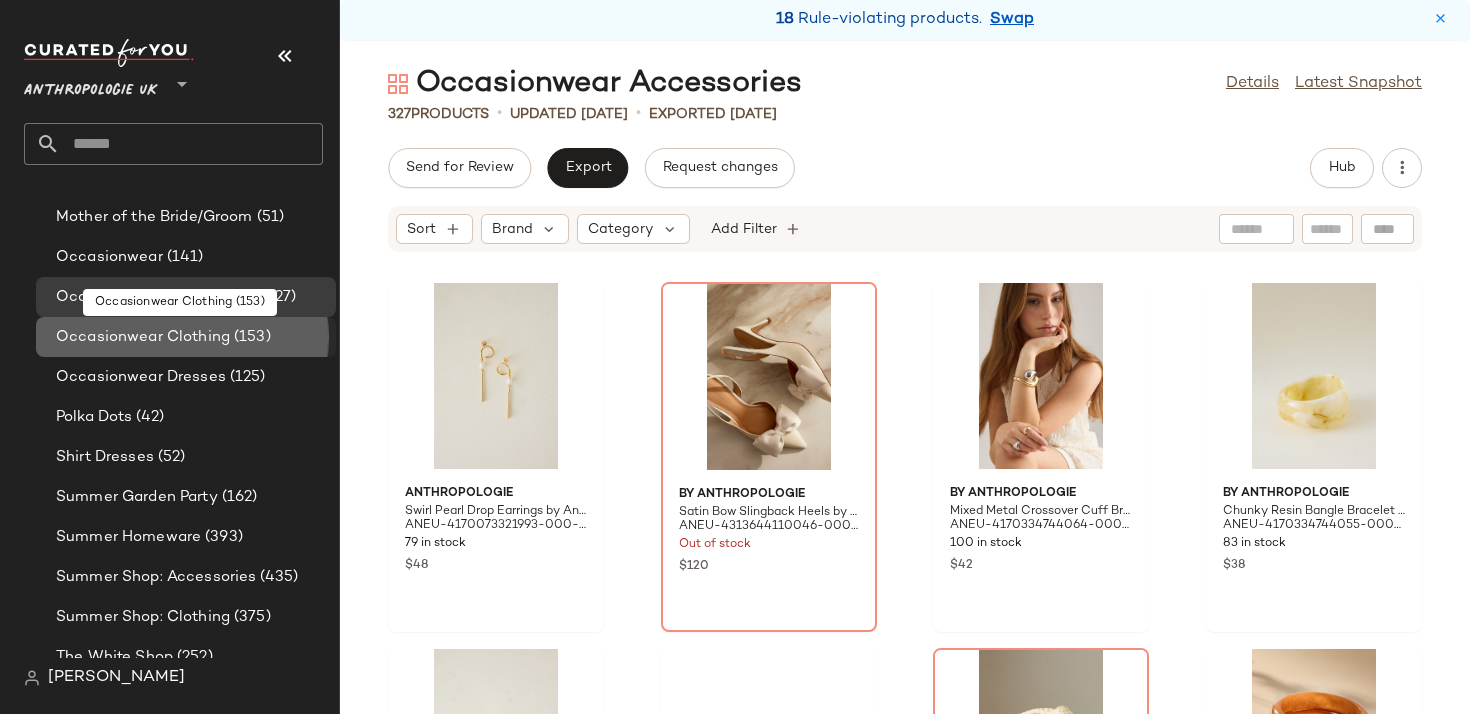 click on "(153)" at bounding box center [250, 337] 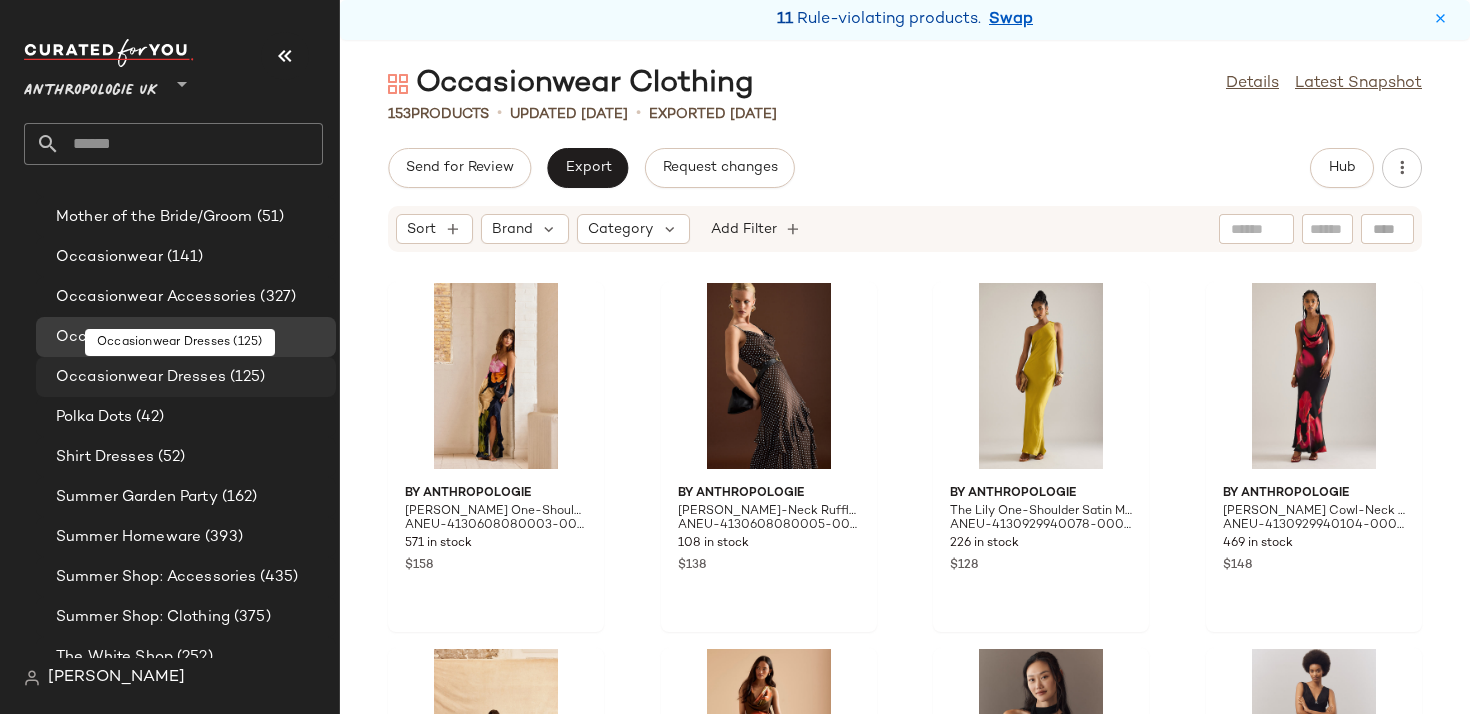 click on "(125)" at bounding box center (246, 377) 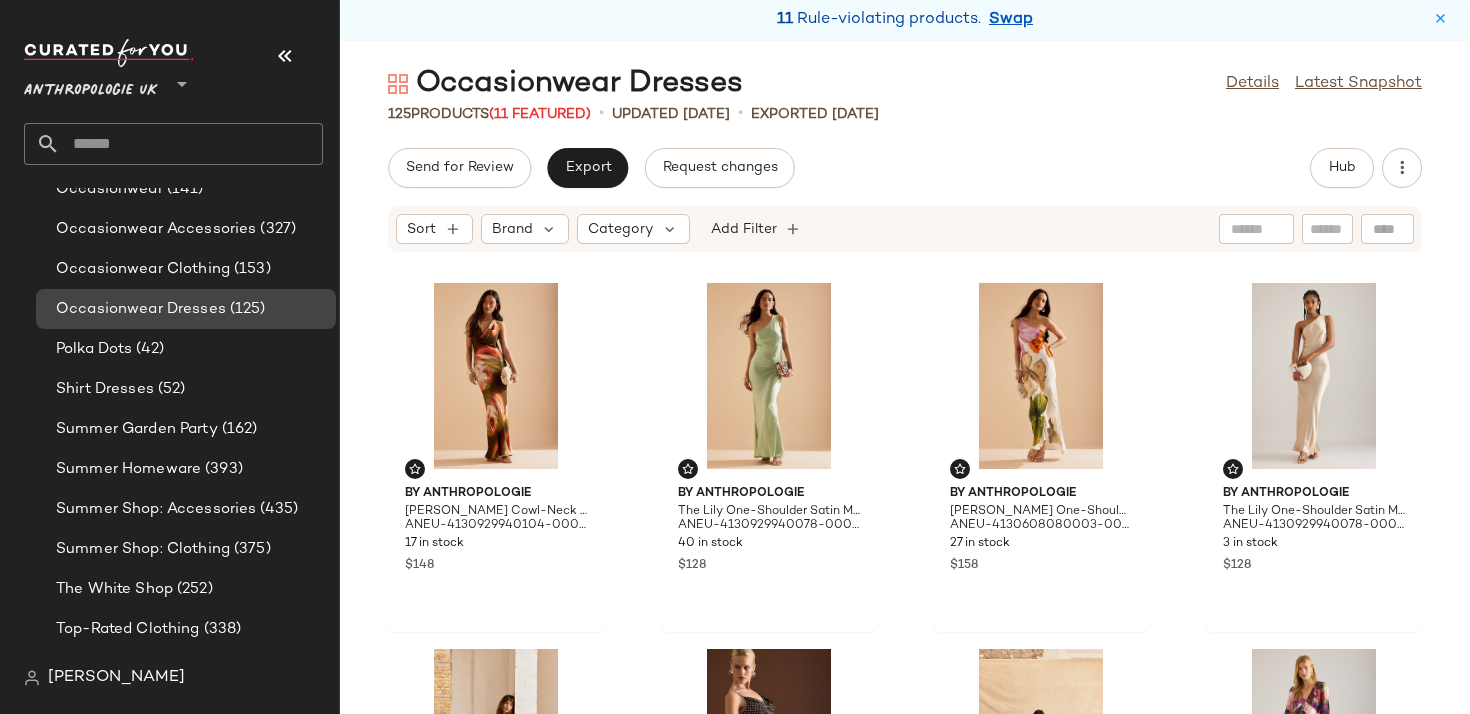 scroll, scrollTop: 2095, scrollLeft: 0, axis: vertical 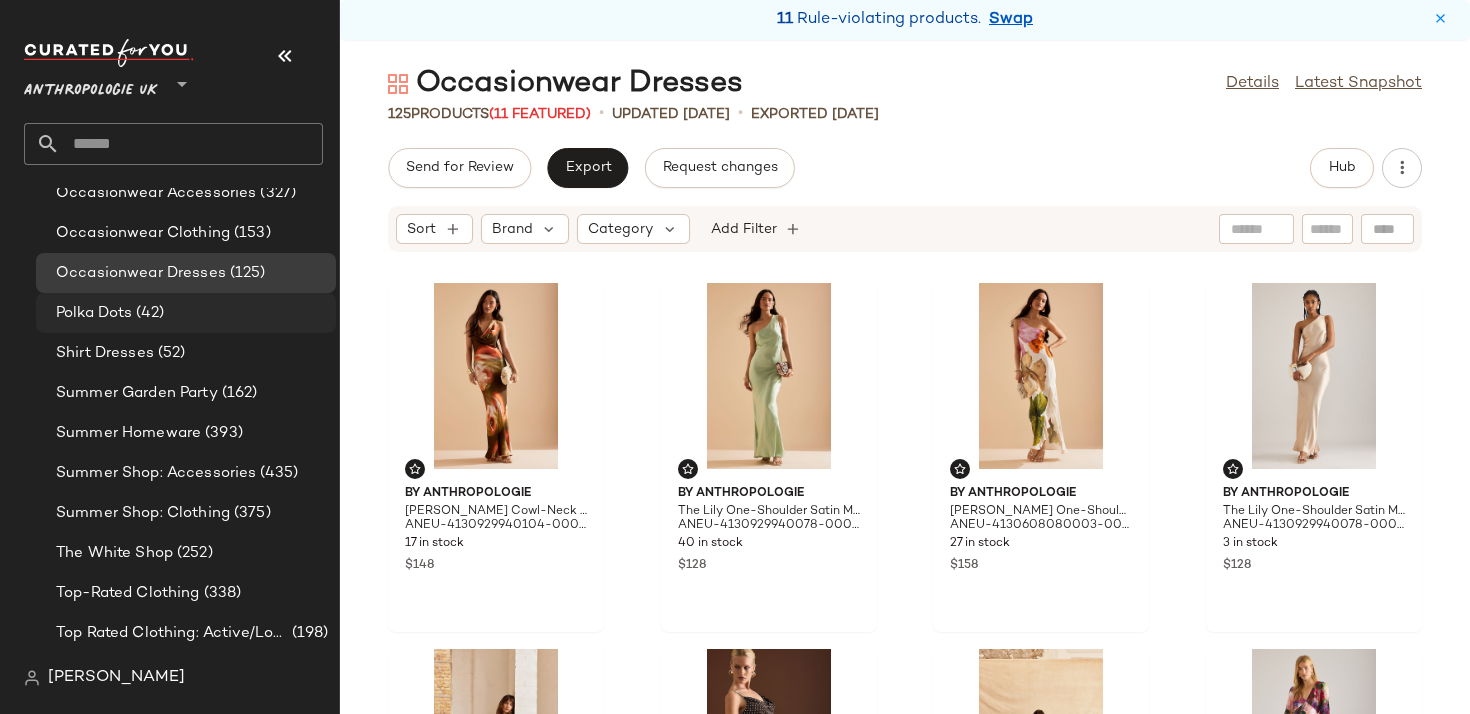 click on "Polka Dots (42)" 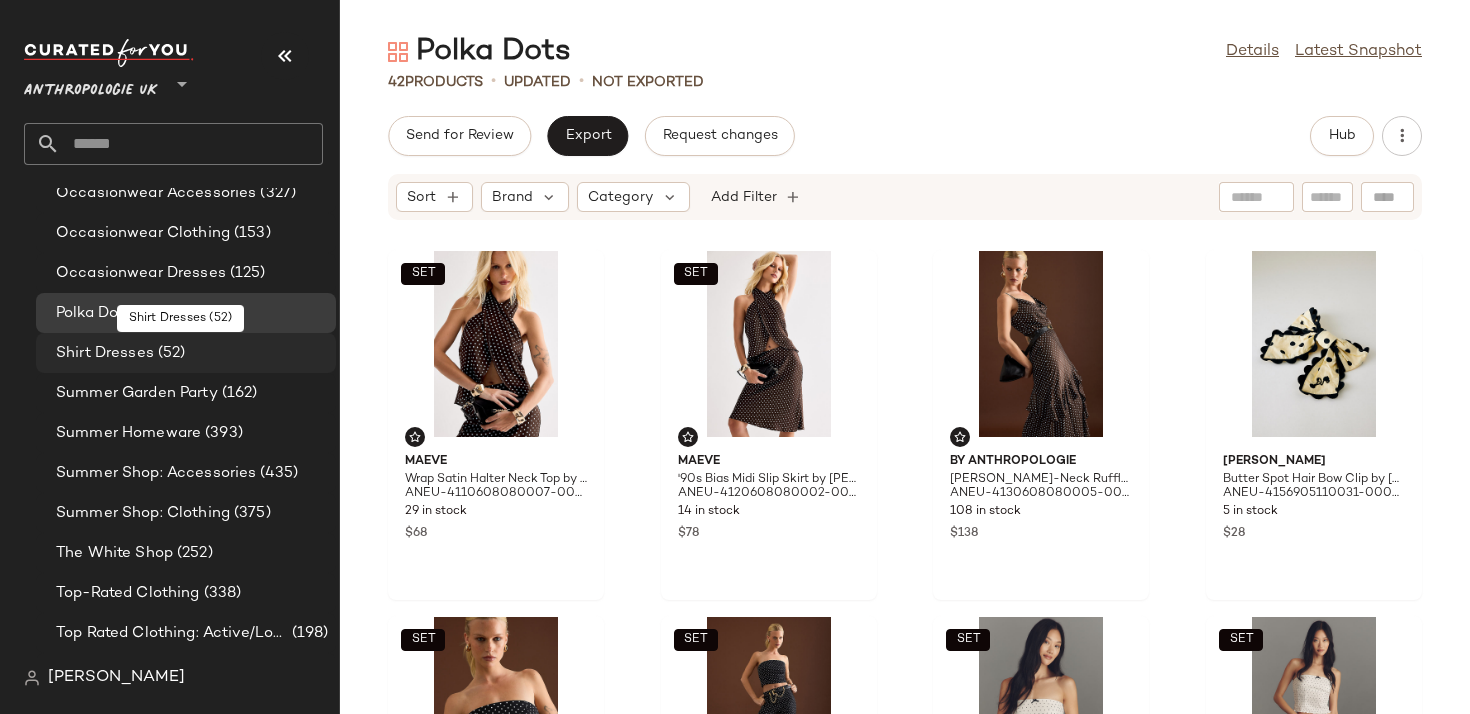 click on "Shirt Dresses (52)" 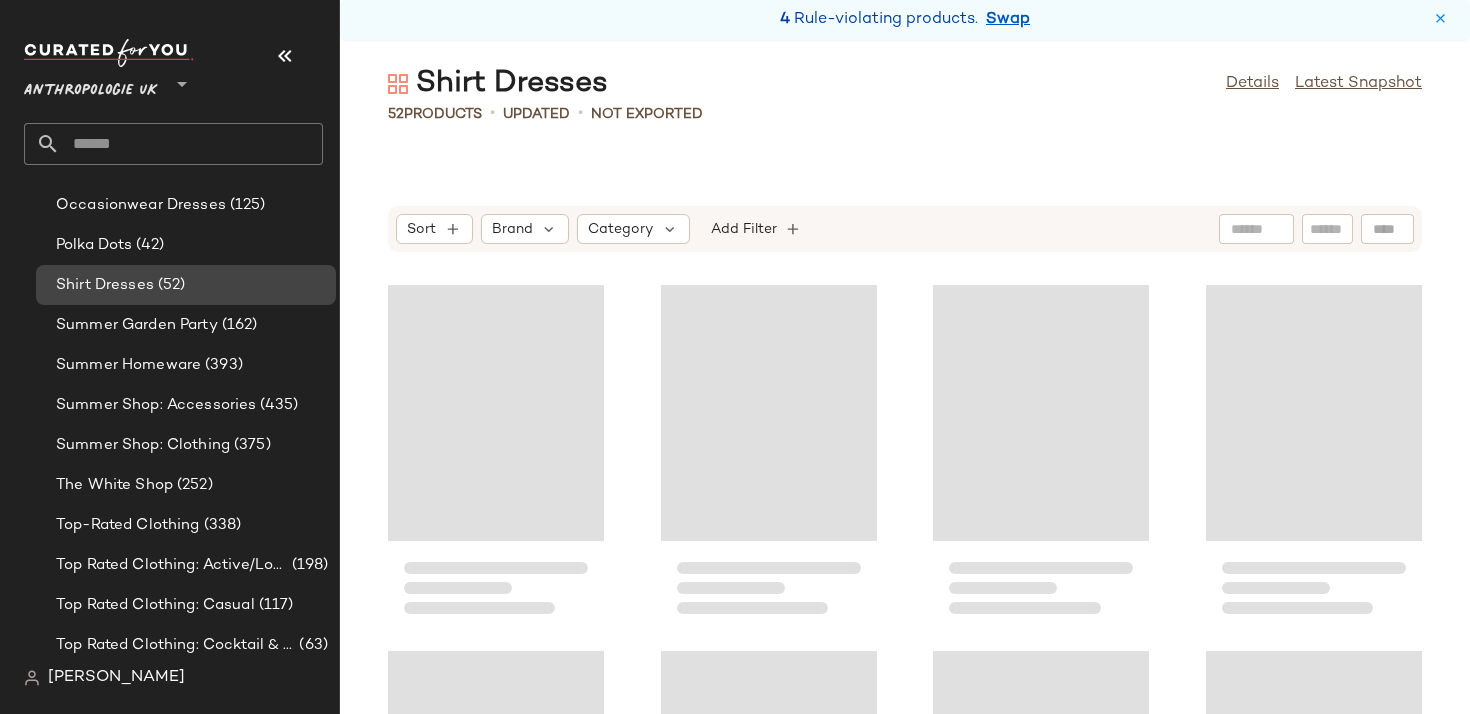 scroll, scrollTop: 2164, scrollLeft: 0, axis: vertical 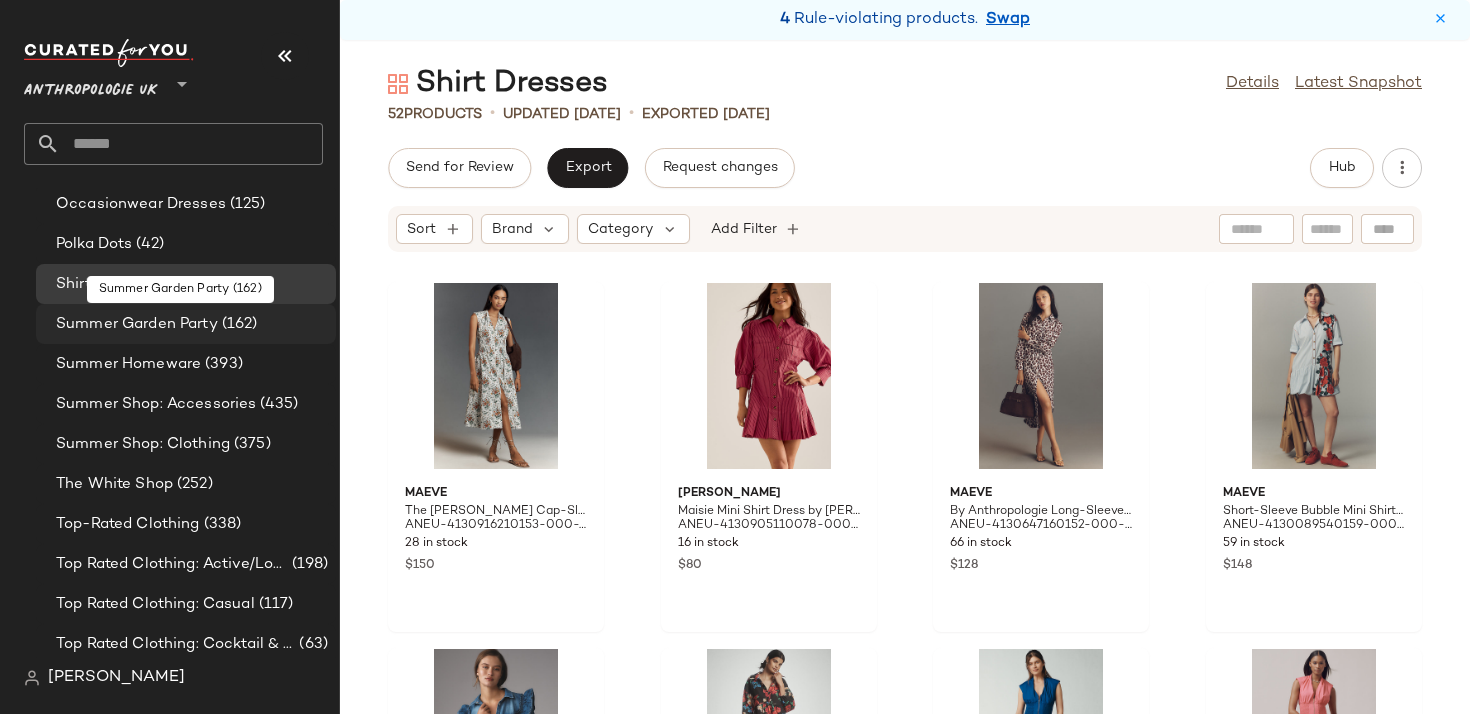 click on "(162)" at bounding box center (238, 324) 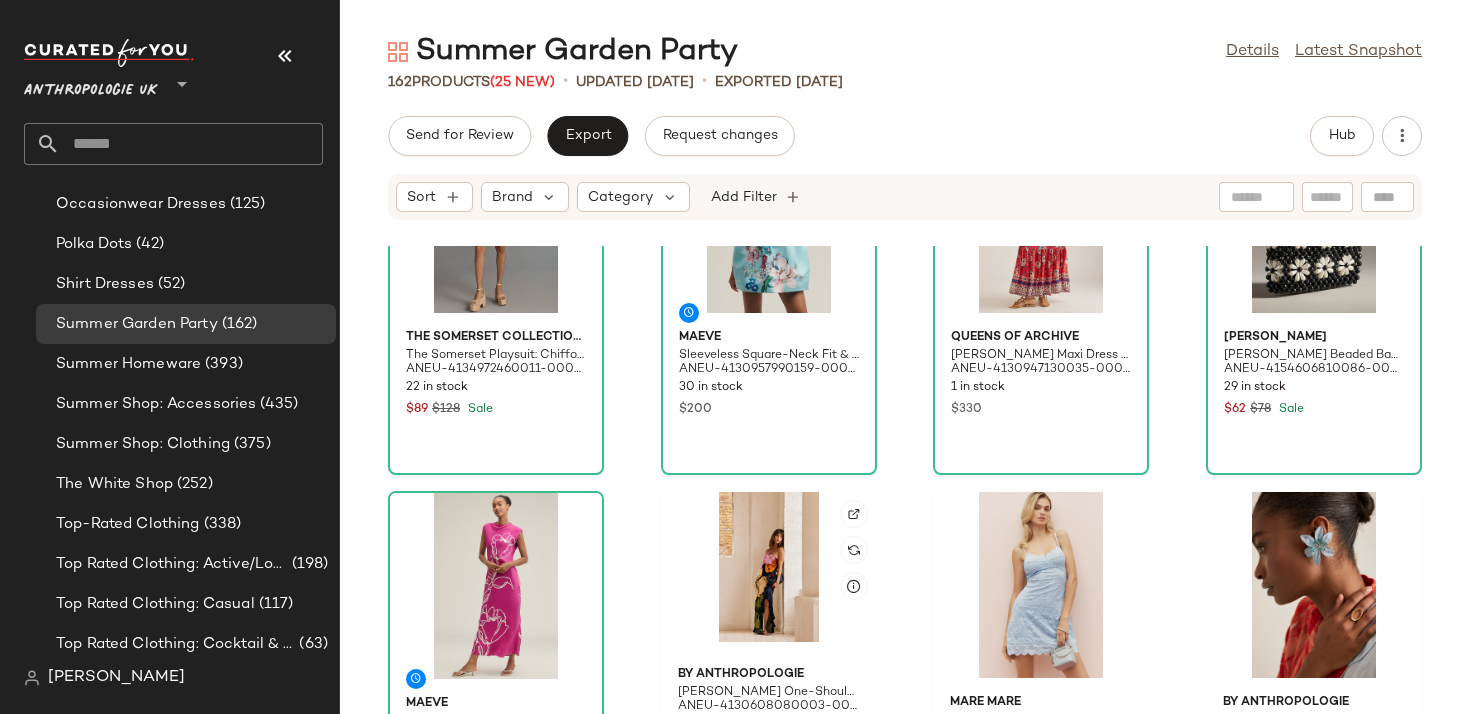 scroll, scrollTop: 879, scrollLeft: 0, axis: vertical 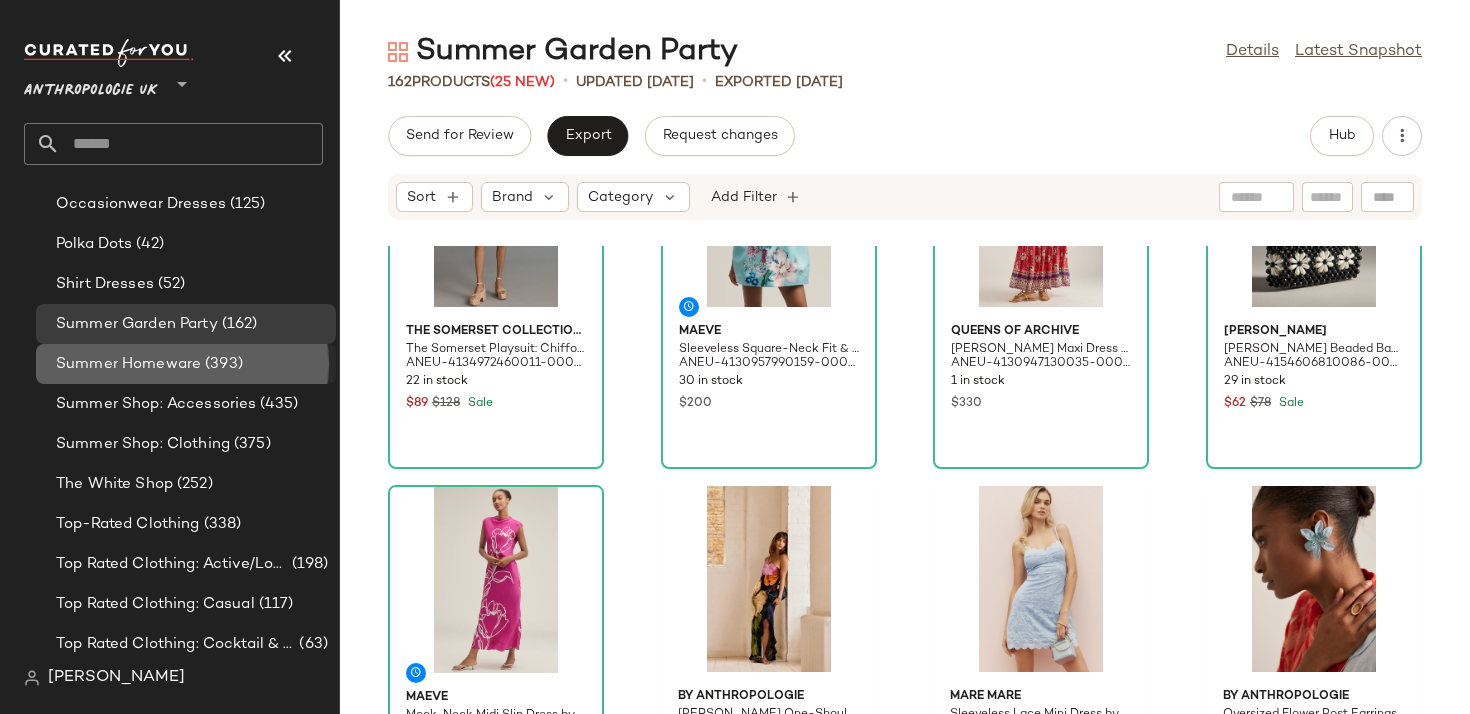 click on "(393)" at bounding box center (222, 364) 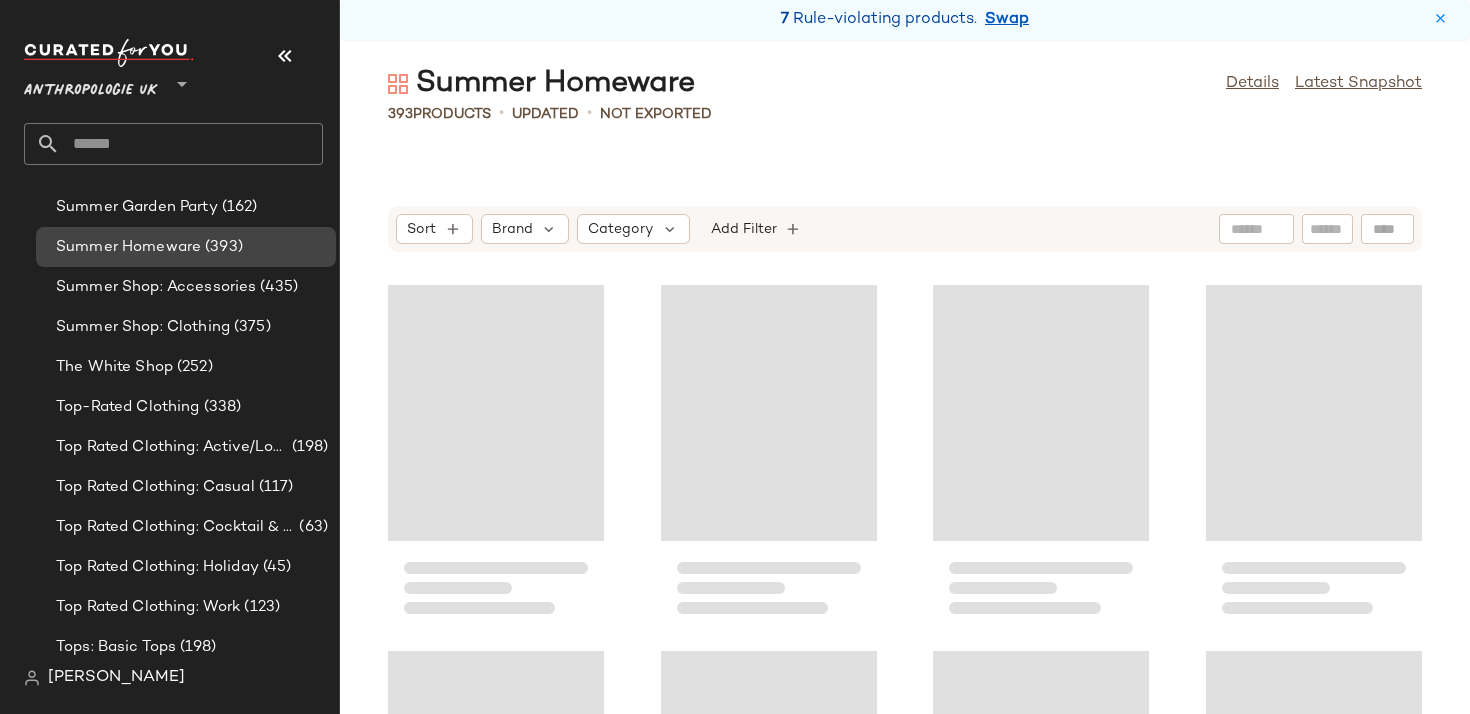 scroll, scrollTop: 2282, scrollLeft: 0, axis: vertical 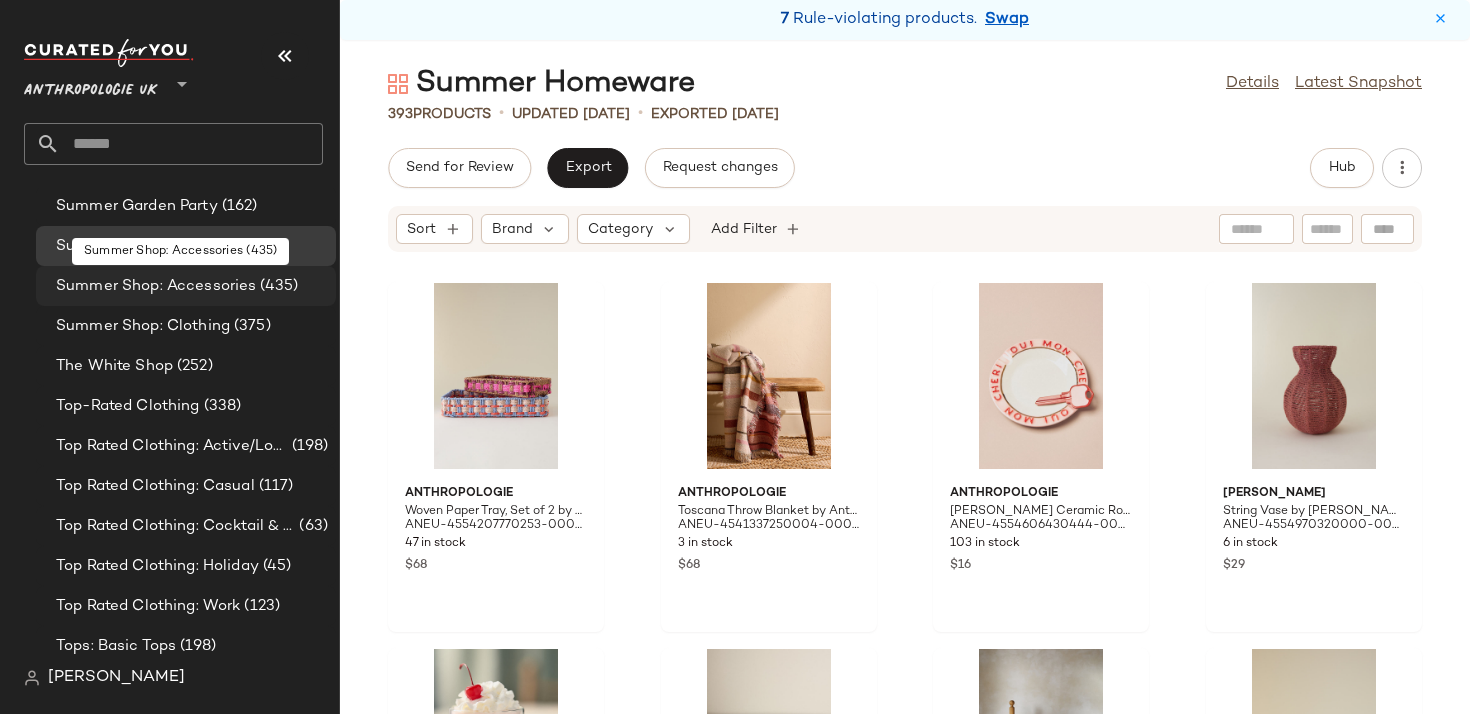 click on "Summer Shop: Accessories" at bounding box center (156, 286) 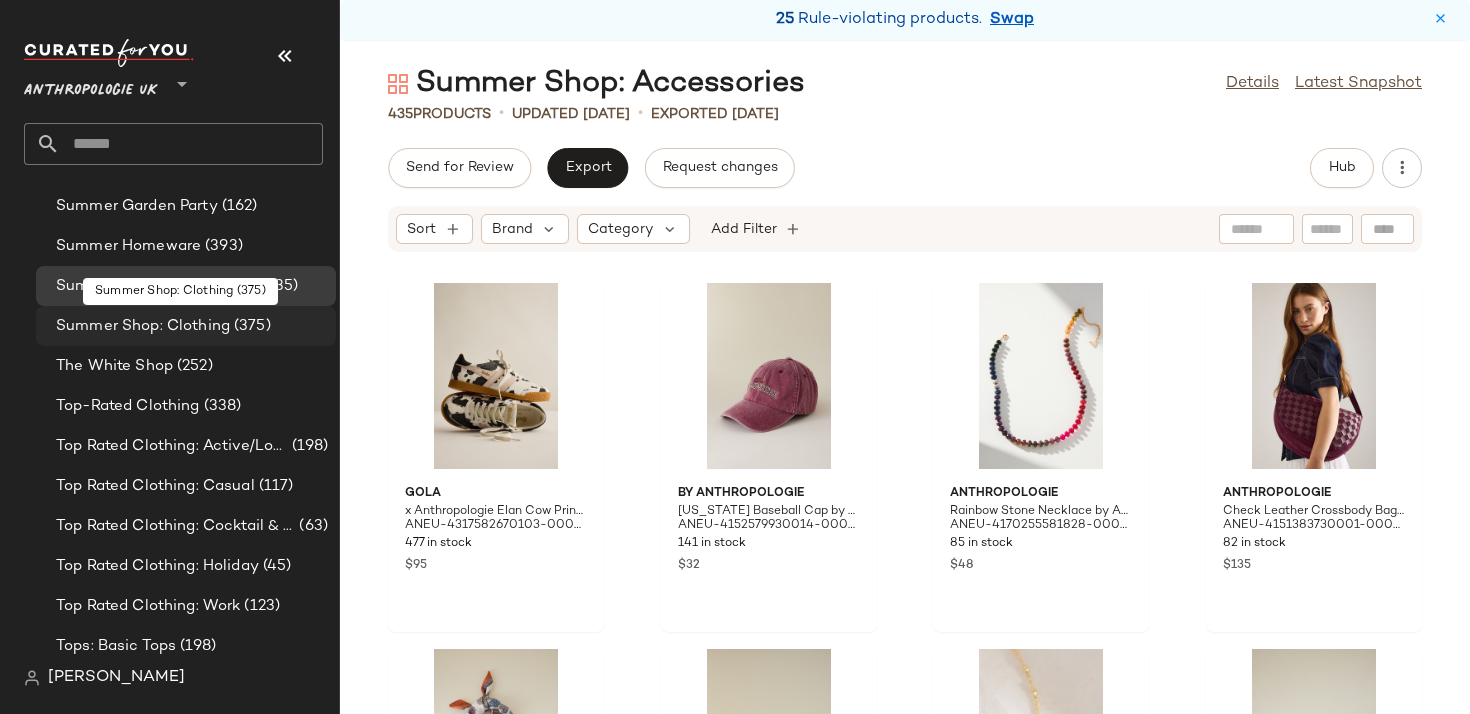 click on "(375)" at bounding box center [250, 326] 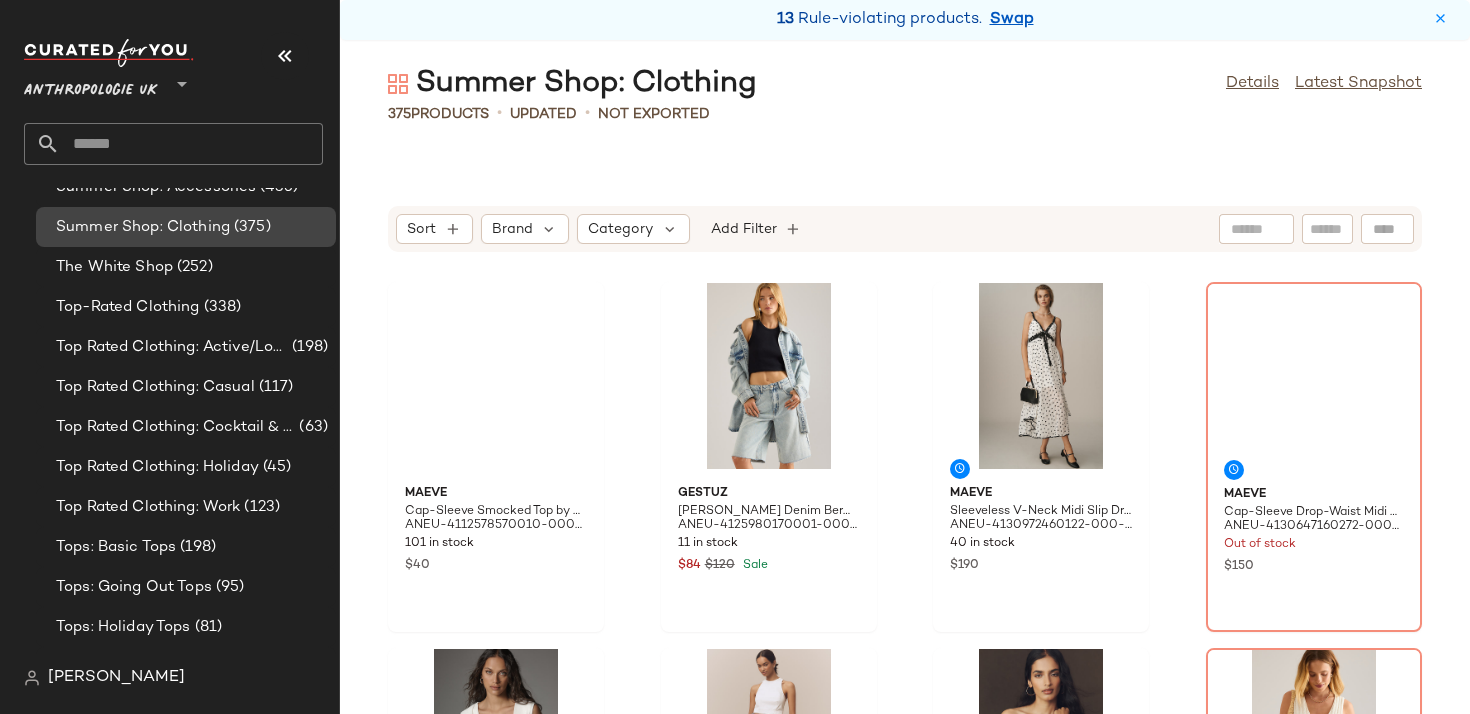 scroll, scrollTop: 2382, scrollLeft: 0, axis: vertical 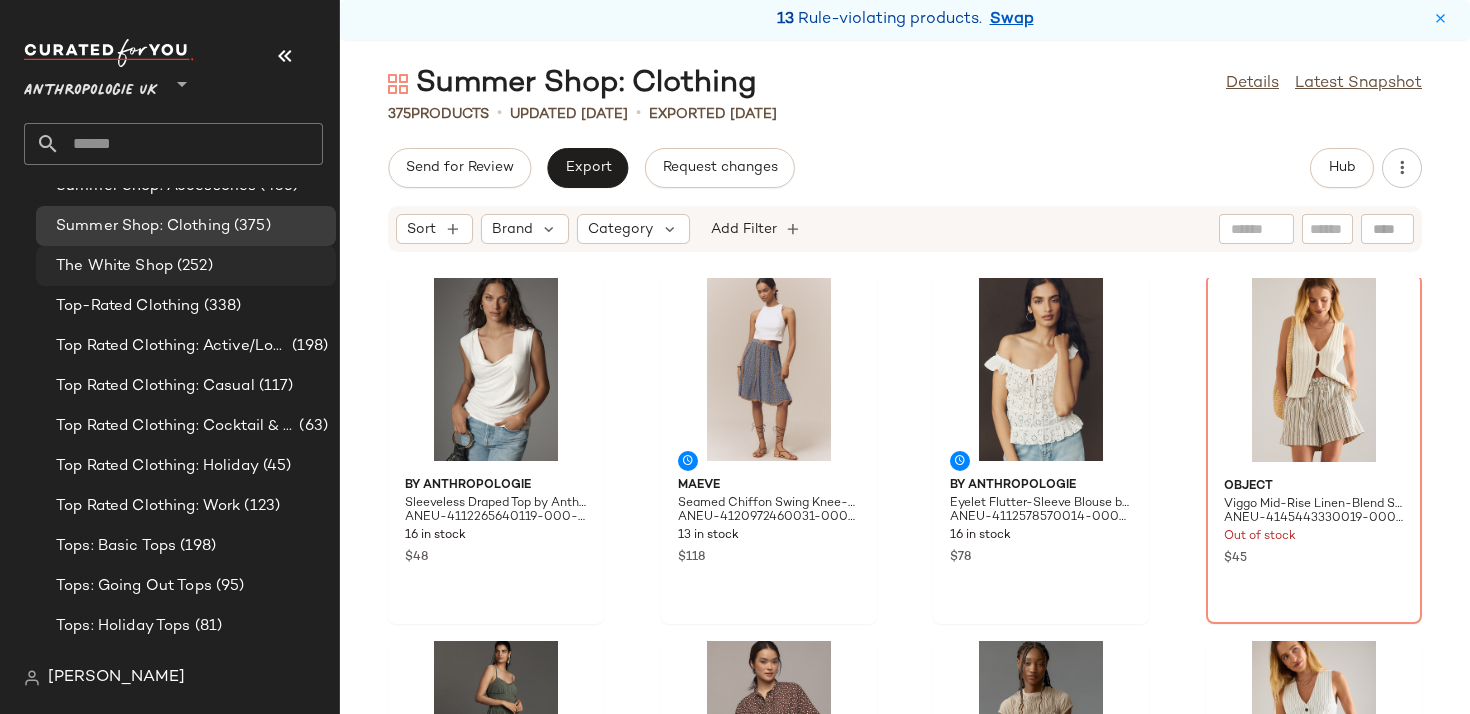 click on "The White Shop (252)" 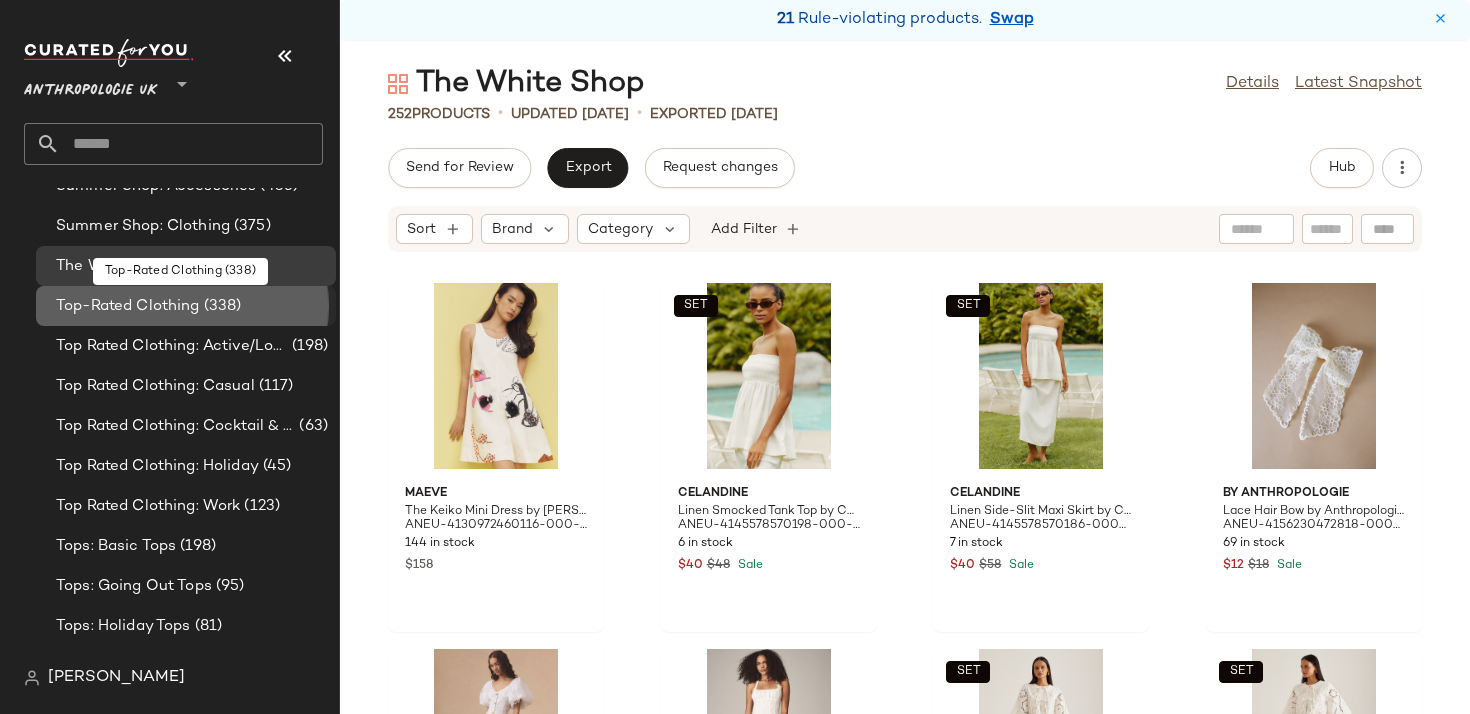 click on "(338)" at bounding box center (221, 306) 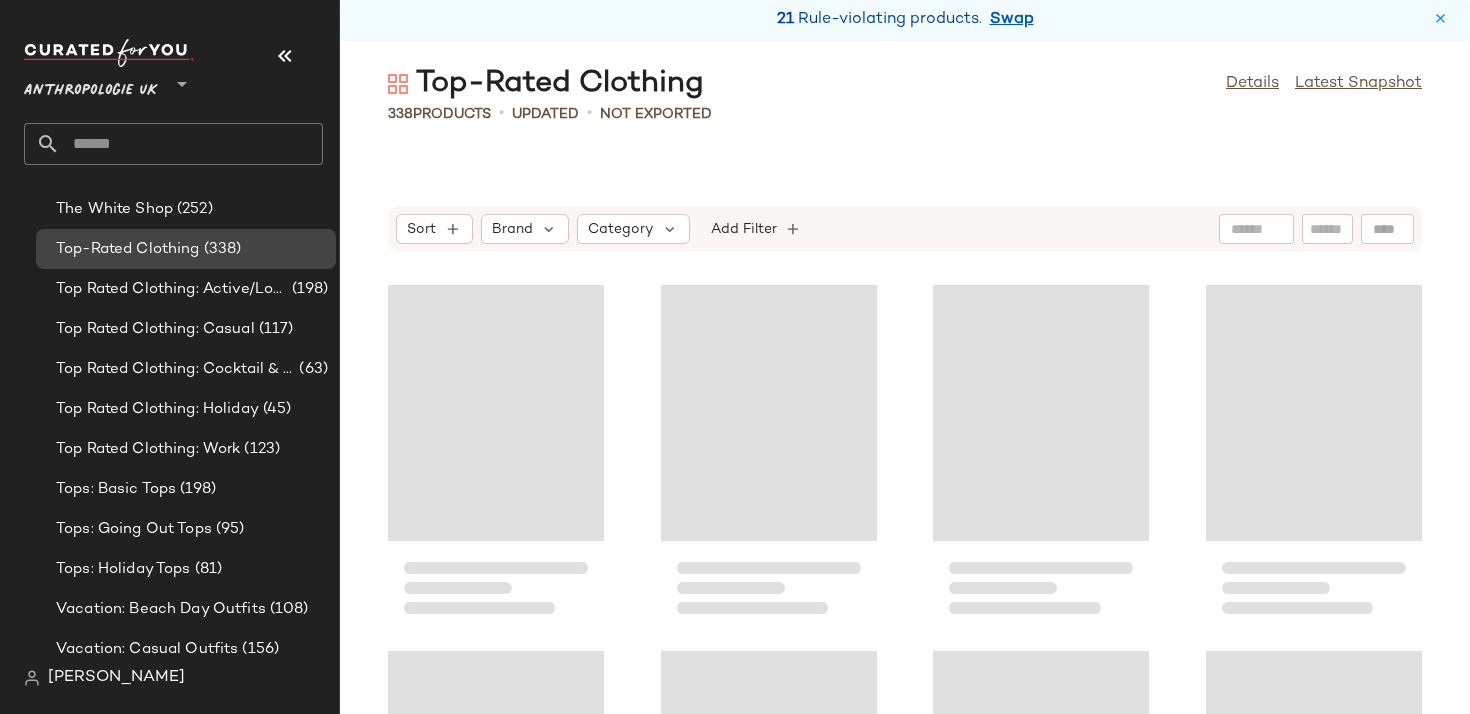 scroll, scrollTop: 2453, scrollLeft: 0, axis: vertical 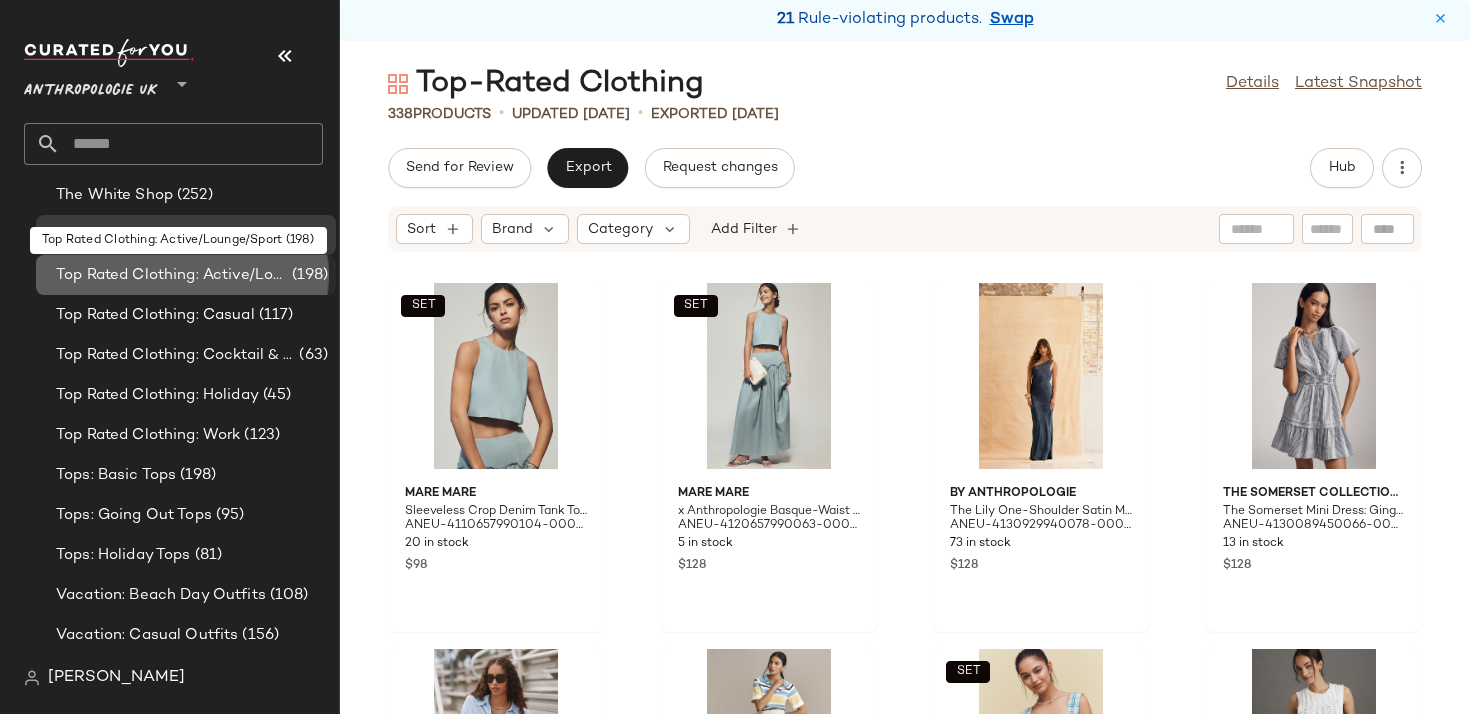 click on "Top Rated Clothing: Active/Lounge/Sport" at bounding box center (172, 275) 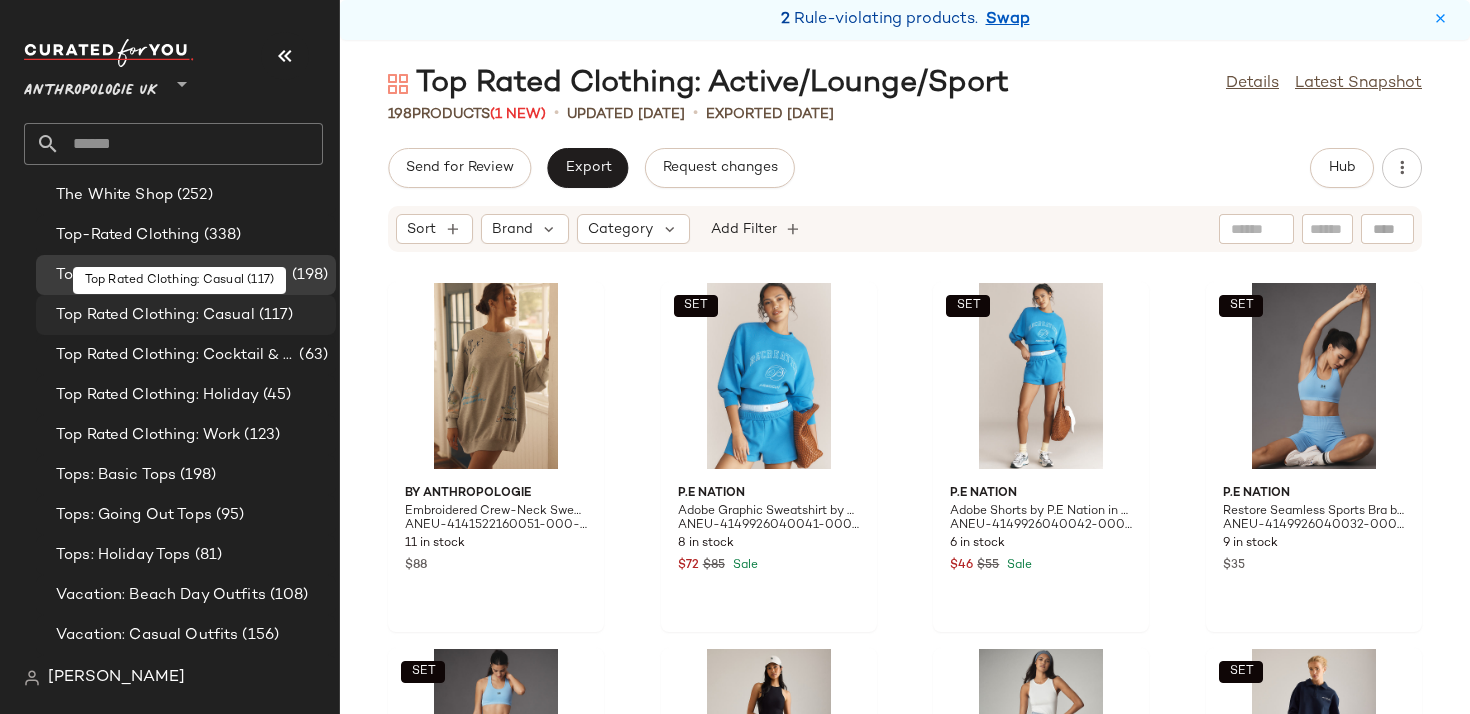 click on "Top Rated Clothing: Casual" at bounding box center (155, 315) 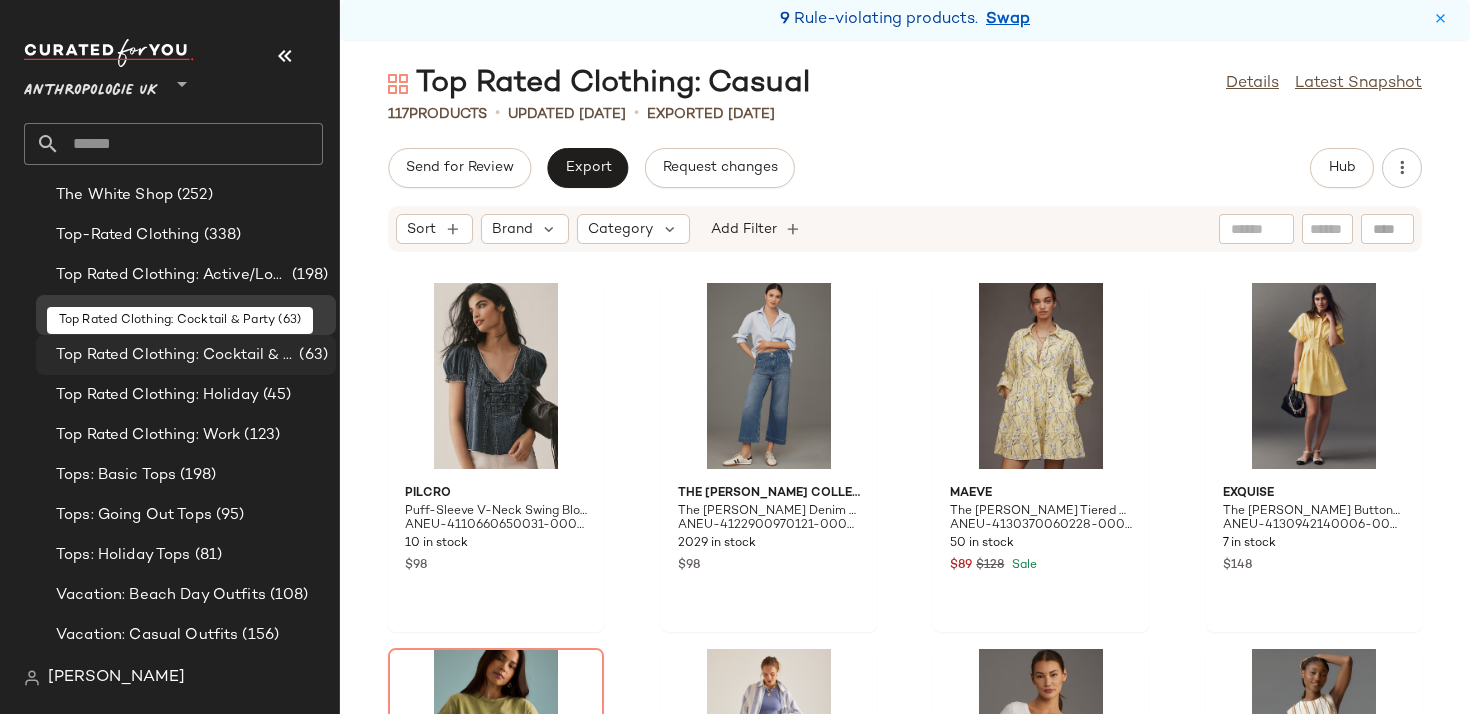 click on "Top Rated Clothing: Cocktail & Party" at bounding box center (175, 355) 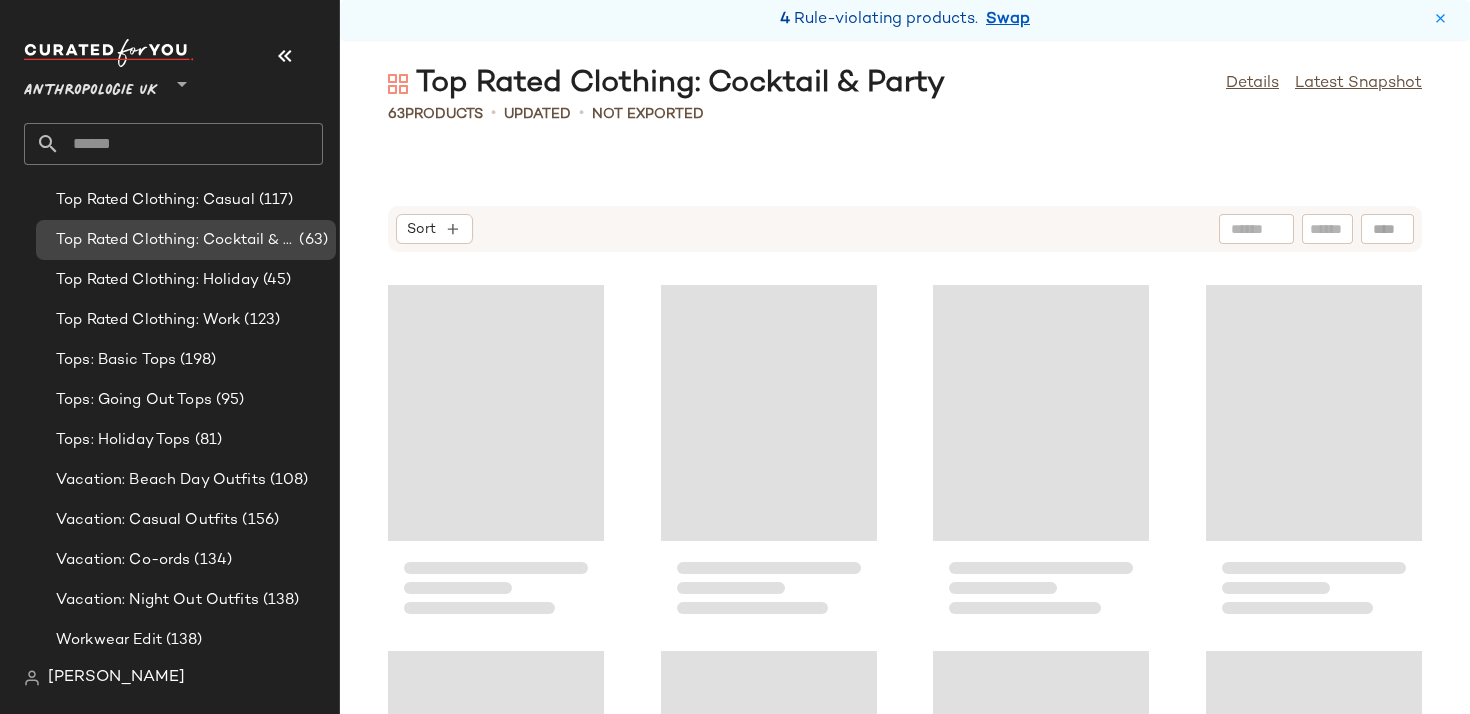 click on "Tops: Basic Tops (198)" 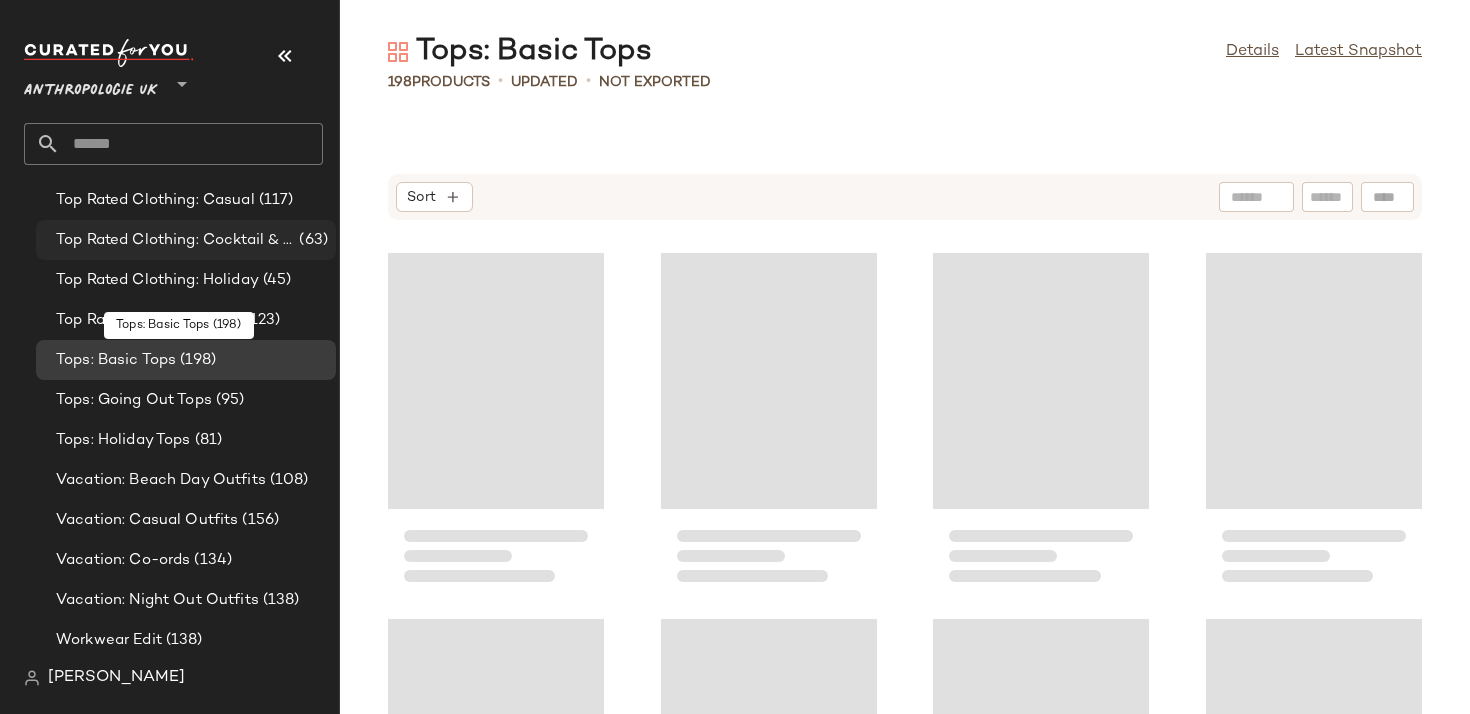 scroll, scrollTop: 2570, scrollLeft: 0, axis: vertical 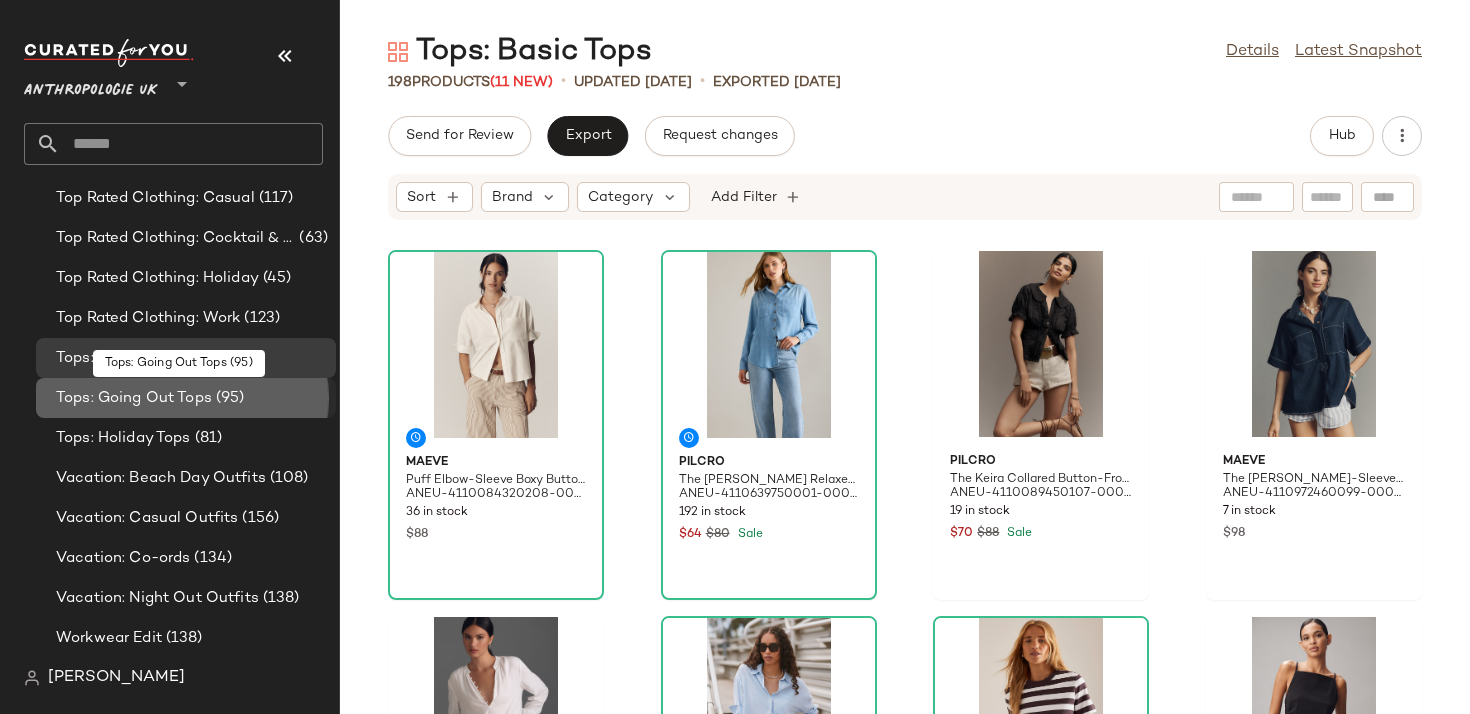 click on "(95)" at bounding box center (228, 398) 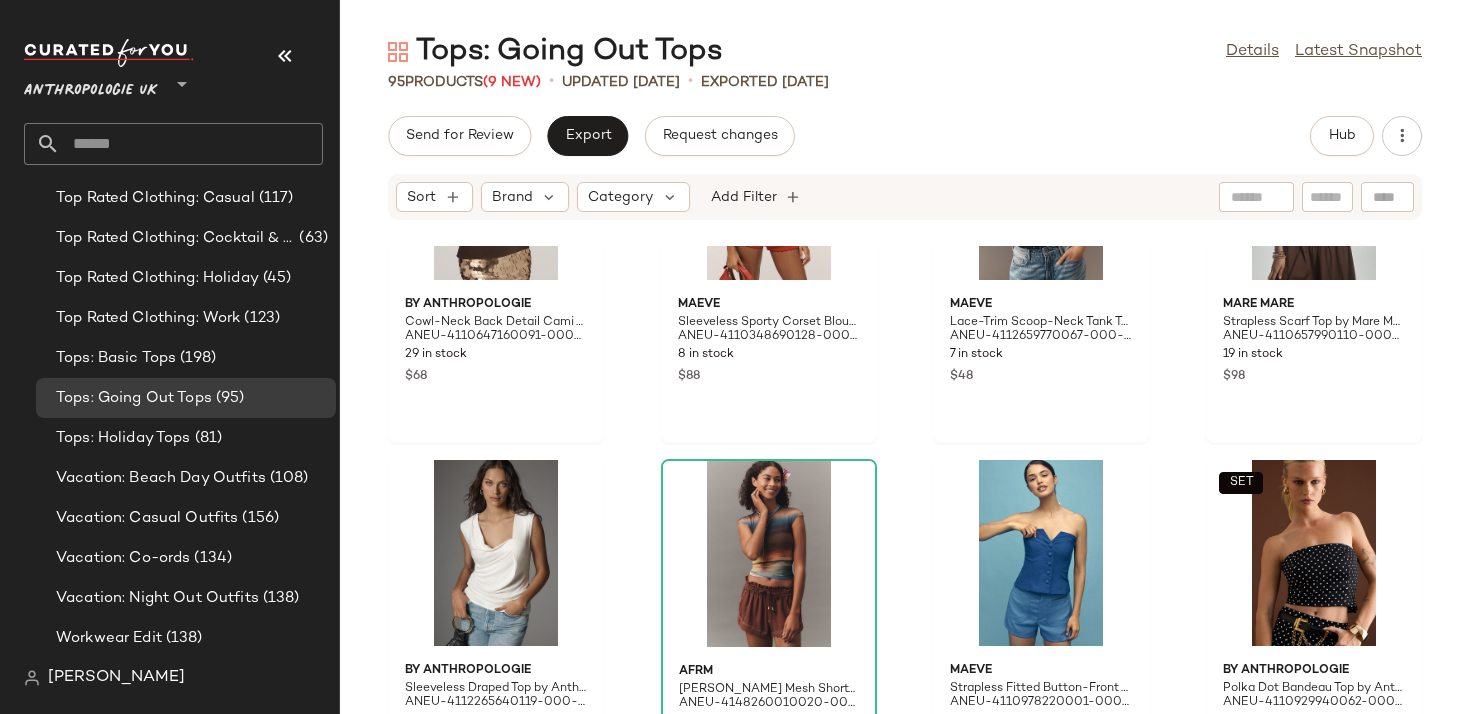 scroll, scrollTop: 907, scrollLeft: 0, axis: vertical 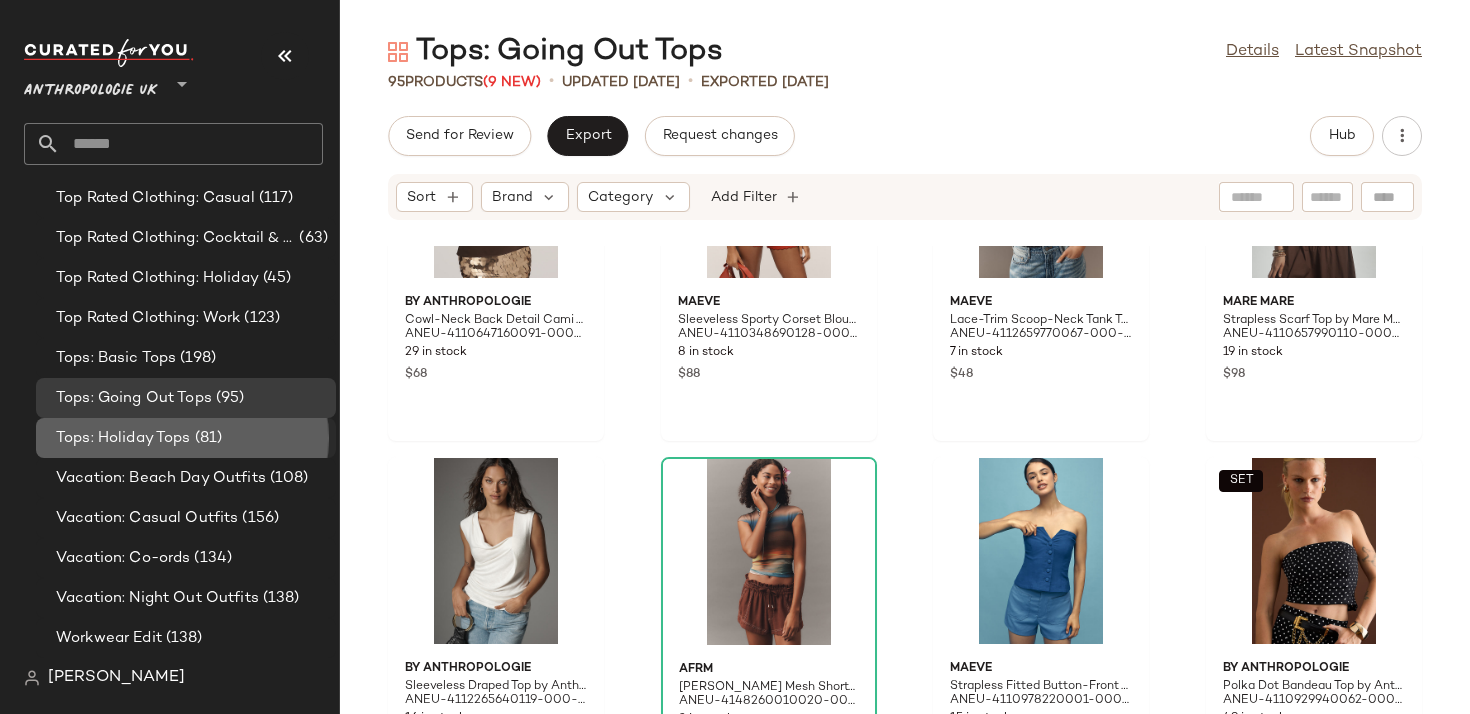 click on "(81)" at bounding box center [207, 438] 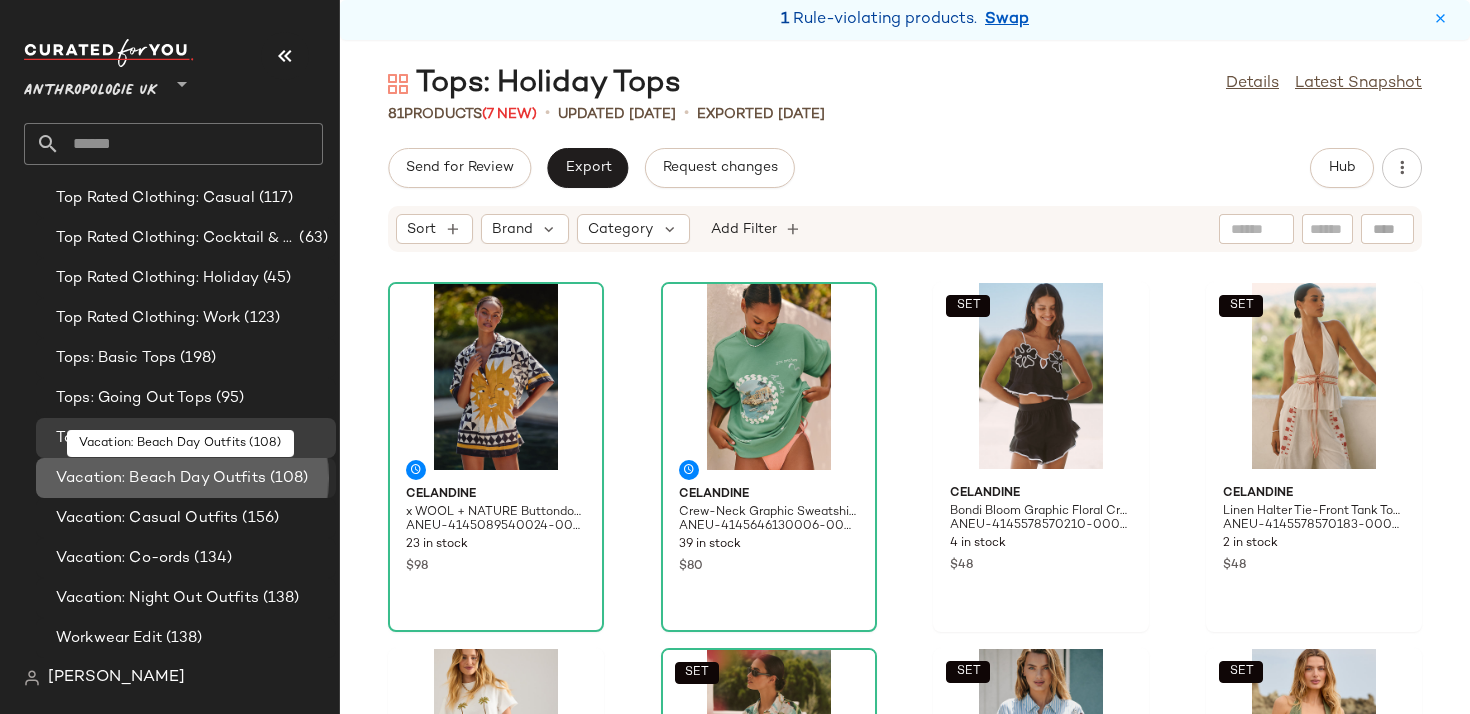 click on "Vacation: Beach Day Outfits" at bounding box center [161, 478] 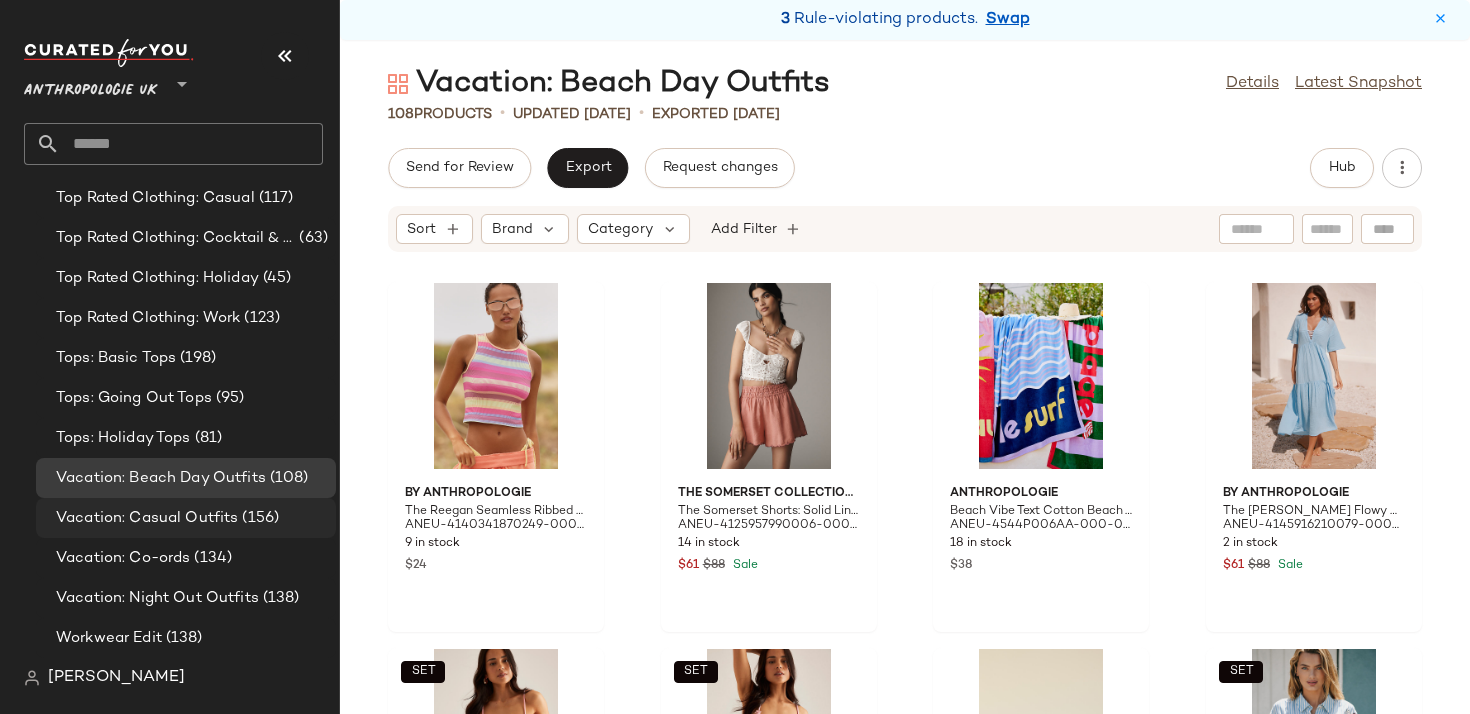 click on "Vacation: Casual Outfits" at bounding box center [147, 518] 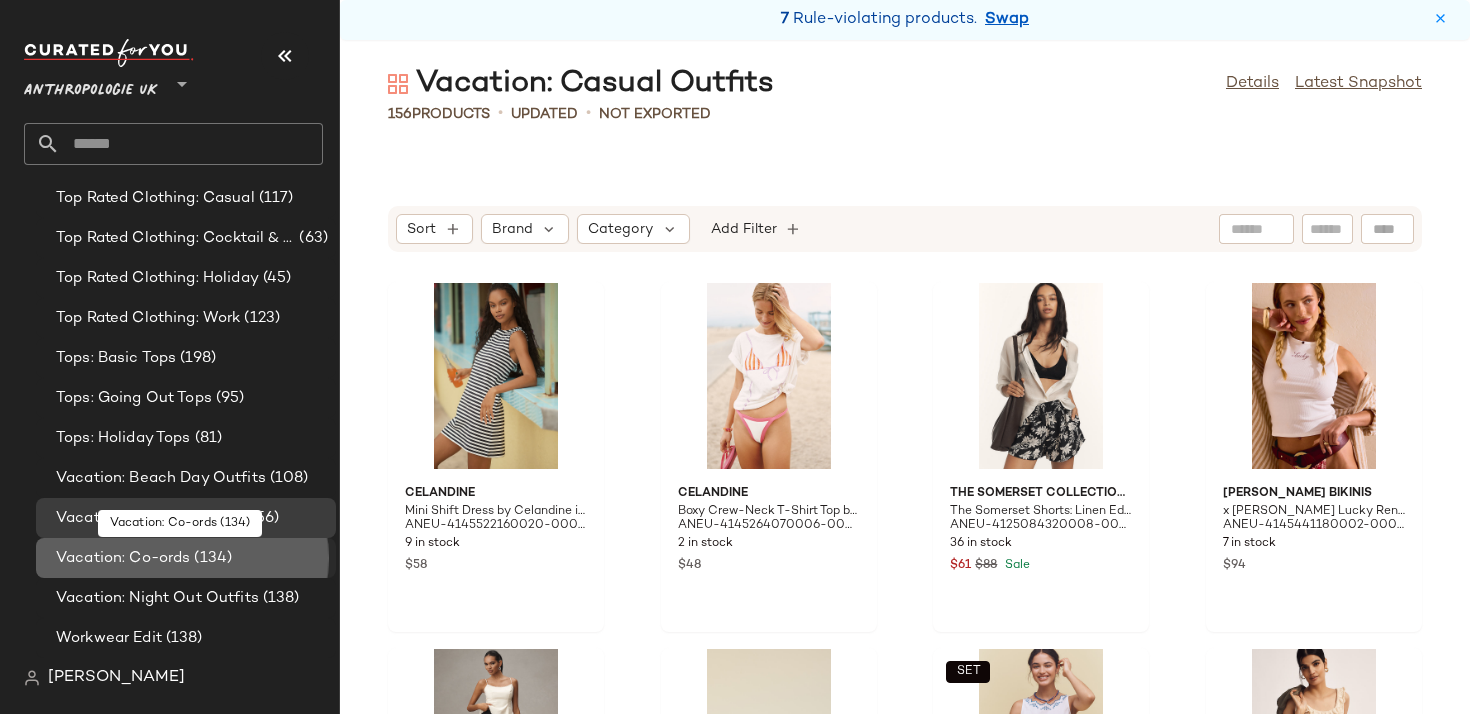 click on "(134)" at bounding box center [211, 558] 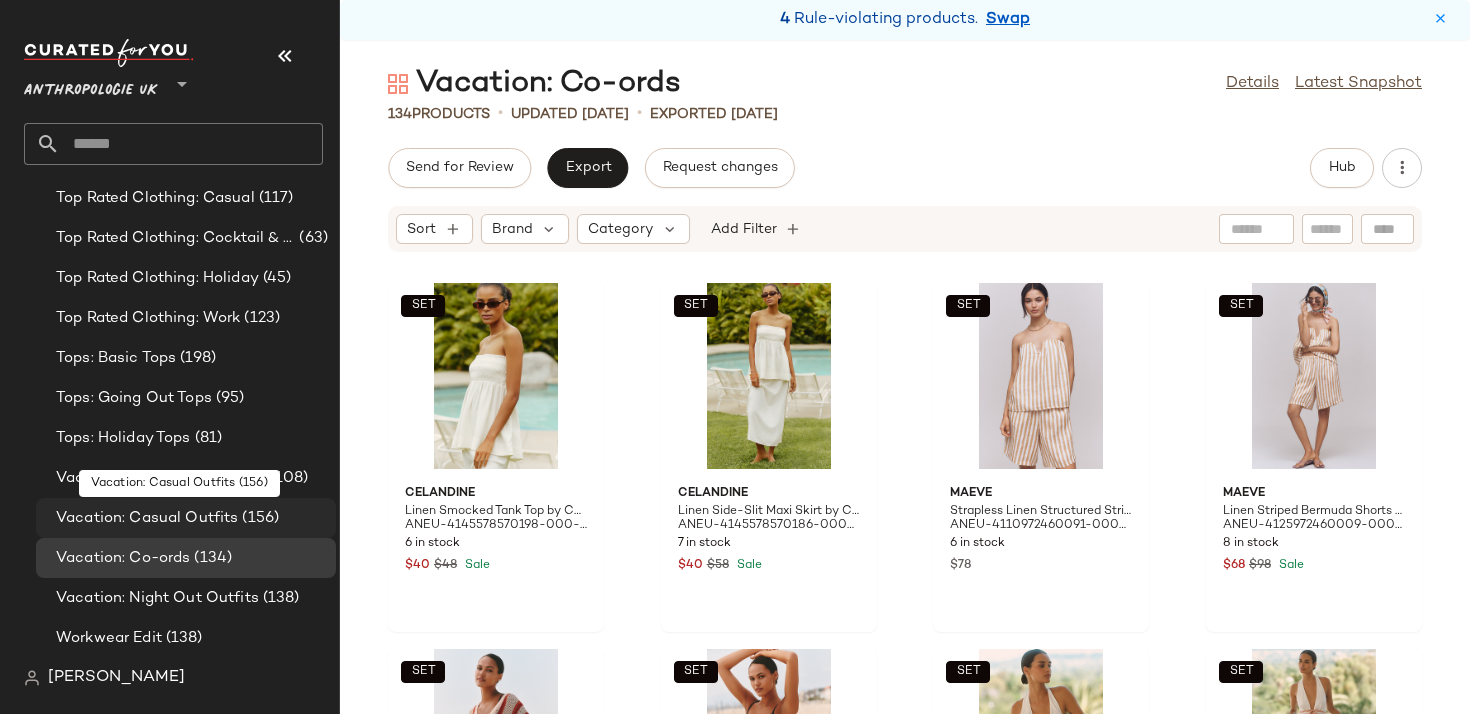 click on "Vacation: Casual Outfits (156)" 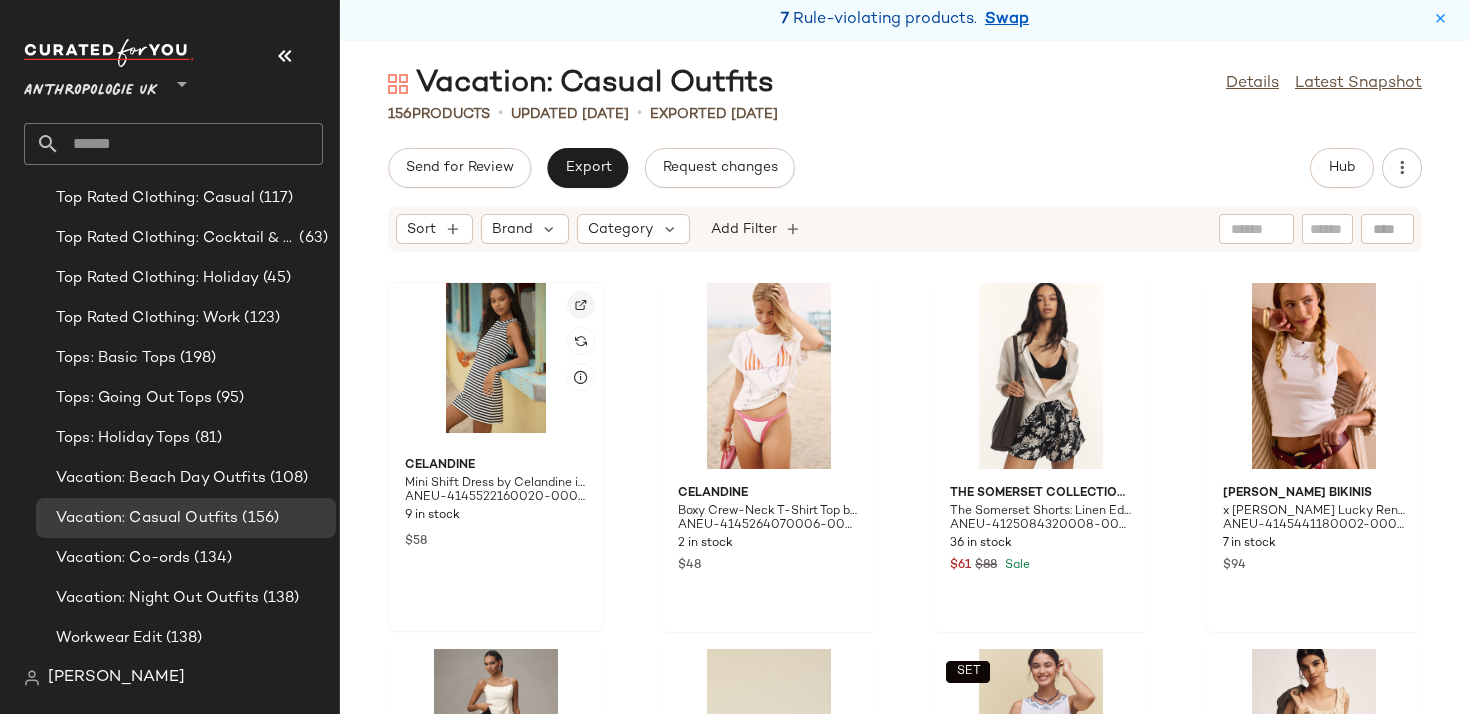 click 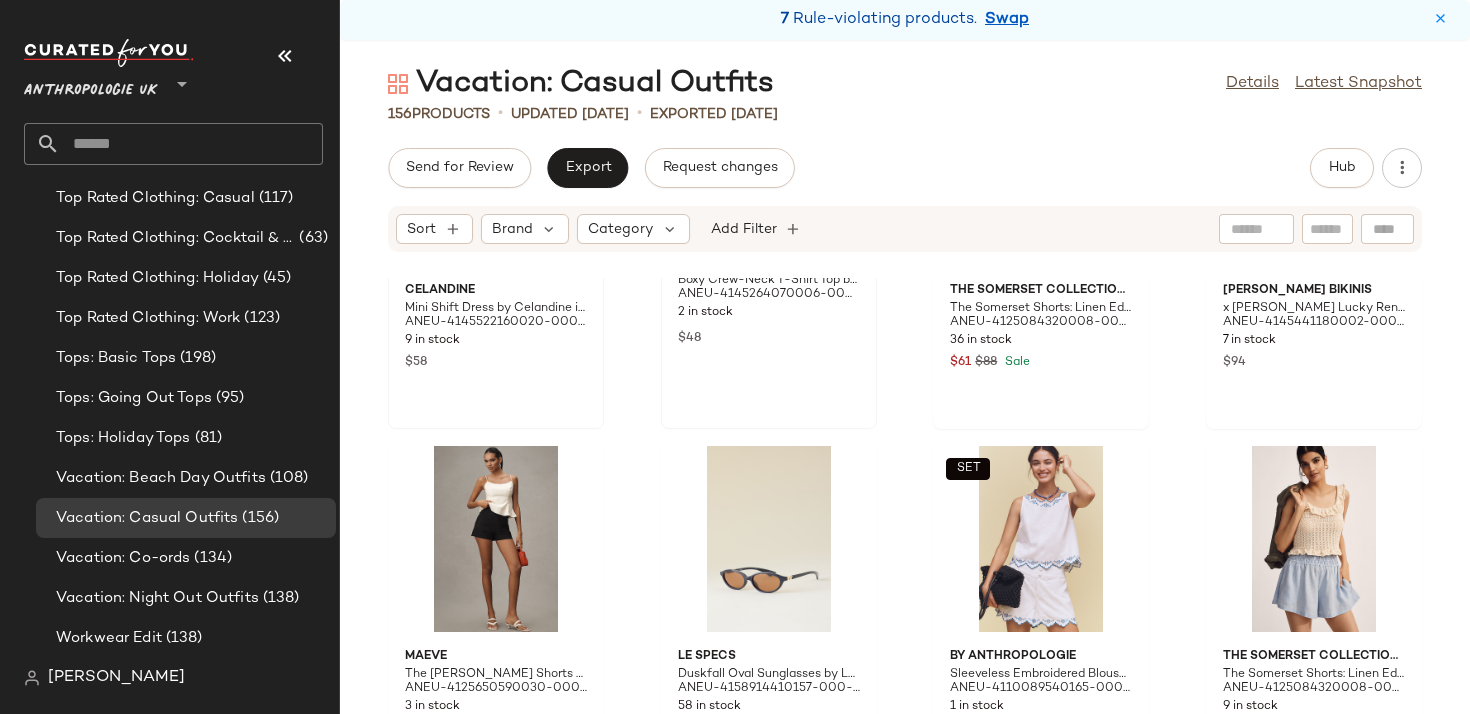 scroll, scrollTop: 222, scrollLeft: 0, axis: vertical 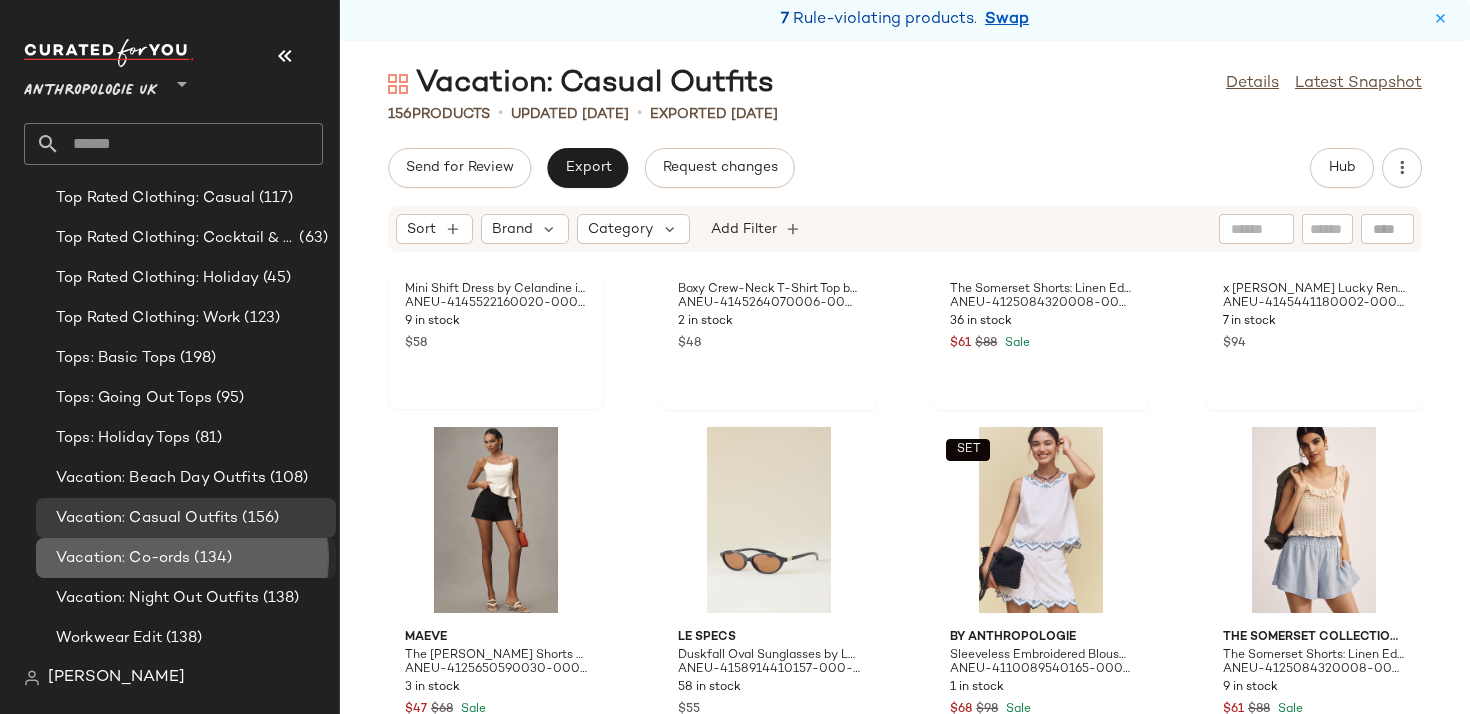 click on "Vacation: Co-ords (134)" 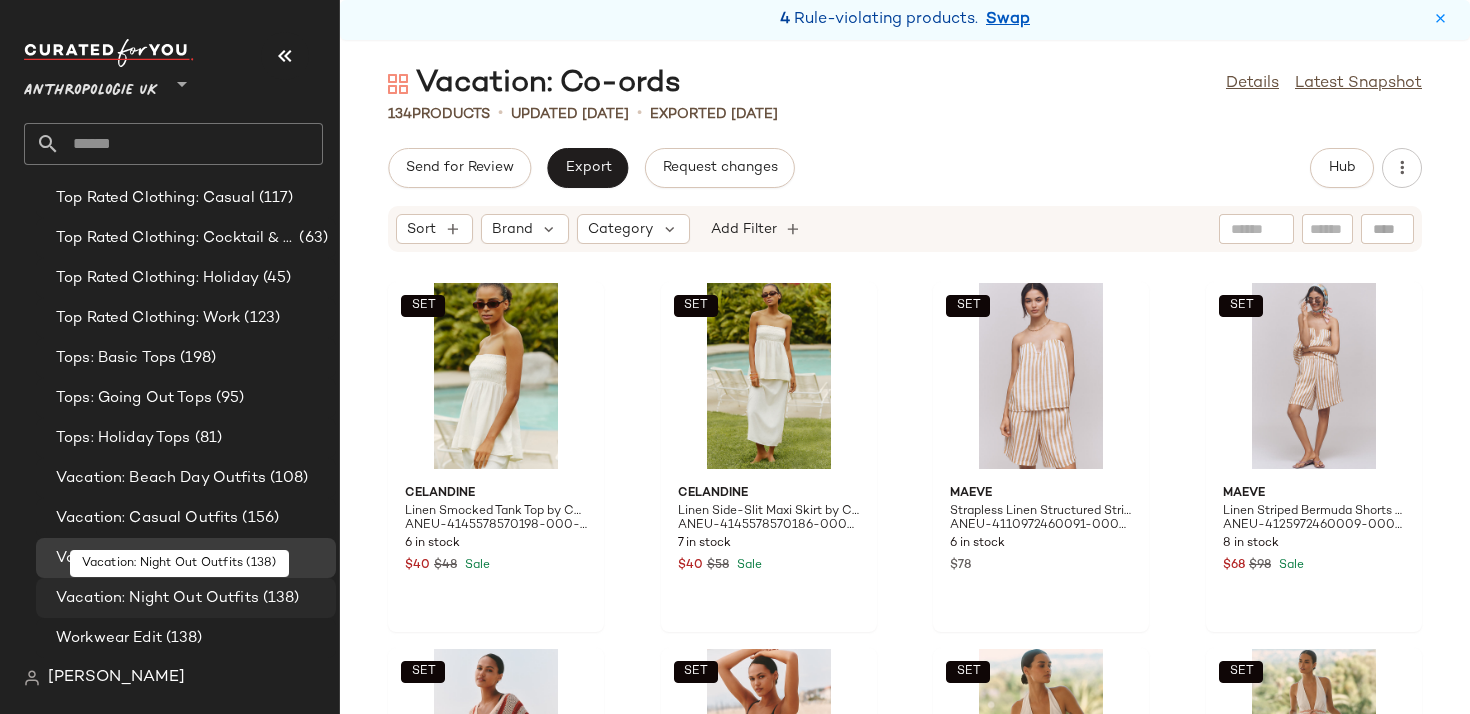 click on "Vacation: Night Out Outfits" at bounding box center [157, 598] 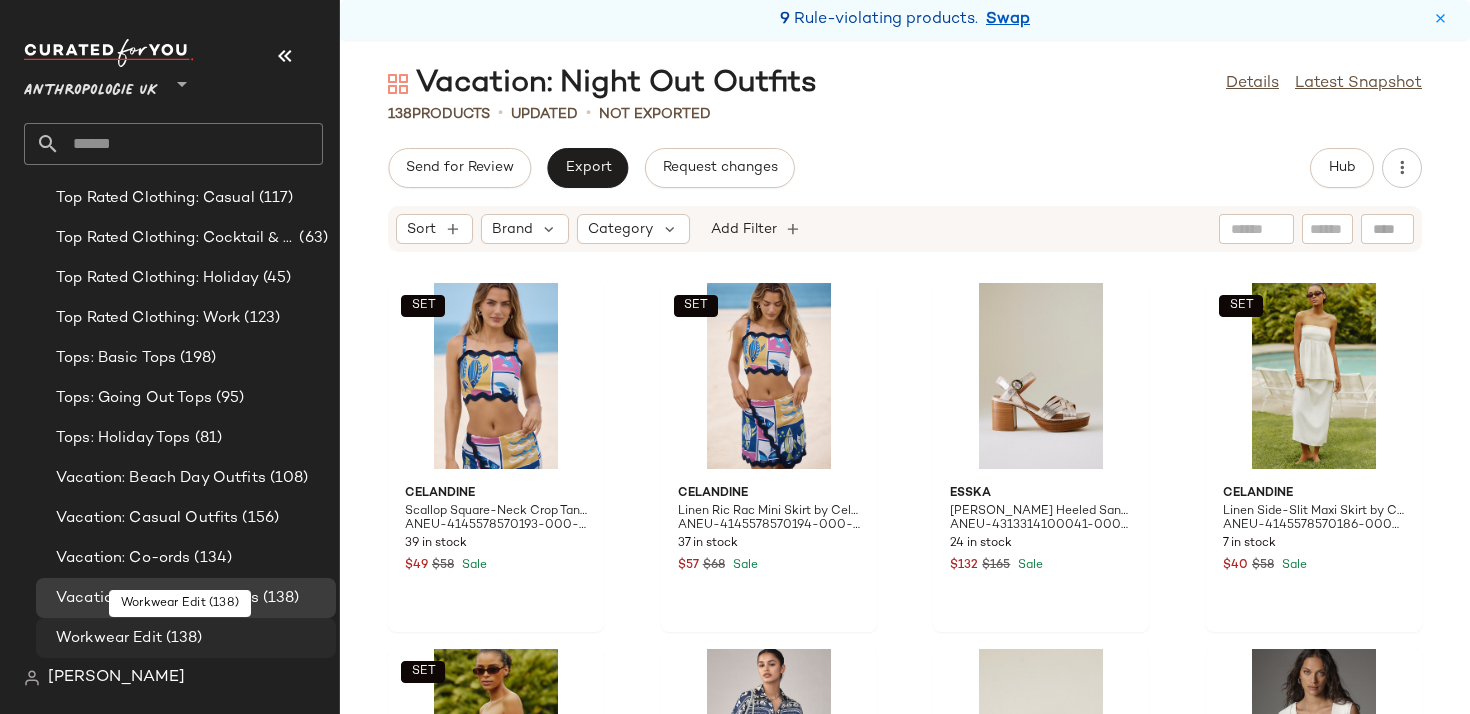 click on "Workwear Edit (138)" 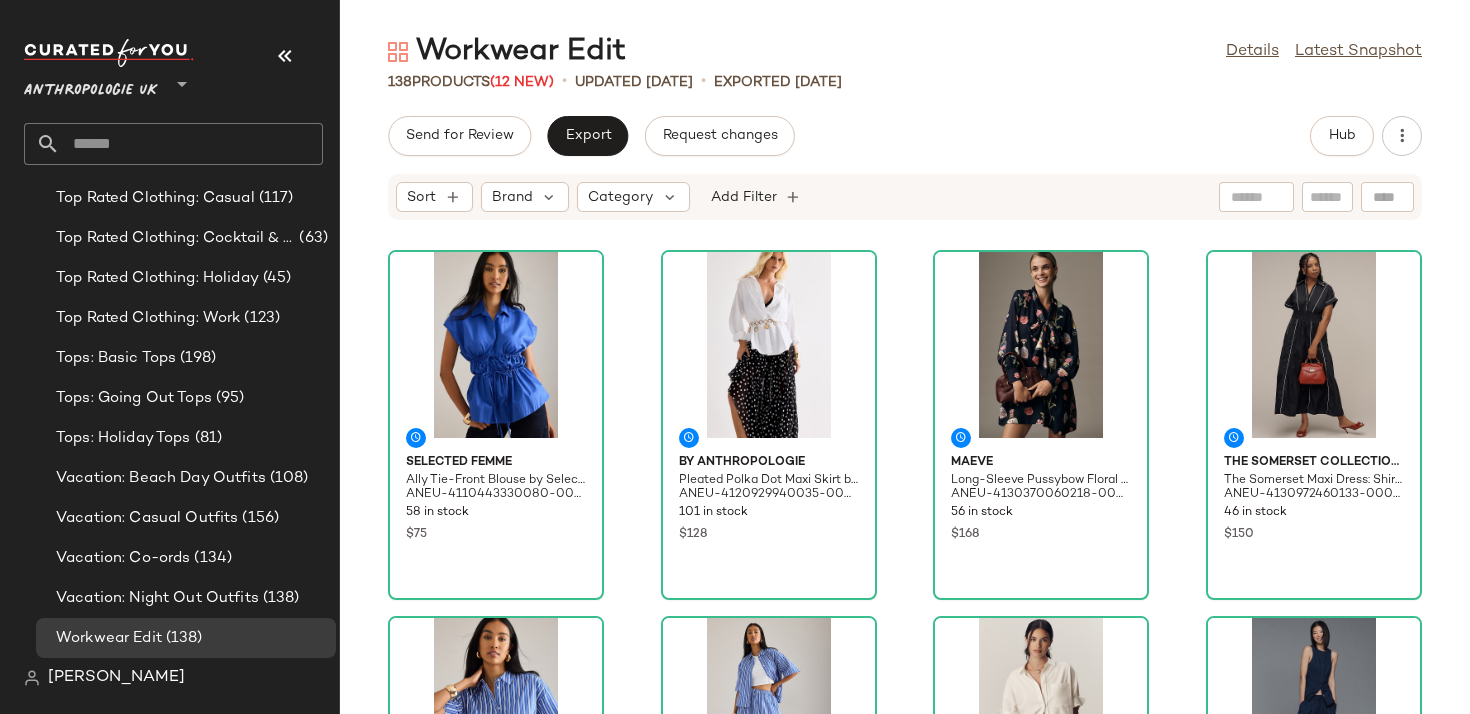 click on "Selected Femme Ally Tie-Front Blouse by Selected Femme in Green, Women's Size: Uk 6, Cotton at Anthropologie ANEU-4110443330080-000-030 58 in stock $75 By Anthropologie Pleated Polka Dot Maxi Skirt by Anthropologie in Black, Women's Size: Uk 16, Polyester ANEU-4120929940035-000-018 101 in stock $128 Maeve Long-Sleeve Pussybow Floral Mini Dress by Maeve in Blue, Women's Size: Small, Viscose at Anthropologie ANEU-4130370060218-000-041 56 in stock $168 The Somerset Collection by Anthropologie The Somerset Maxi Dress: Shirt Dress Edition by The Somerset Collection by Anthropologie in Black, Women's Size: Small, Cotton ANEU-4130972460133-000-001 46 in stock $150 Selected Femme Fia Short-Sleeve Crop Shirt Top by Selected Femme, Women's Size: Uk 8, Cotton at Anthropologie ANEU-4110443330078-000-049 17 in stock $85 Selected Femme Fia Maxi Skirt by Selected Femme, Women's Size: Medium, Cotton at Anthropologie ANEU-4120443330050-000-049 22 in stock $95 Maeve ANEU-4110084320208-000-010 36 in stock $88 Maeve 29 in stock" 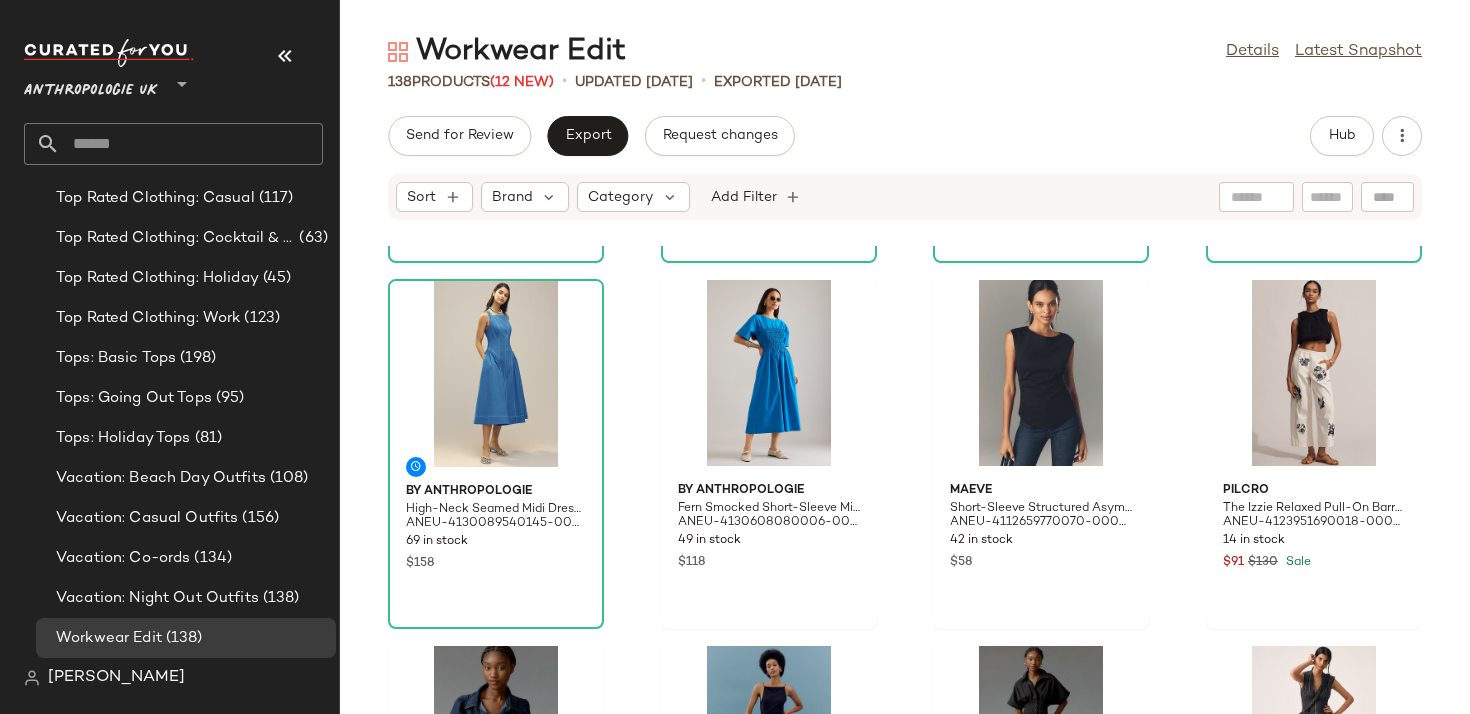 scroll, scrollTop: 777, scrollLeft: 0, axis: vertical 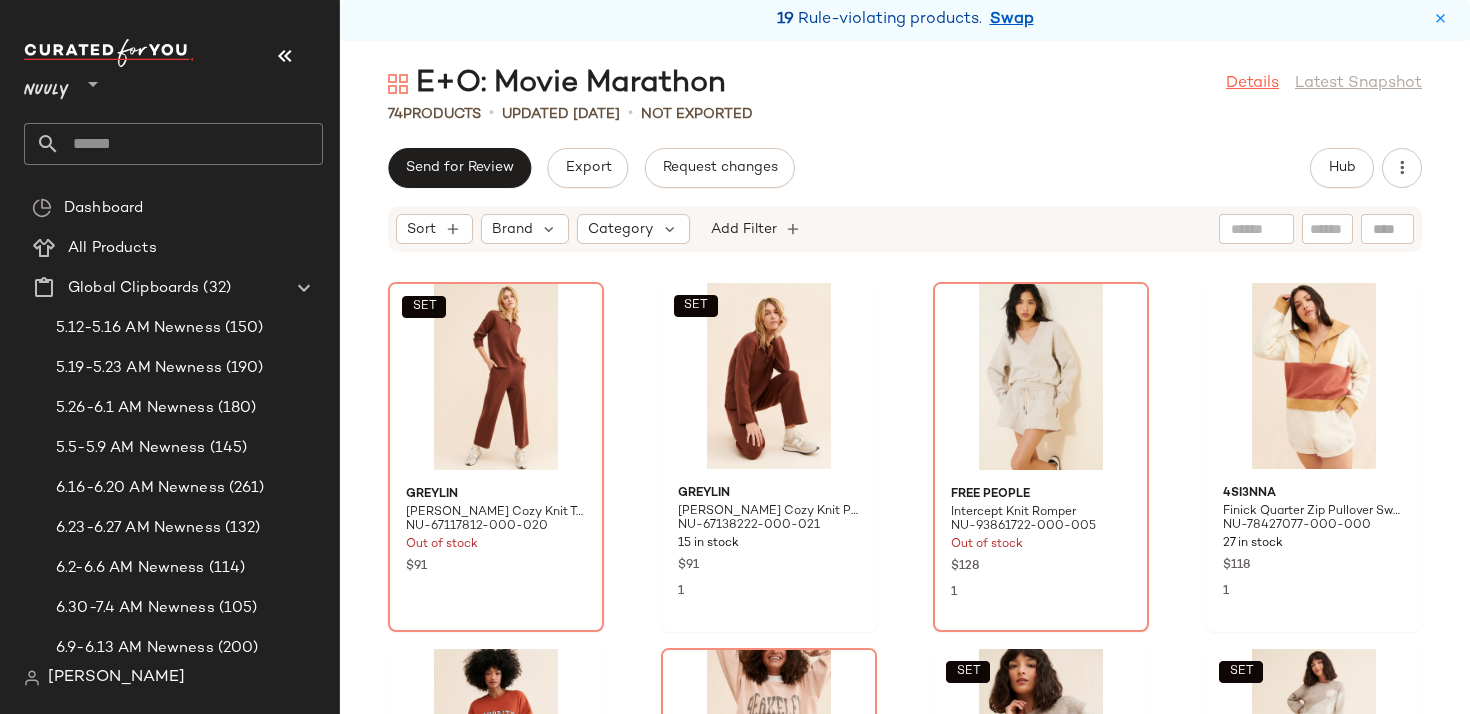 click on "Details" at bounding box center [1252, 84] 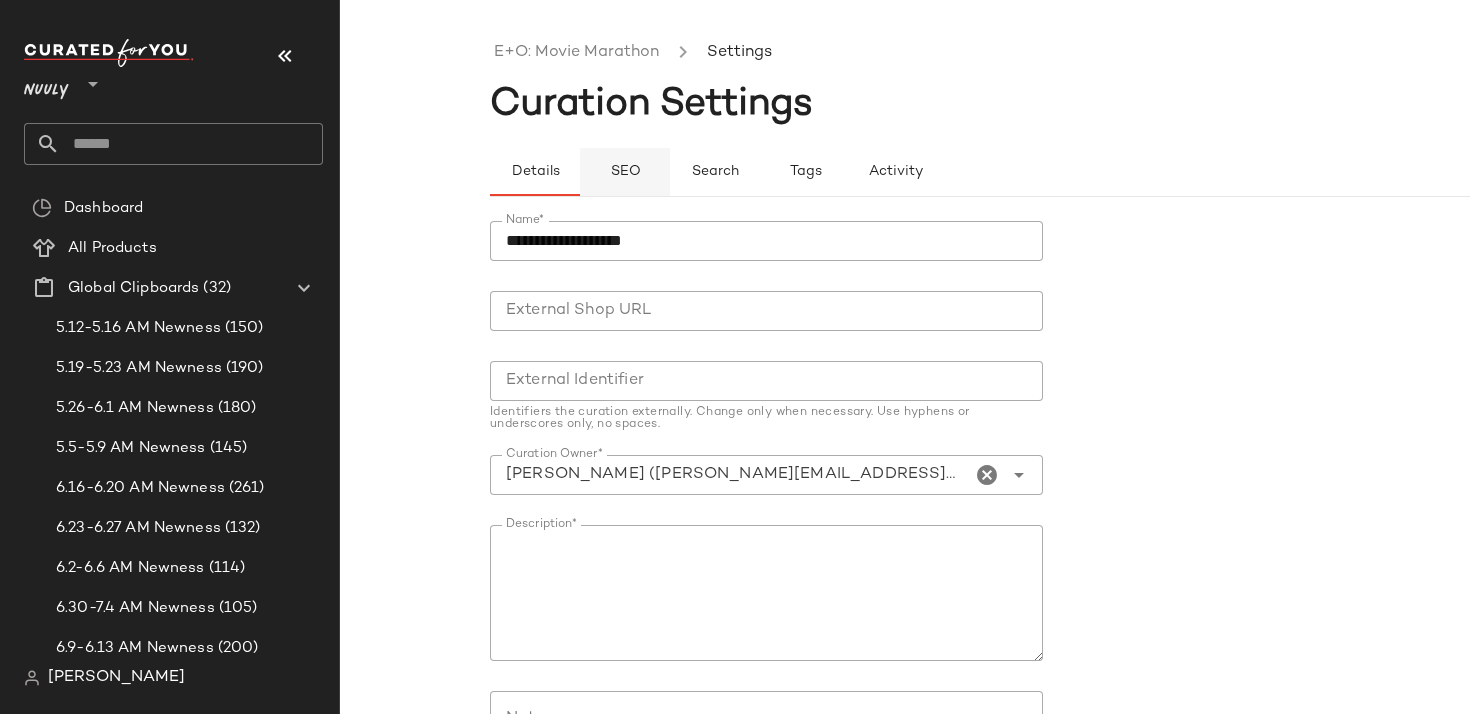 click on "SEO" 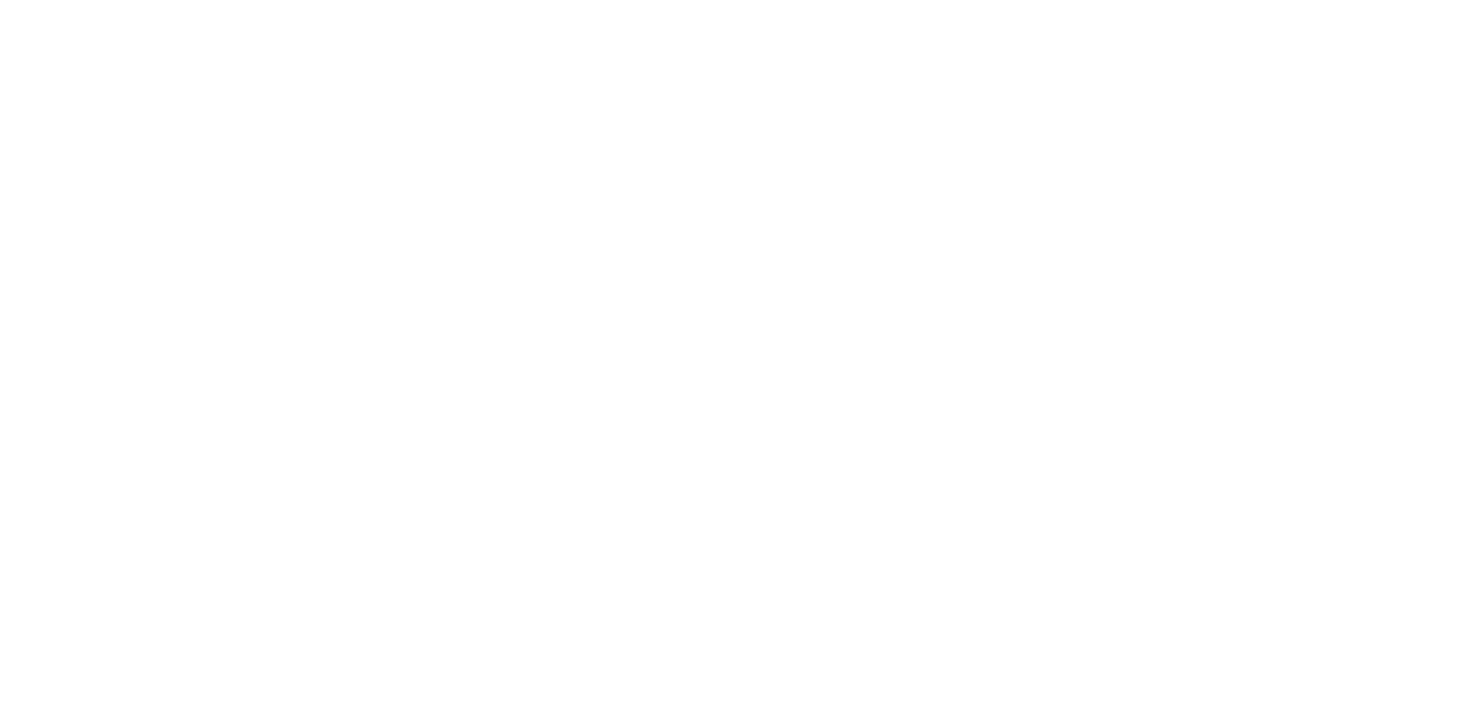 scroll, scrollTop: 0, scrollLeft: 0, axis: both 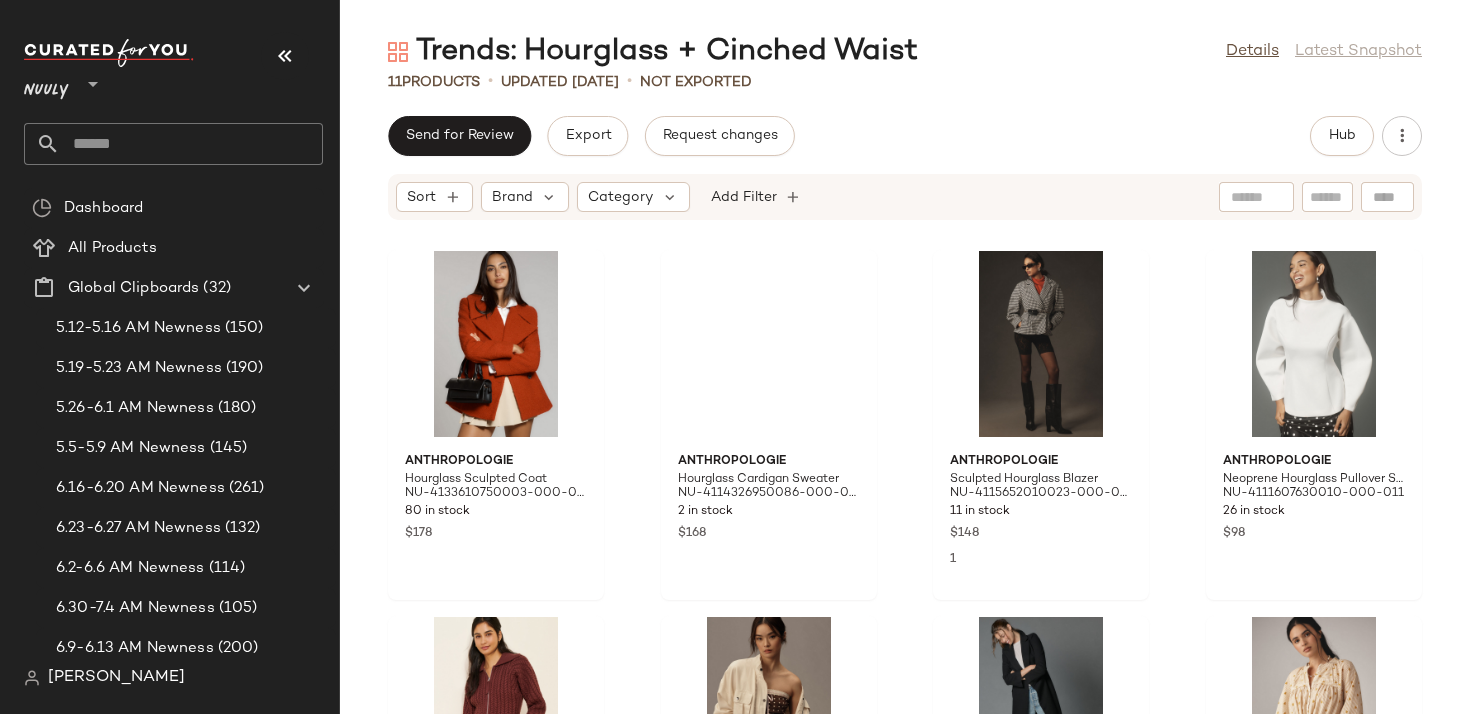 click on "Trends: Hourglass + Cinched Waist  Details   Latest Snapshot" 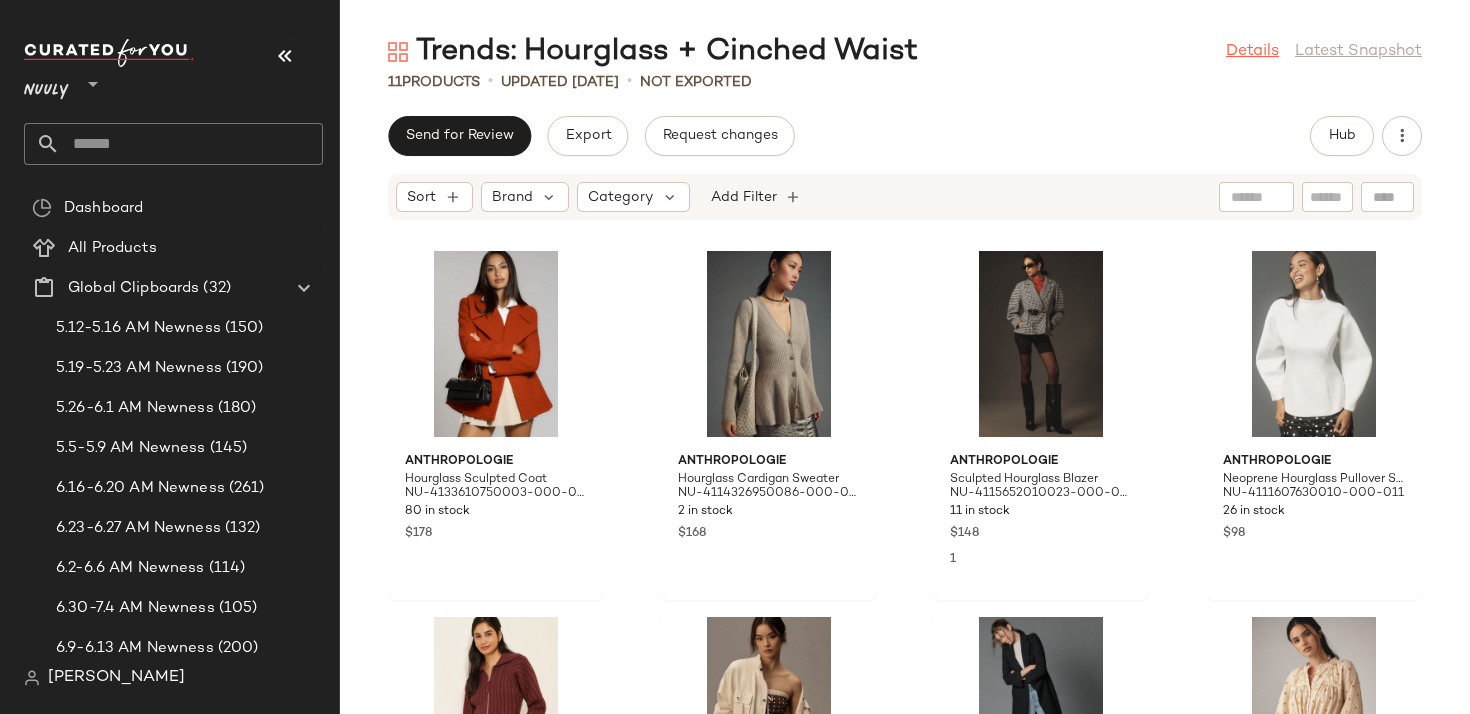 click on "Details" at bounding box center [1252, 52] 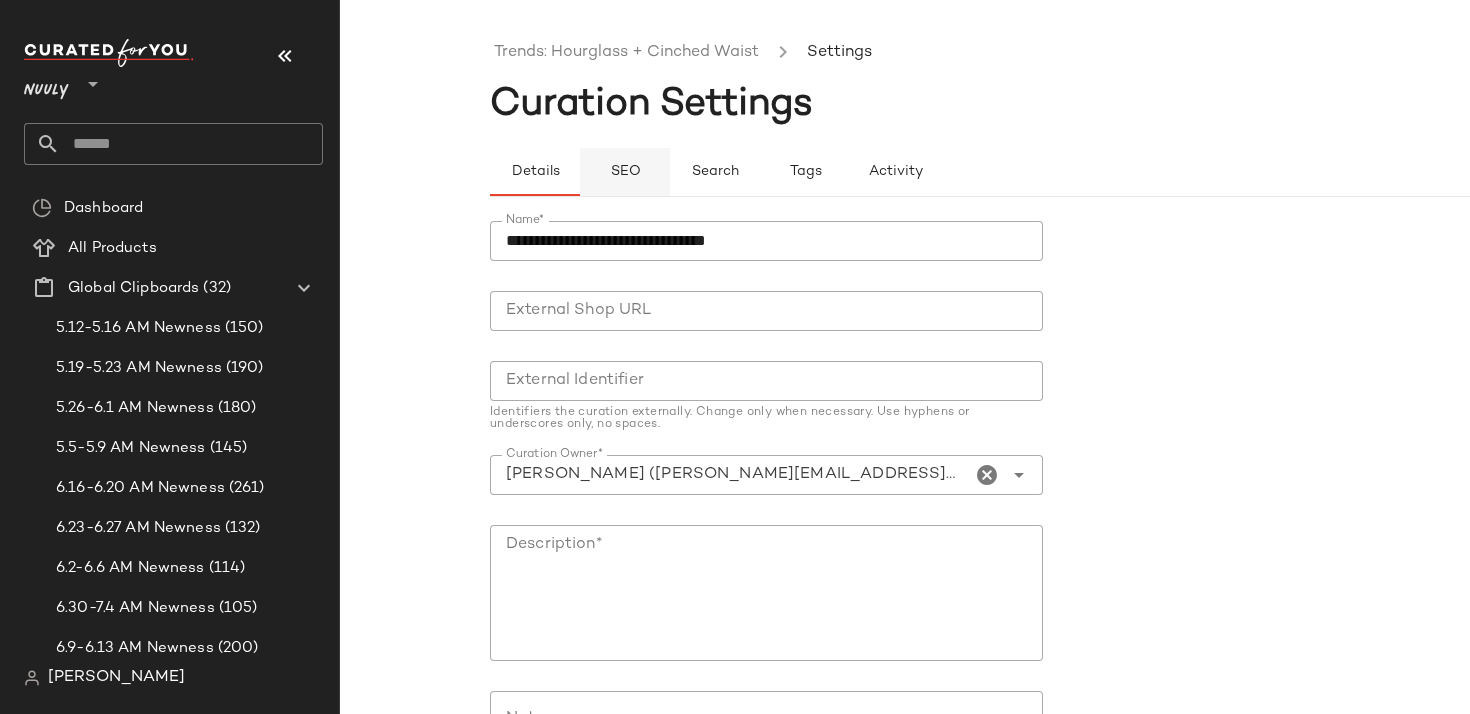 click on "SEO" 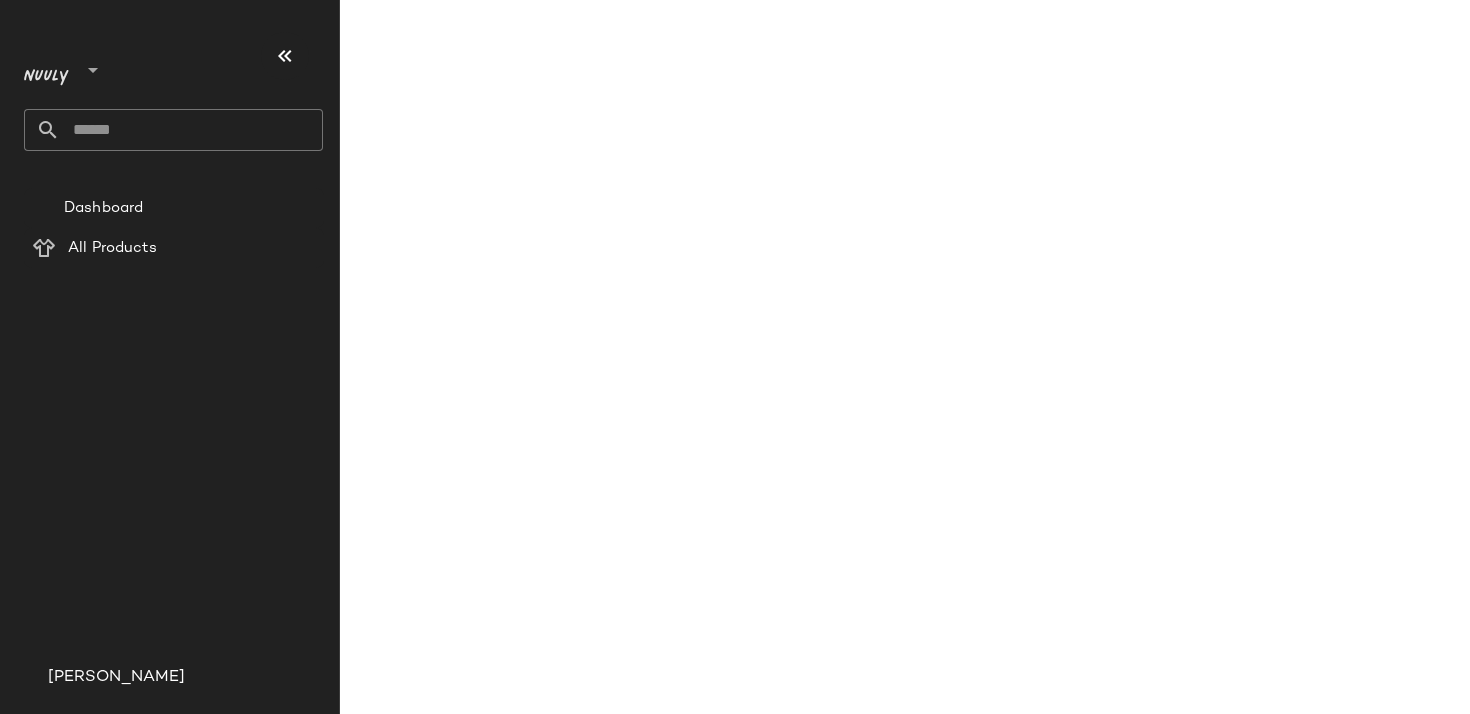scroll, scrollTop: 0, scrollLeft: 0, axis: both 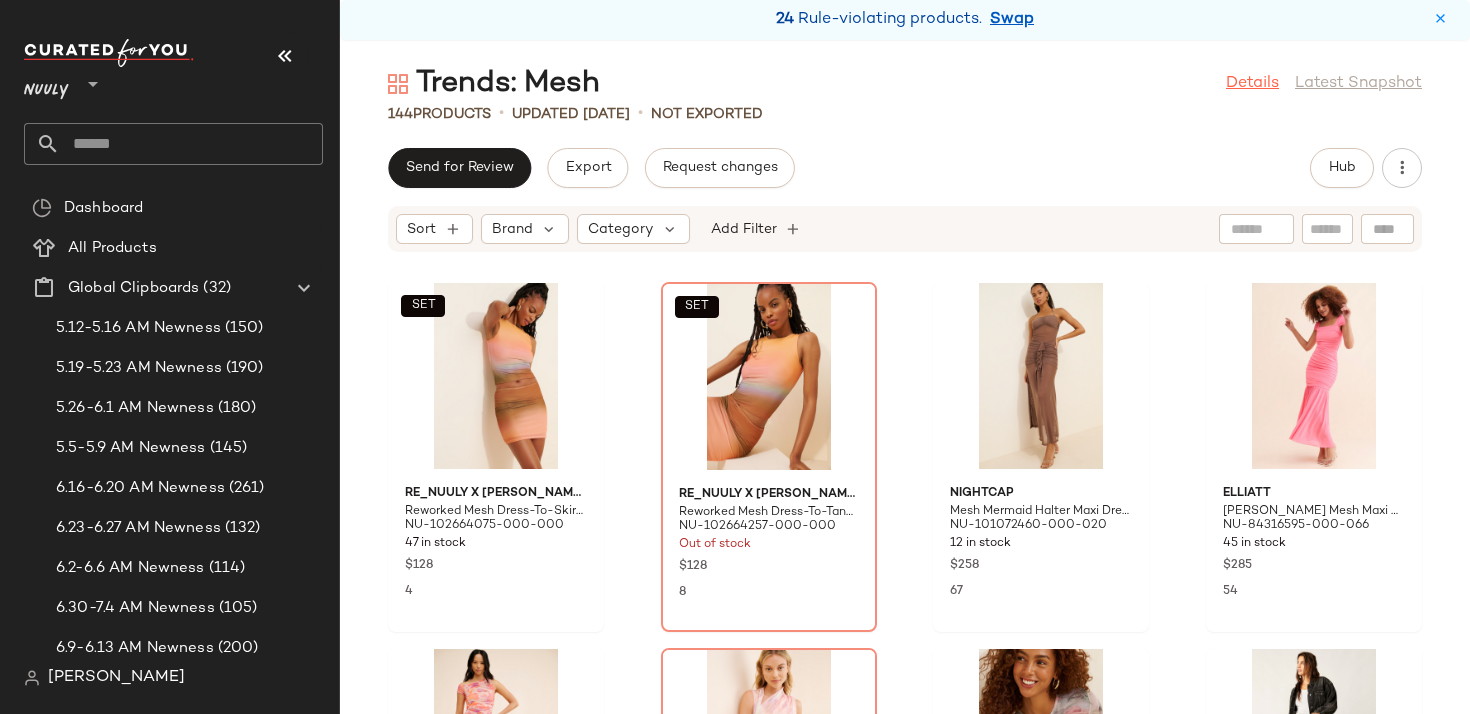 click on "Details" at bounding box center (1252, 84) 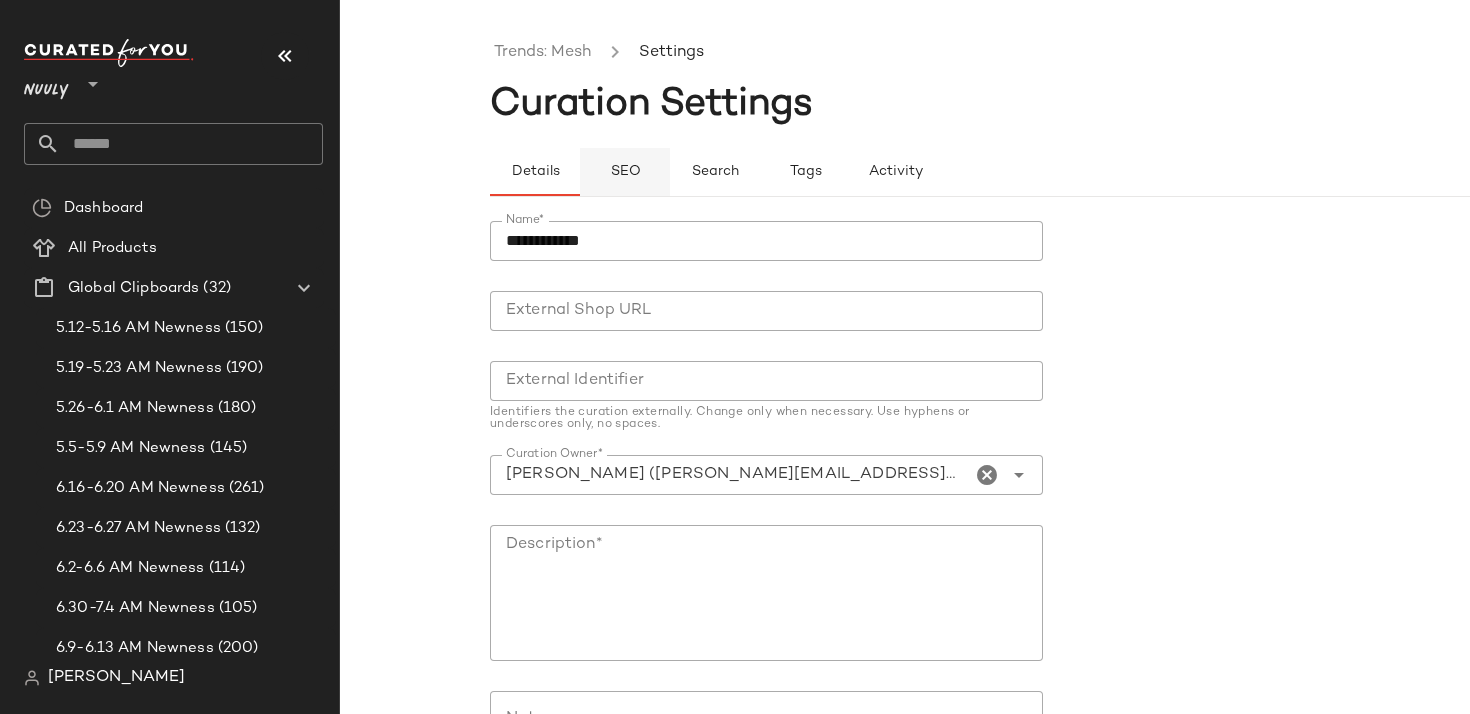 click on "SEO" 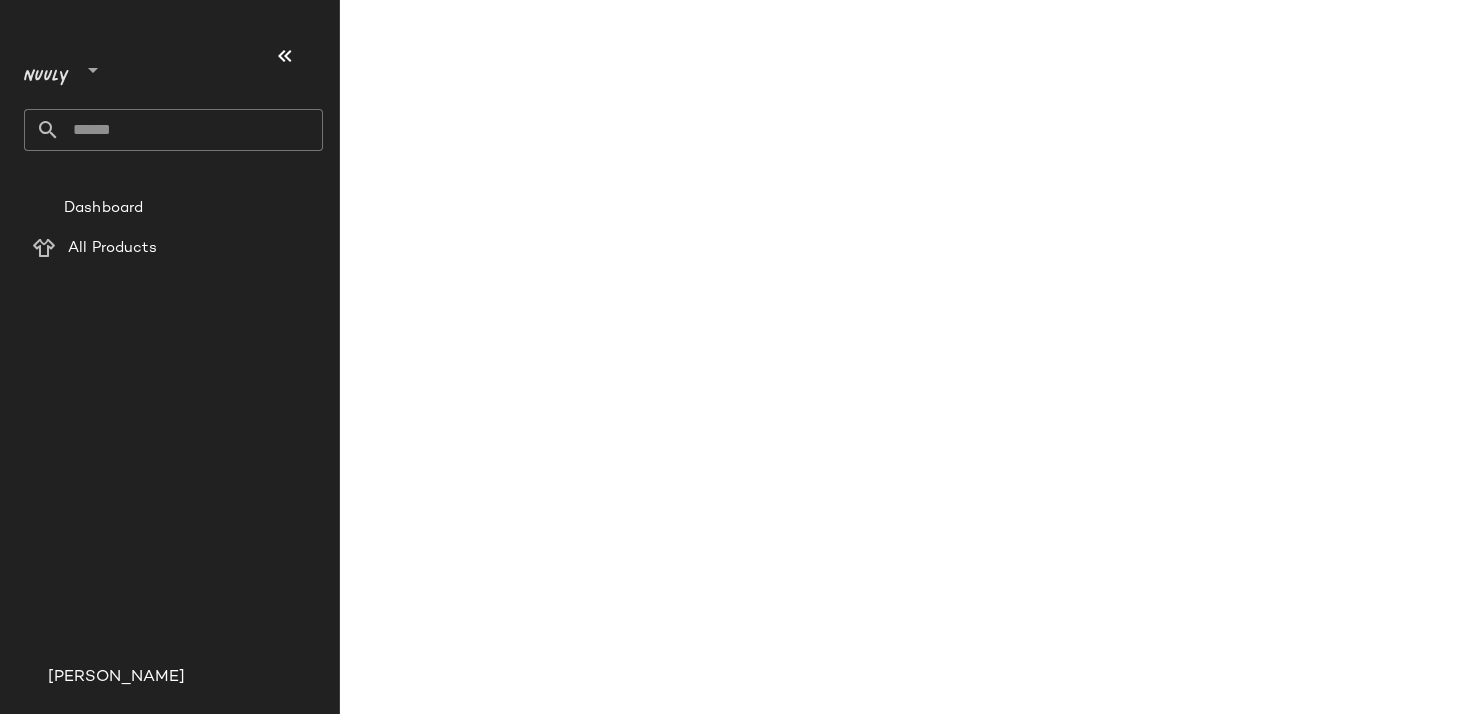 scroll, scrollTop: 0, scrollLeft: 0, axis: both 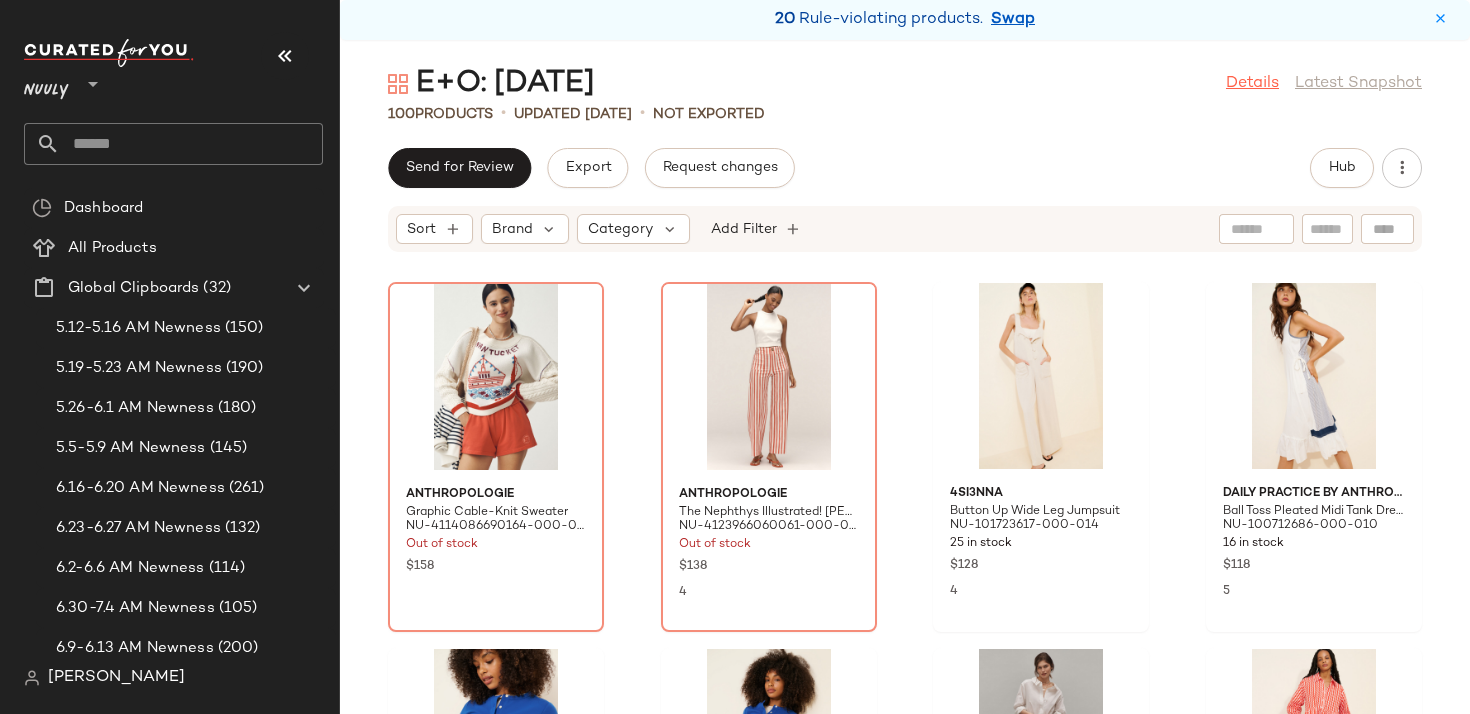 click on "Details" at bounding box center [1252, 84] 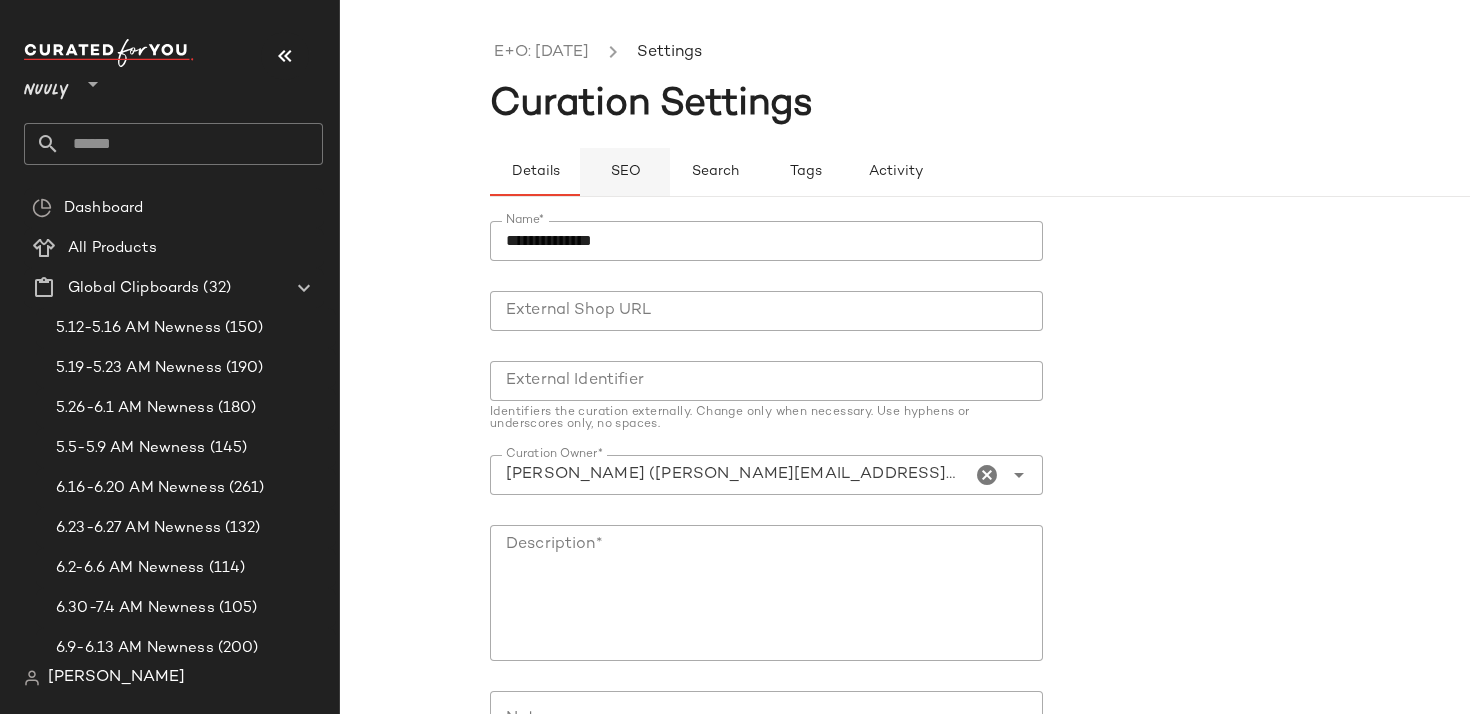 click on "SEO" 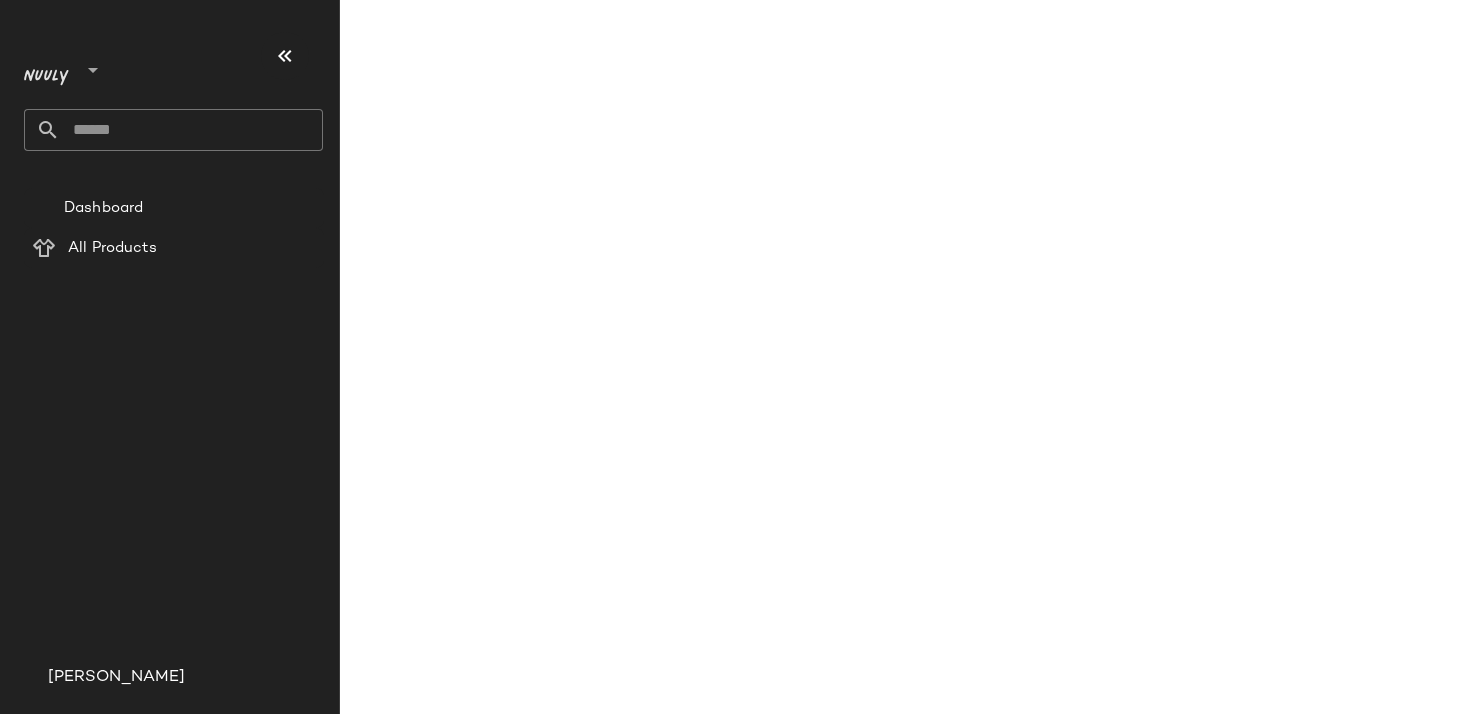 scroll, scrollTop: 0, scrollLeft: 0, axis: both 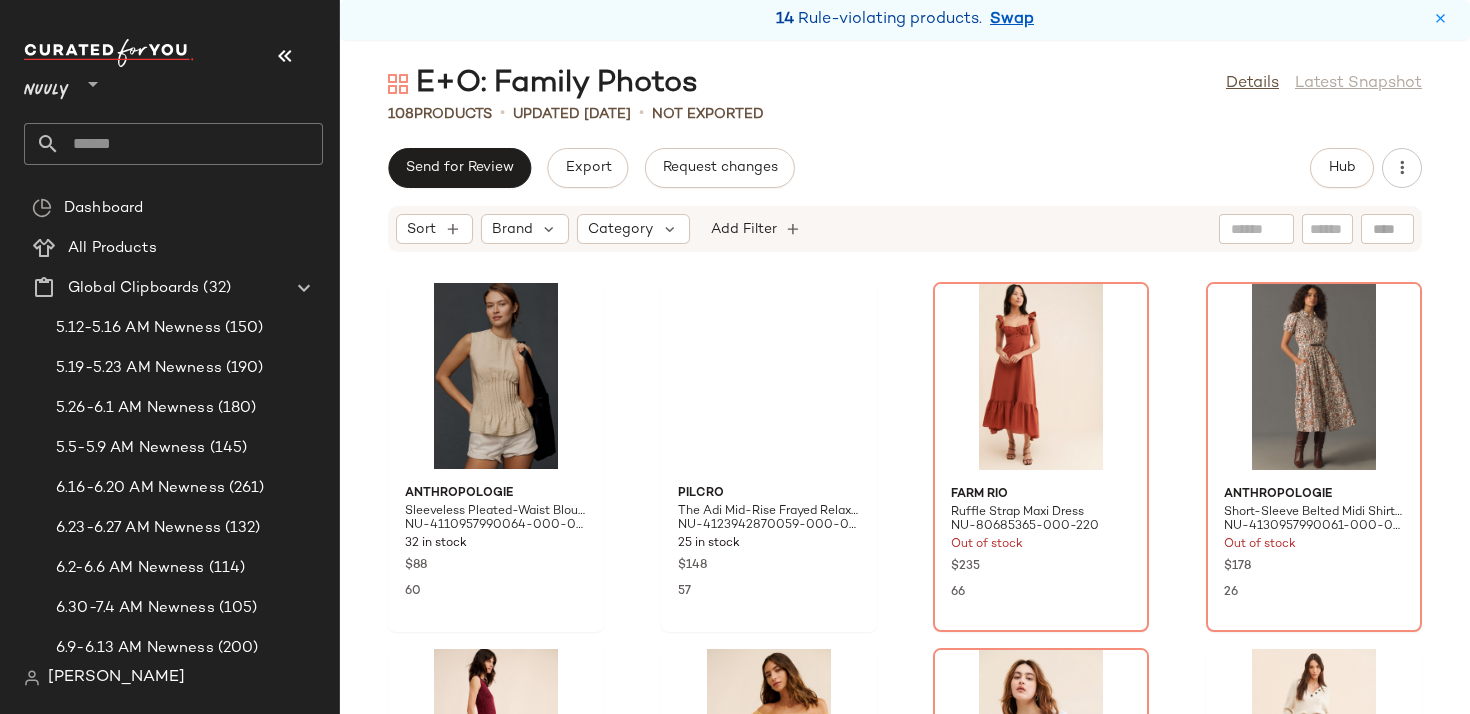 click on "E+O: Family Photos  Details   Latest Snapshot" 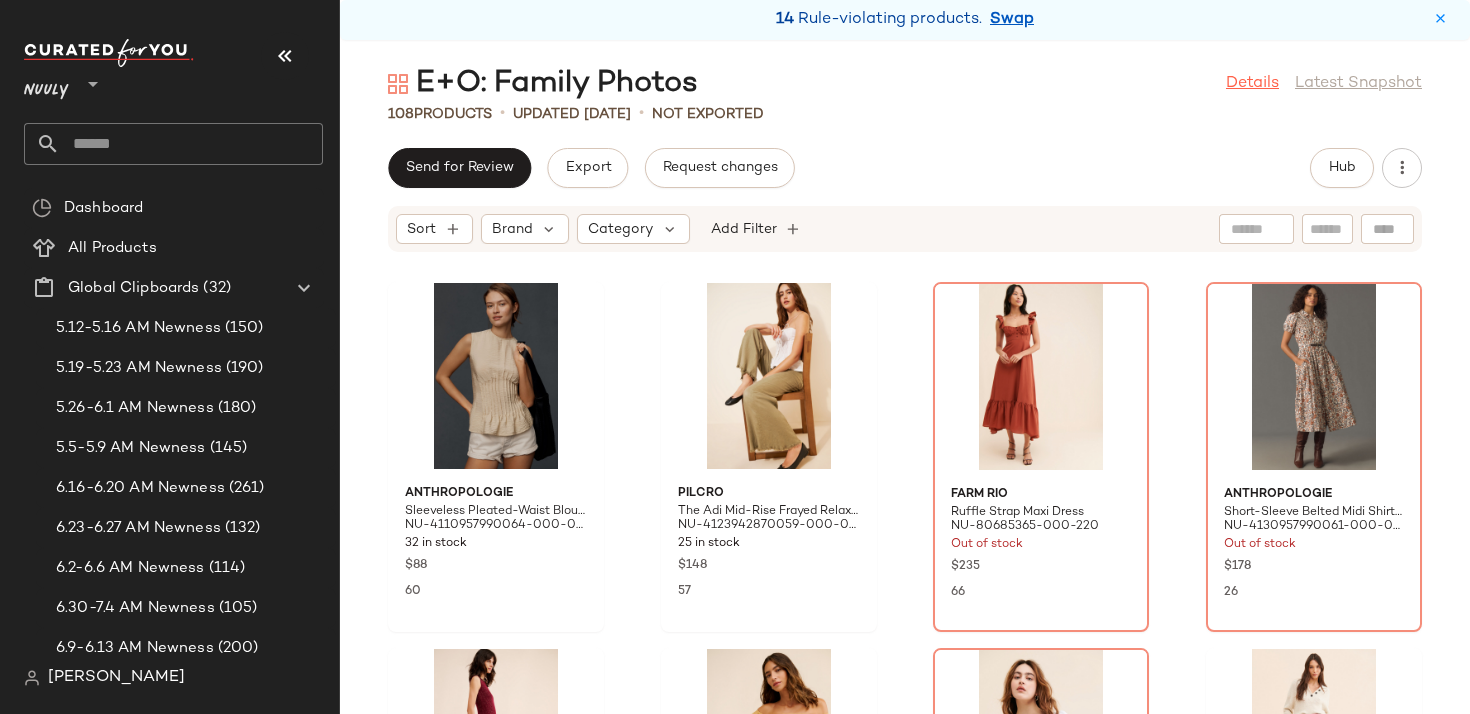 click on "Details" at bounding box center (1252, 84) 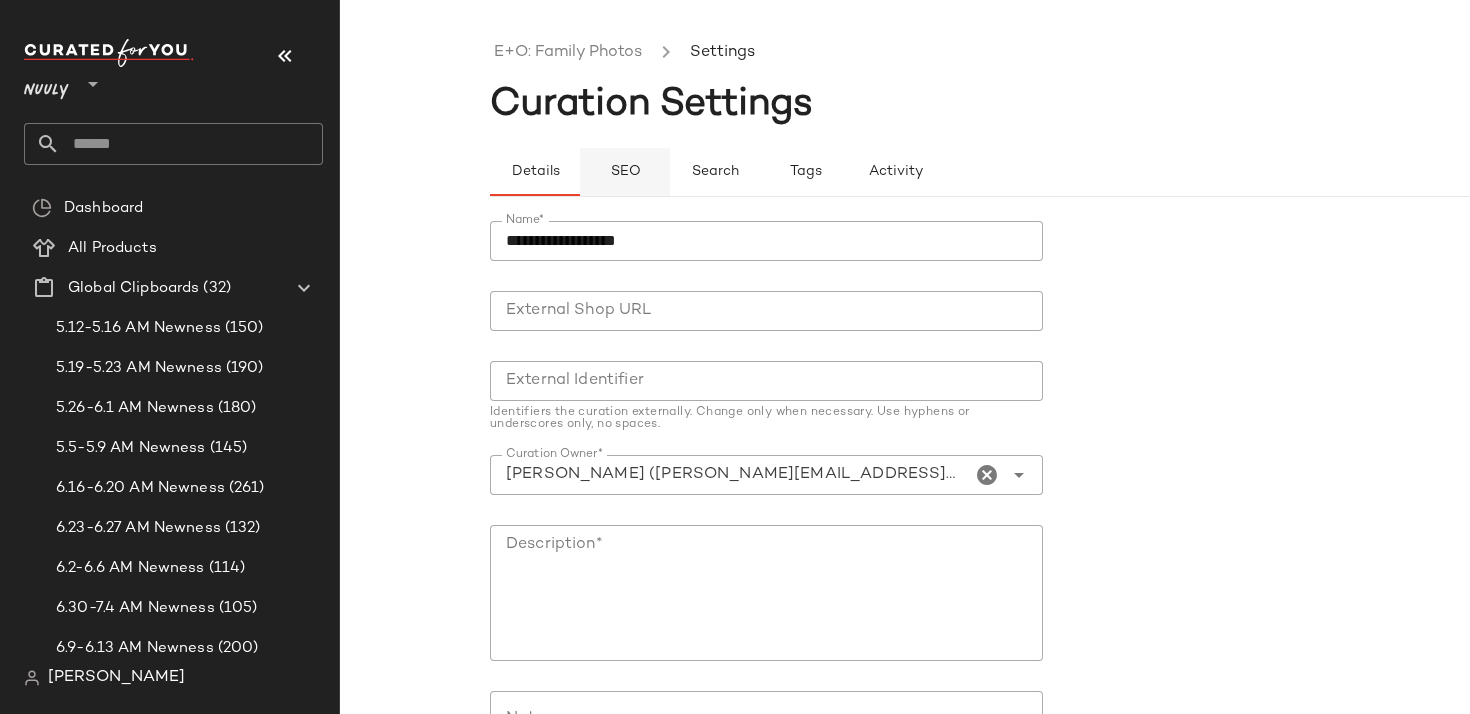 click on "SEO" 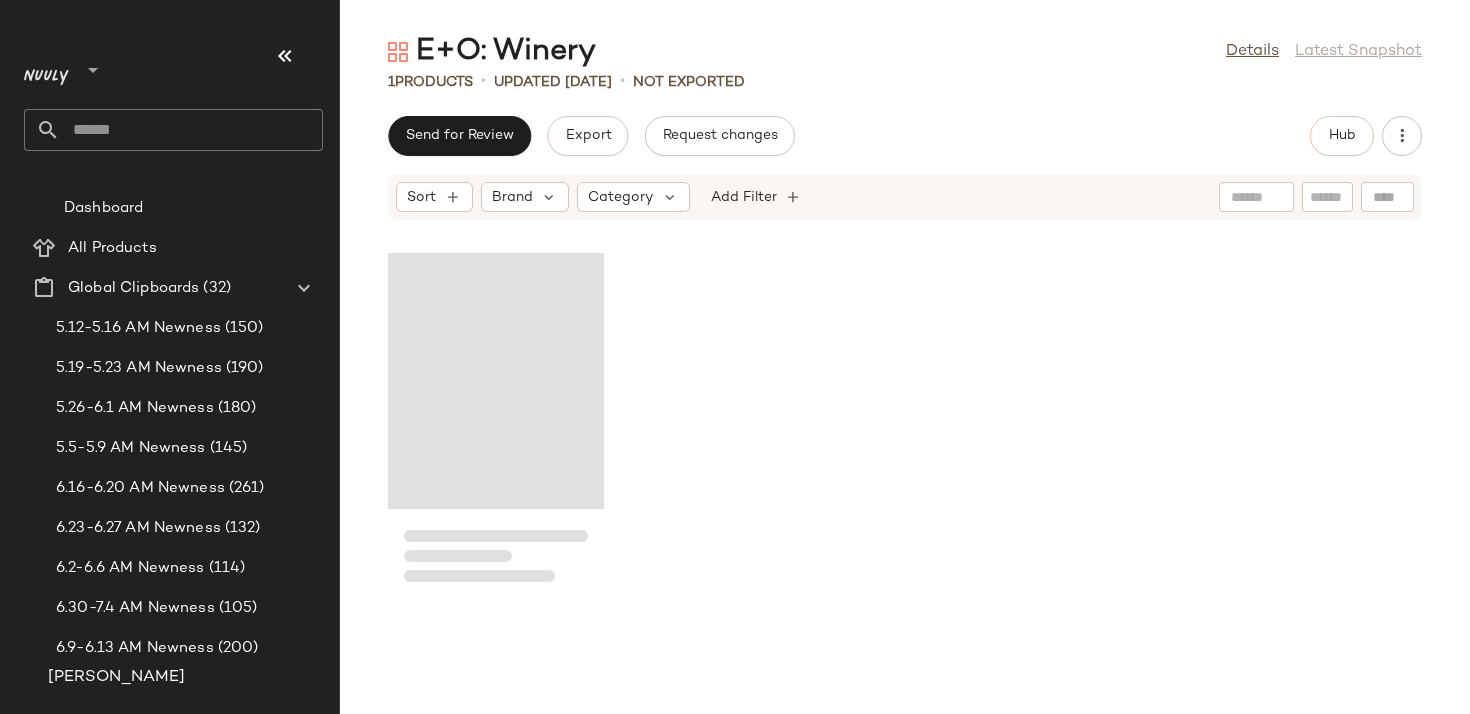 scroll, scrollTop: 0, scrollLeft: 0, axis: both 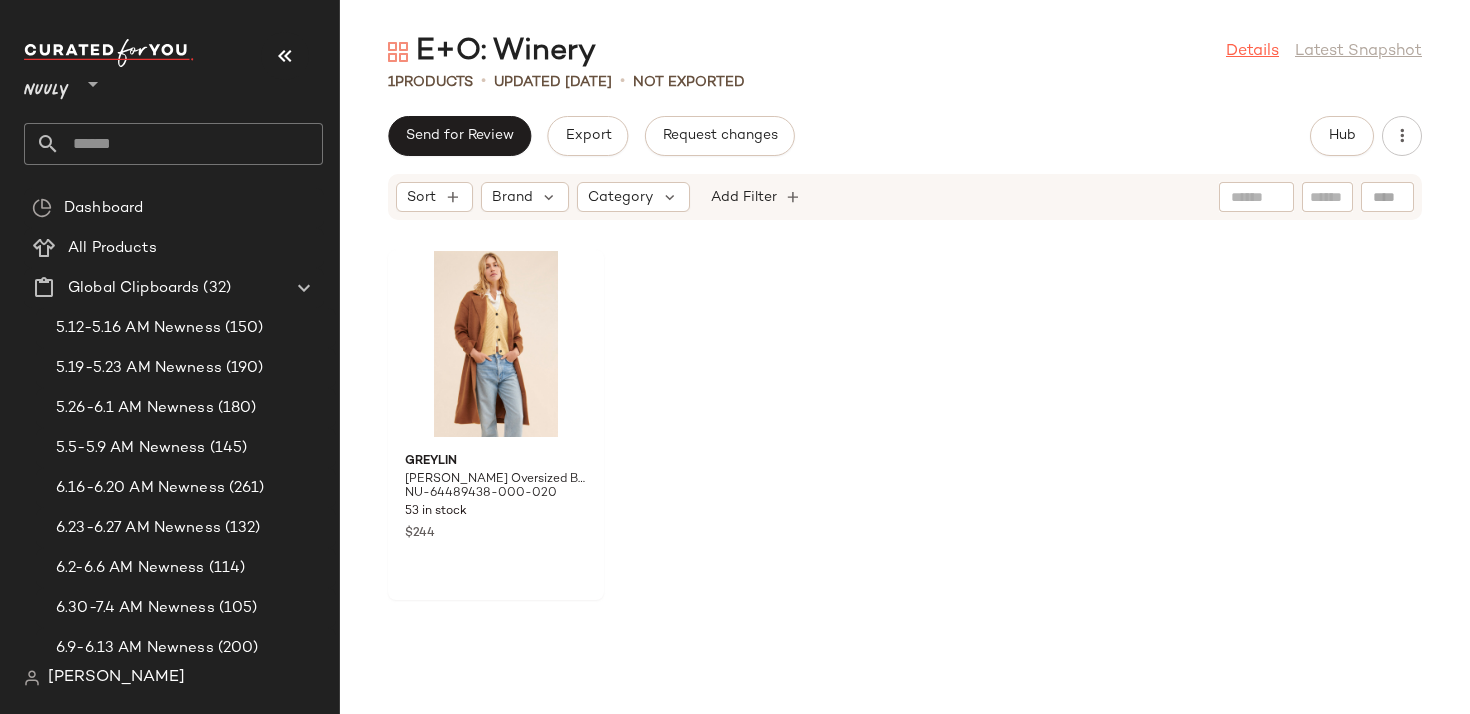 click on "Details" at bounding box center (1252, 52) 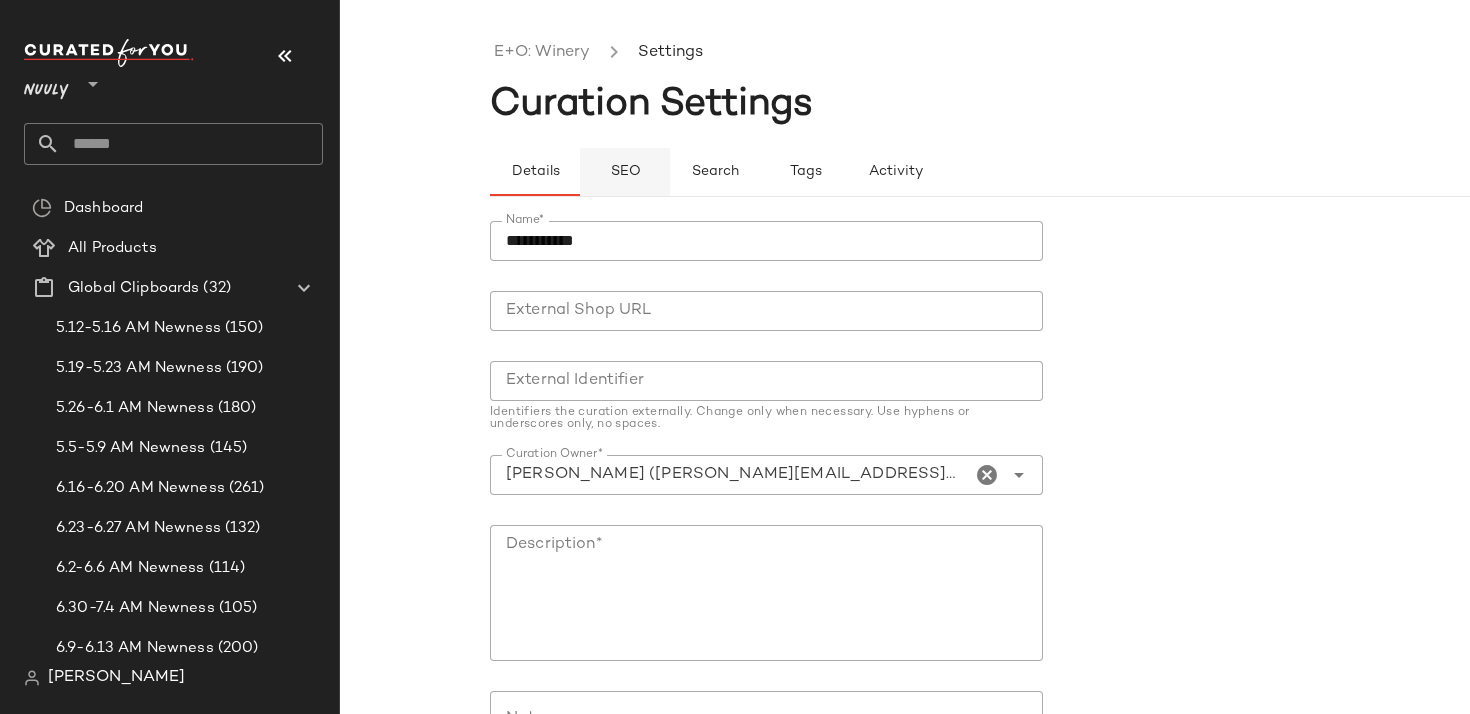 click on "SEO" 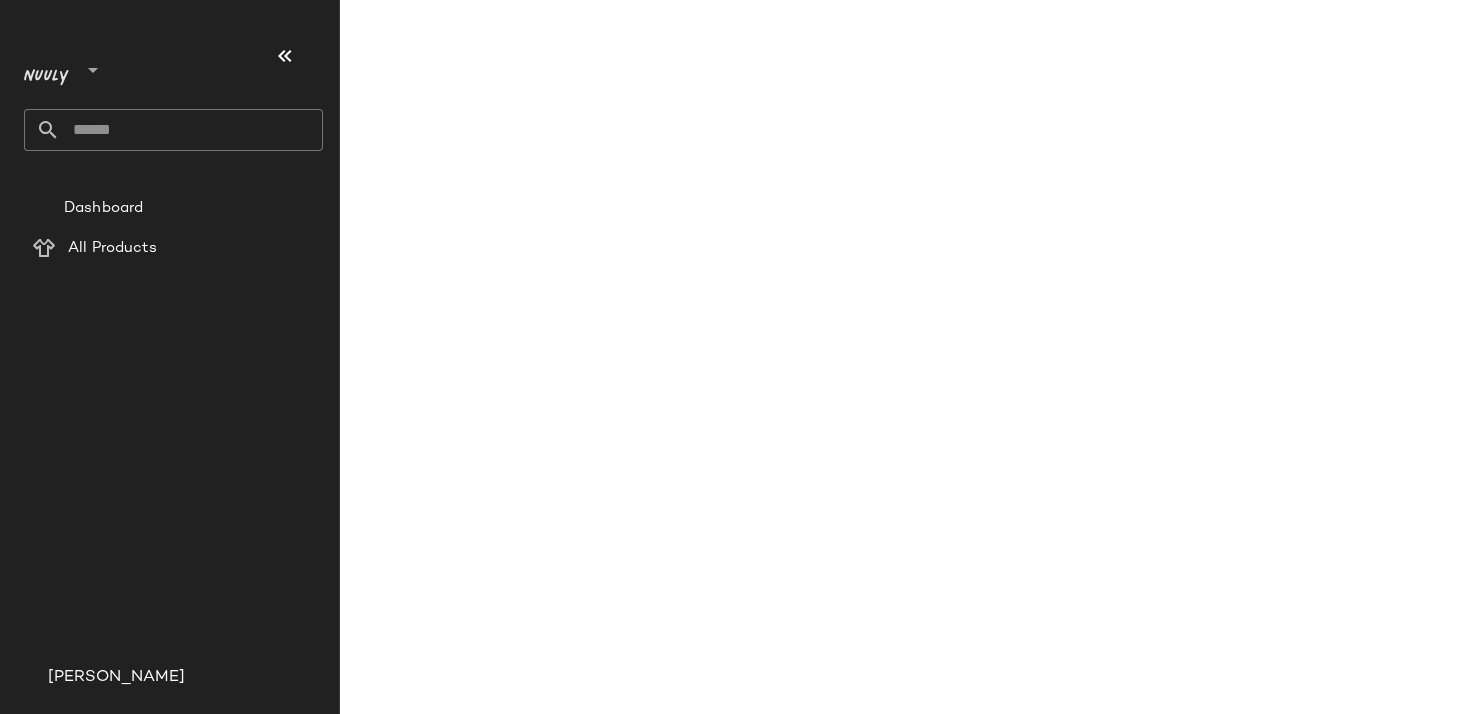 scroll, scrollTop: 0, scrollLeft: 0, axis: both 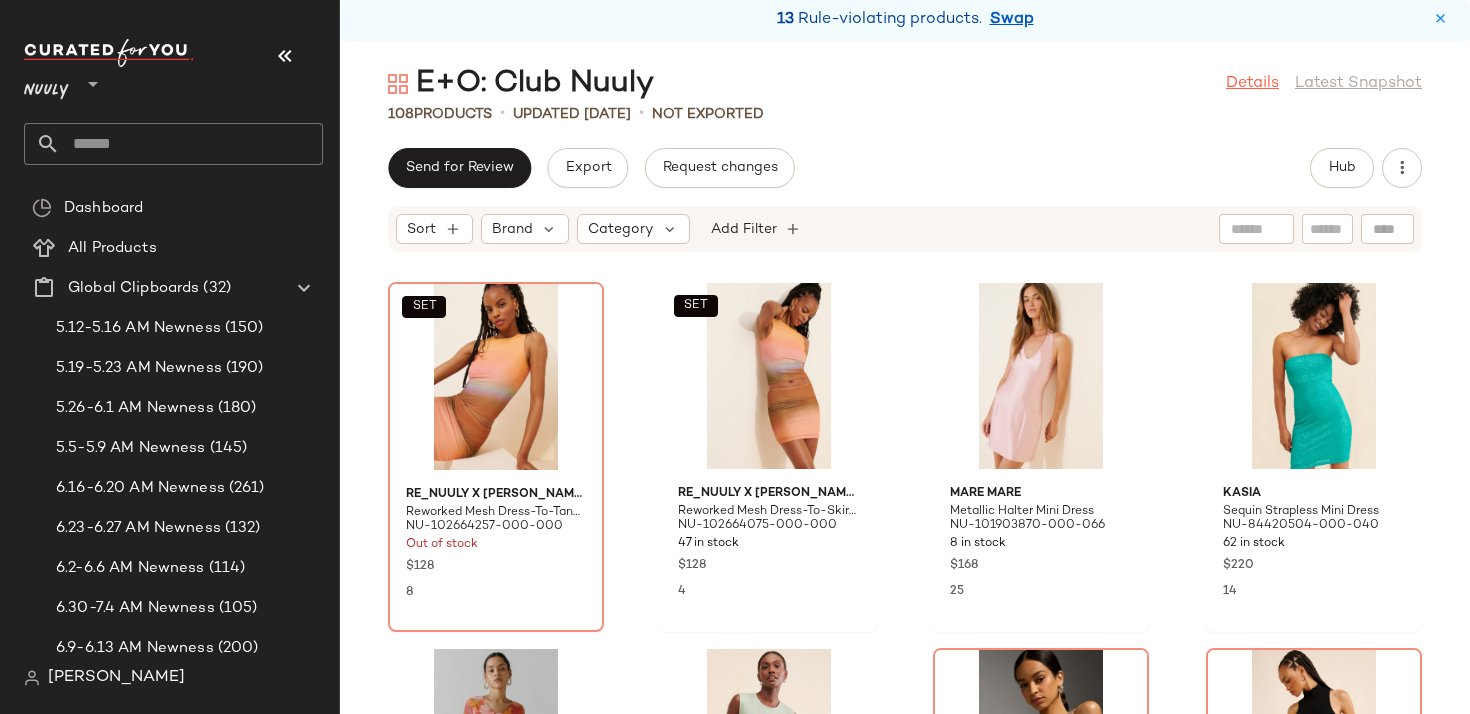 click on "Details" at bounding box center [1252, 84] 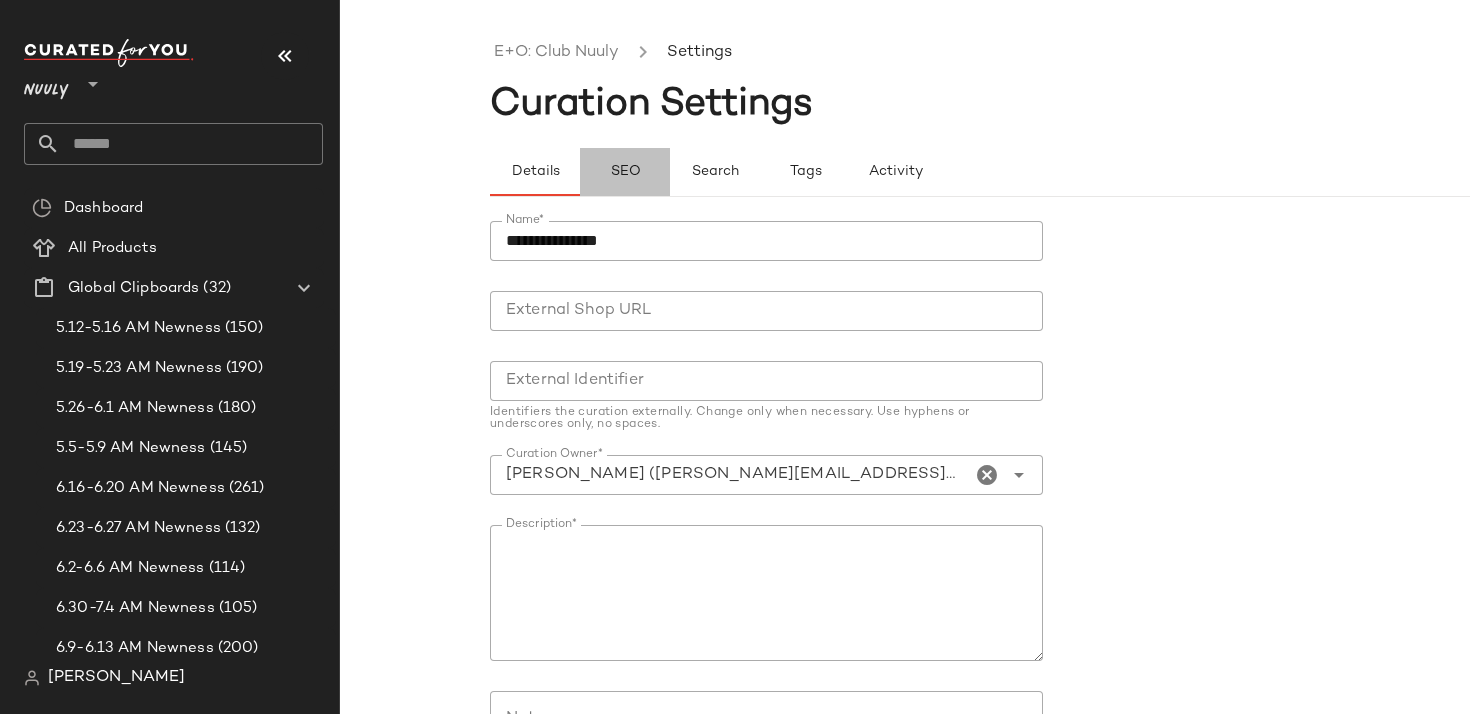 click on "SEO" 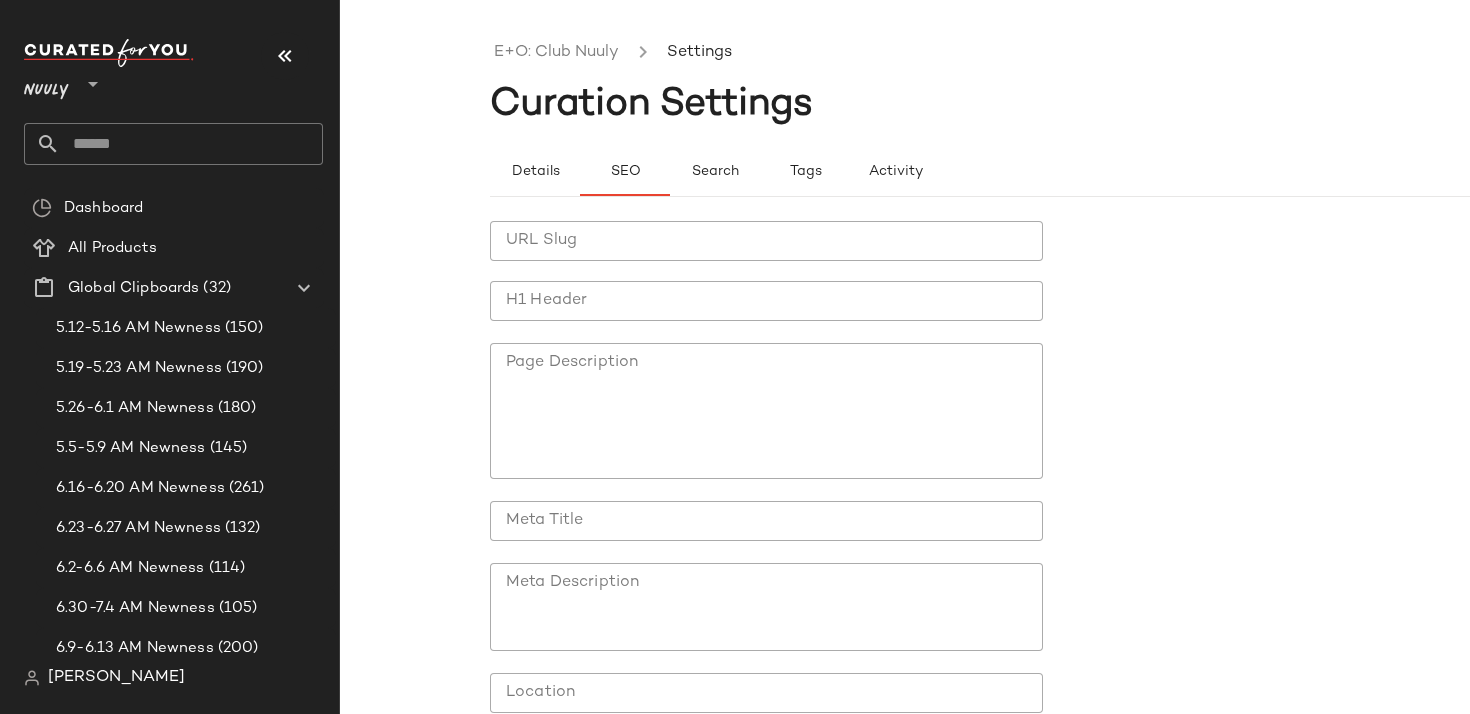 click on "URL Slug" 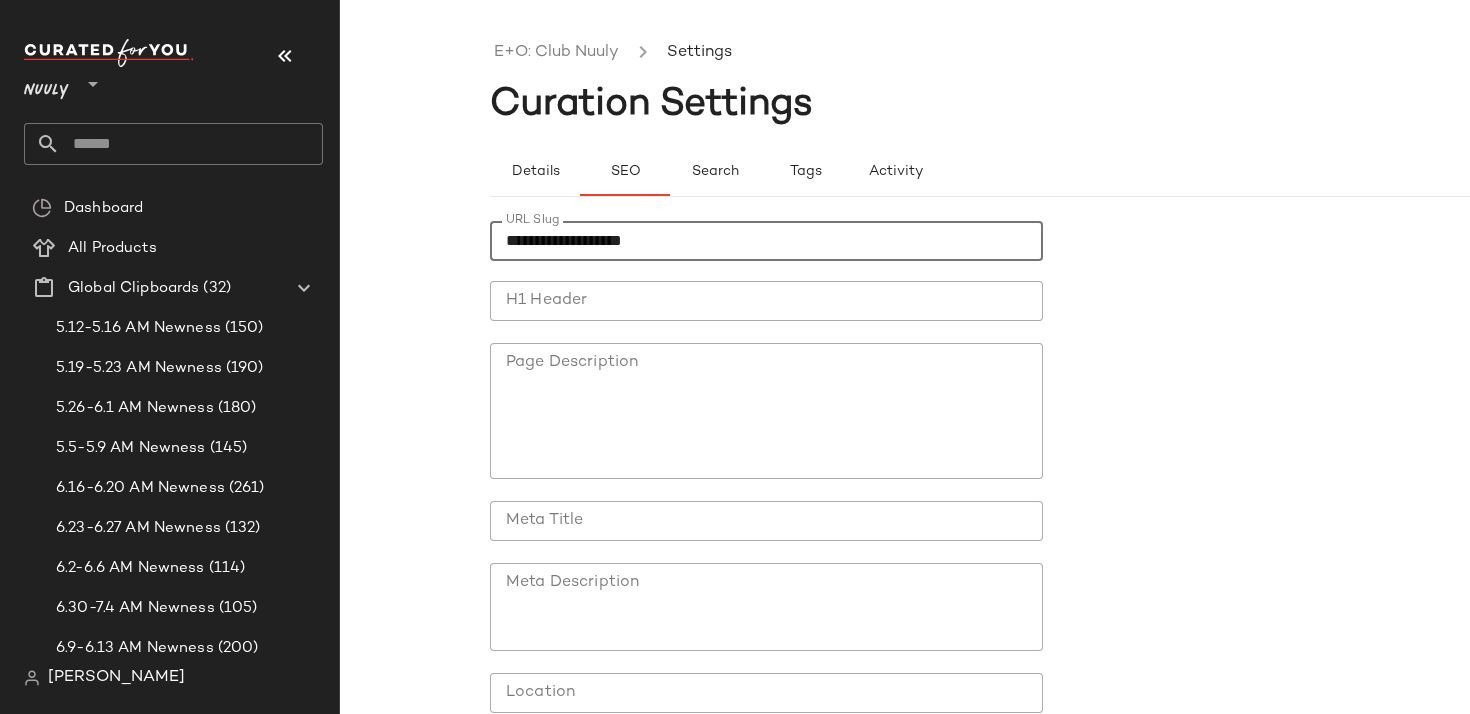 type on "**********" 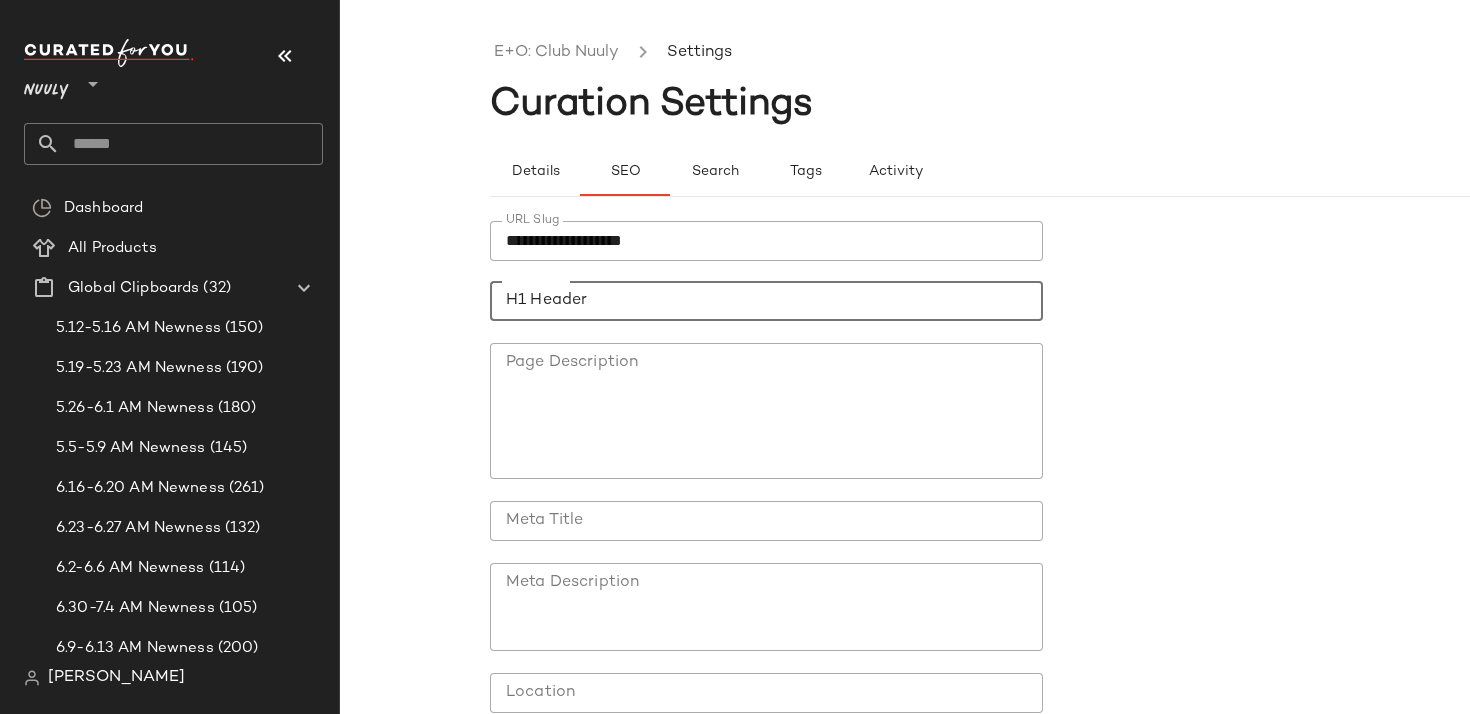 click on "H1 Header" 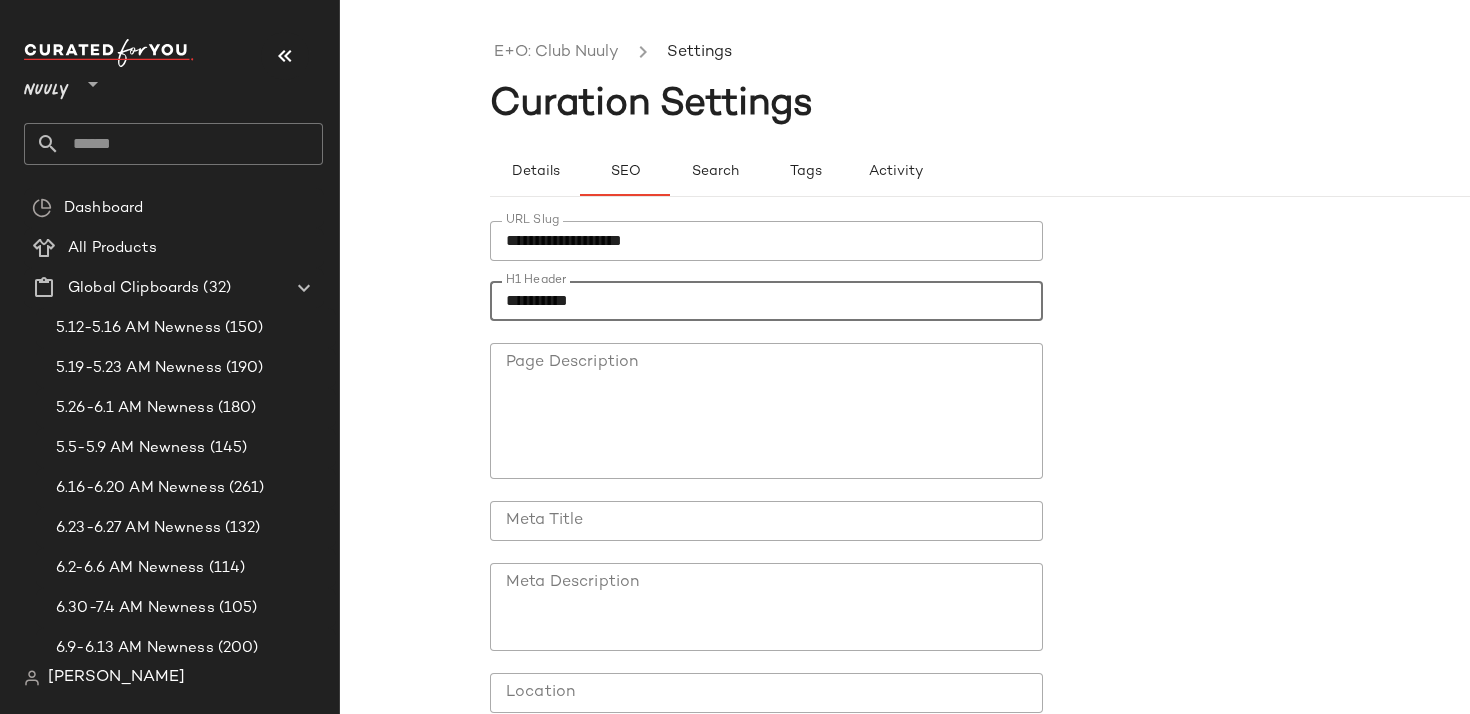 type on "**********" 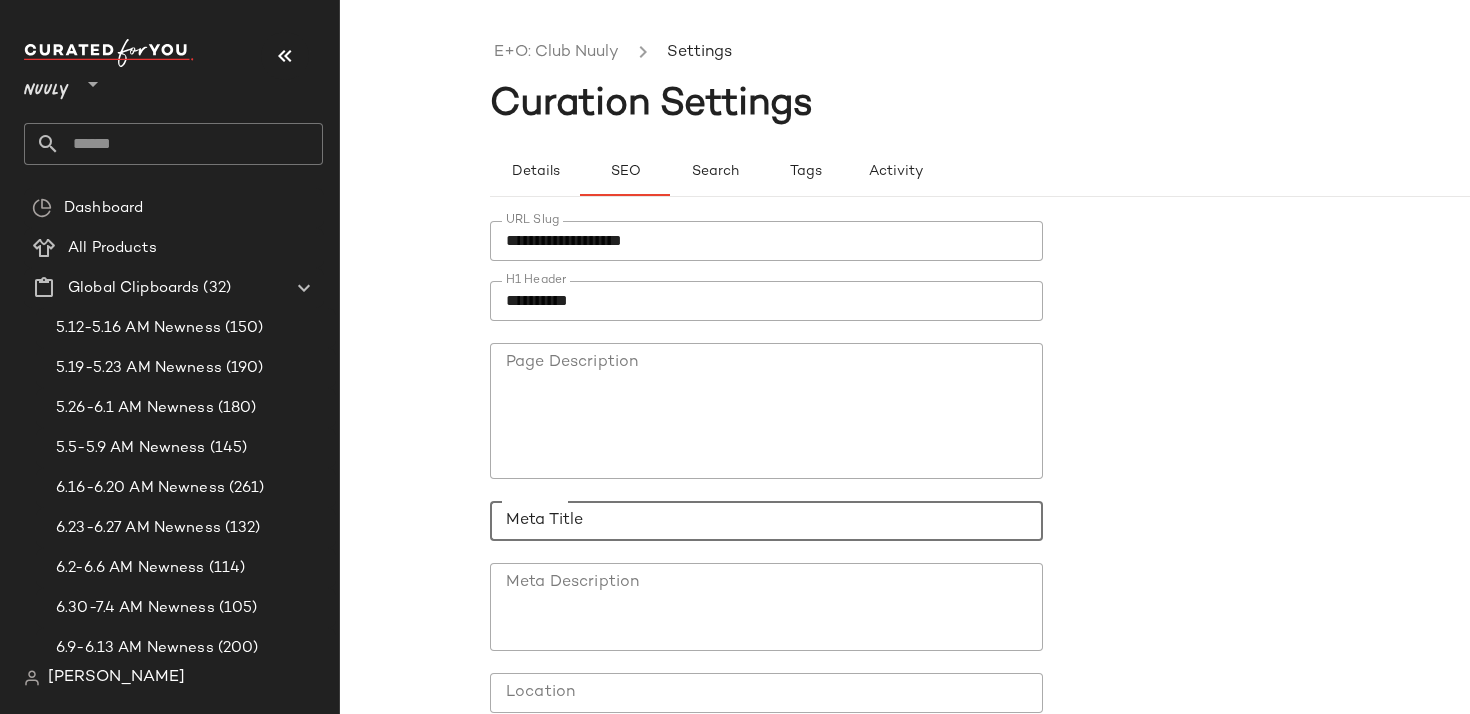 click on "Meta Title" 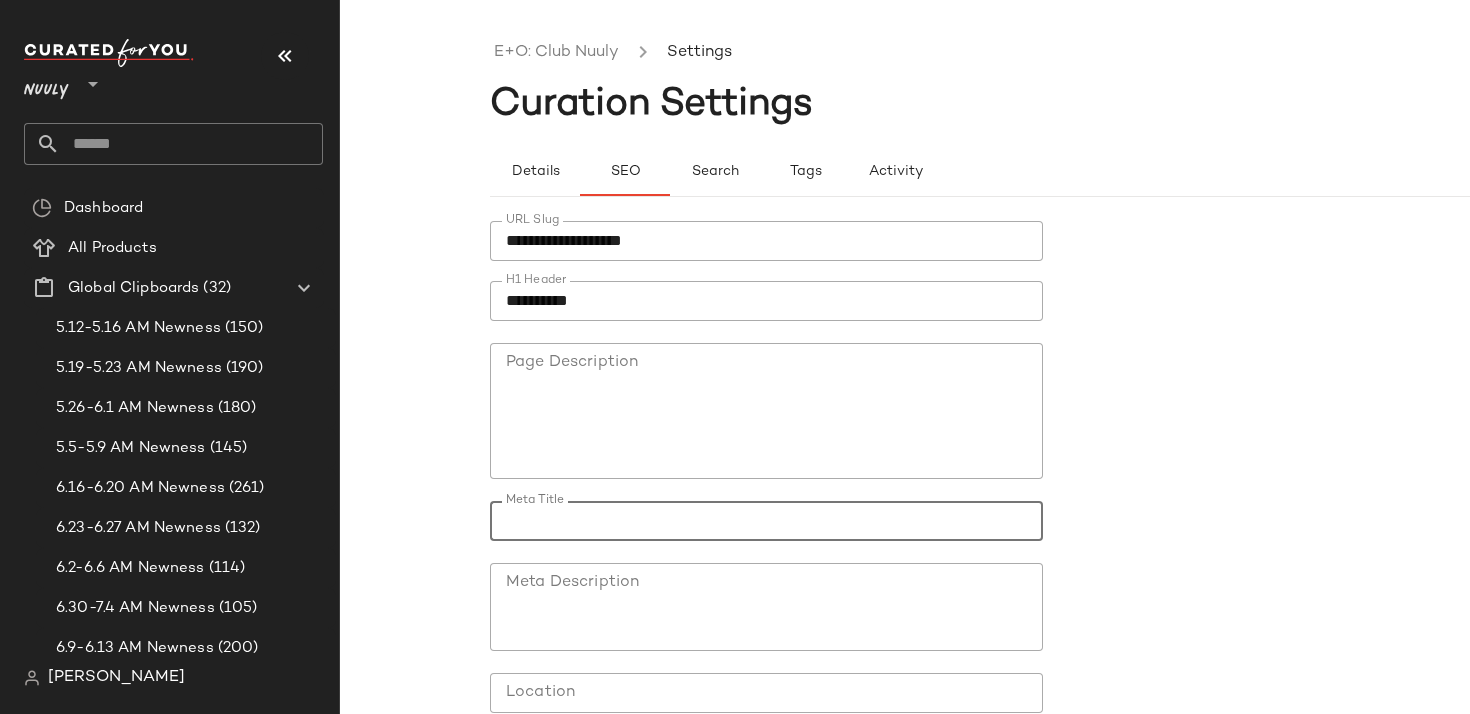 scroll, scrollTop: 77, scrollLeft: 0, axis: vertical 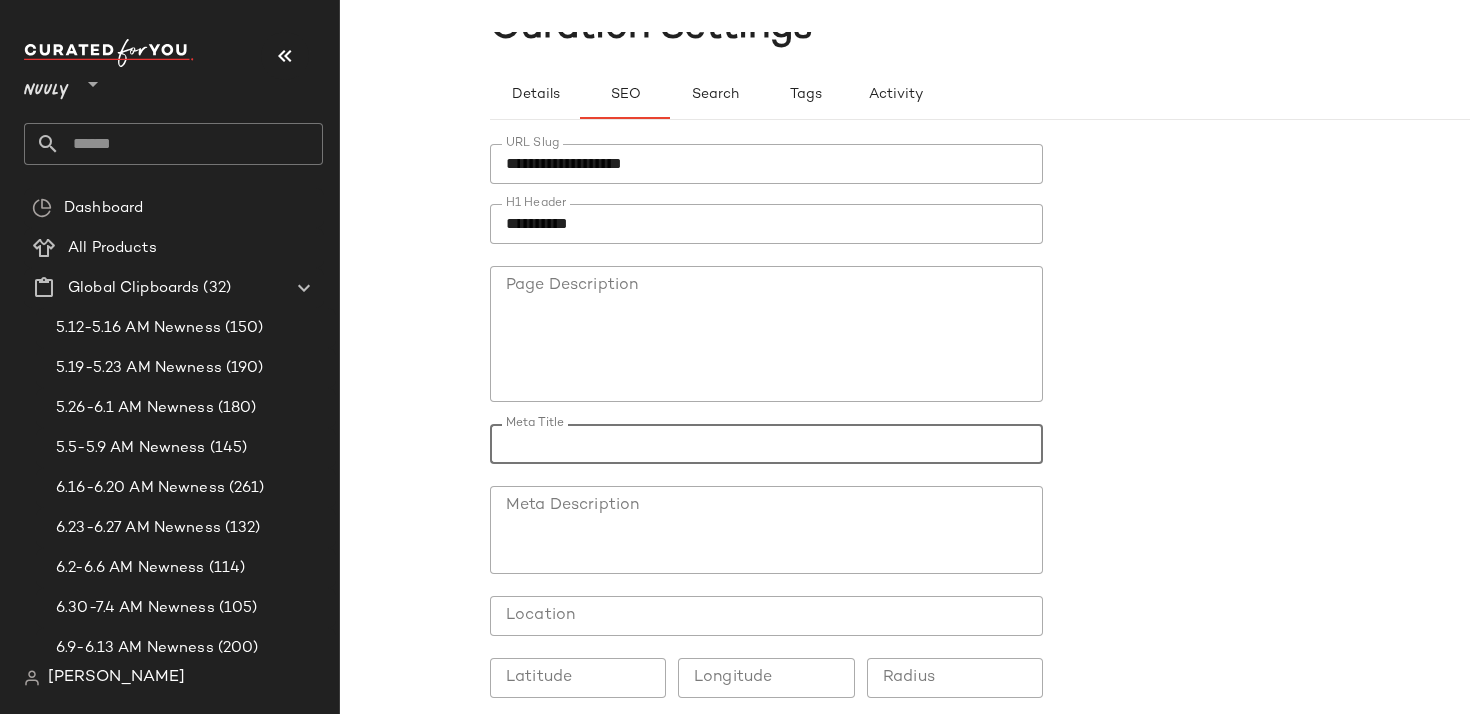click on "Meta Description" 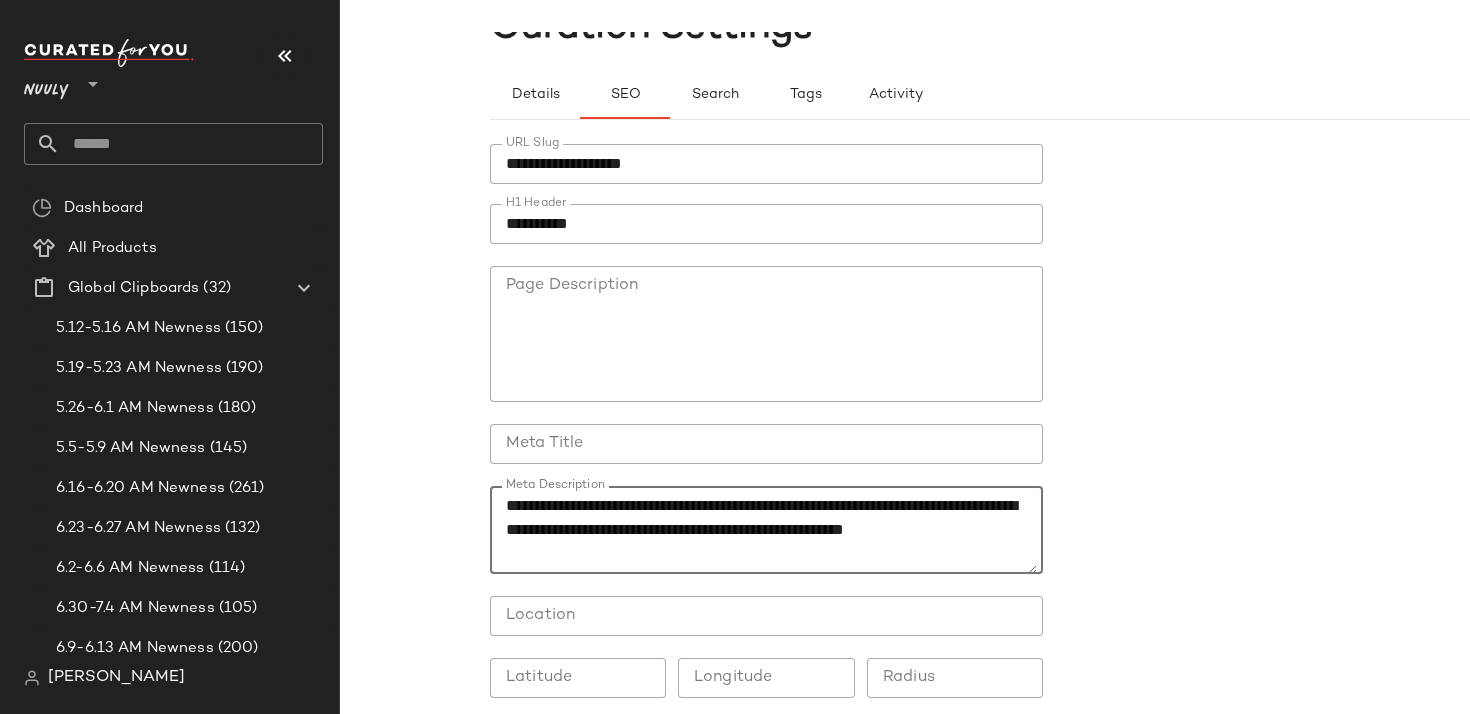 scroll, scrollTop: 0, scrollLeft: 0, axis: both 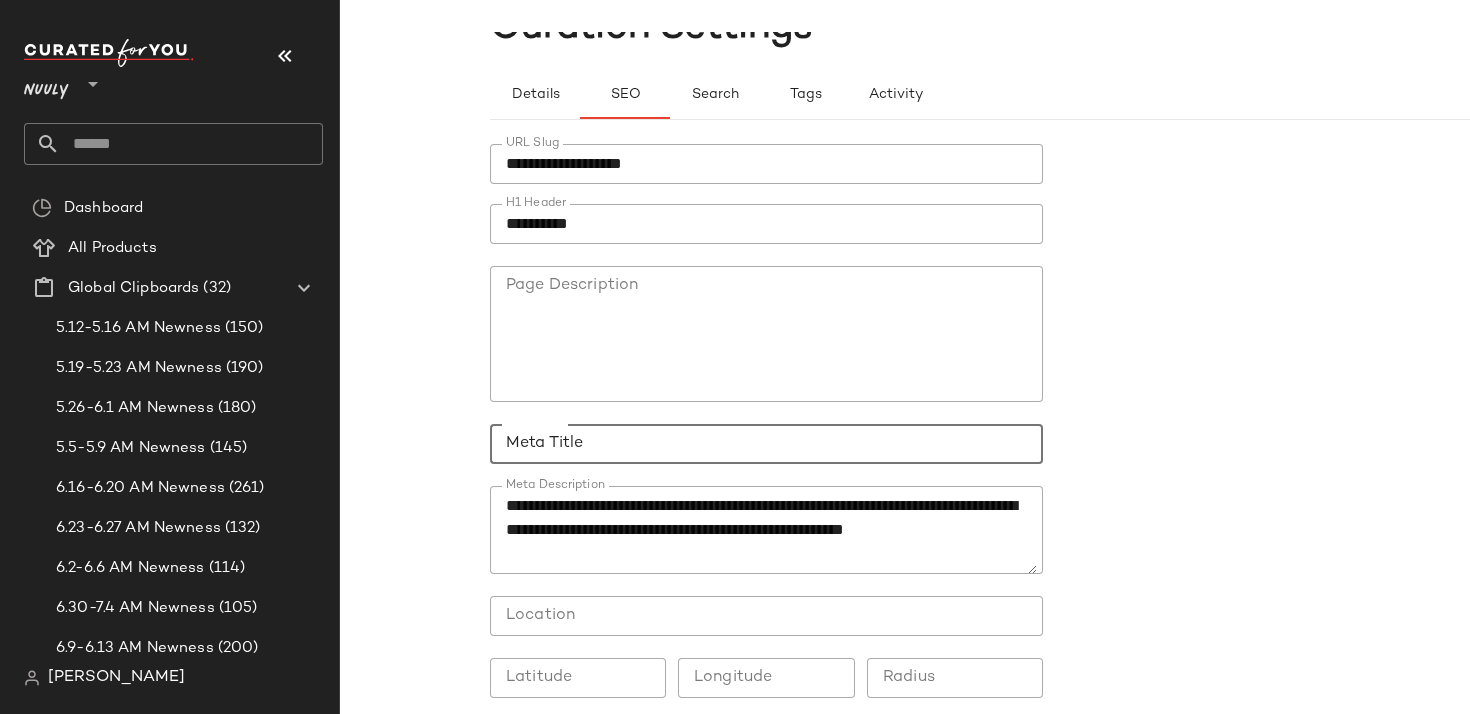 paste on "**********" 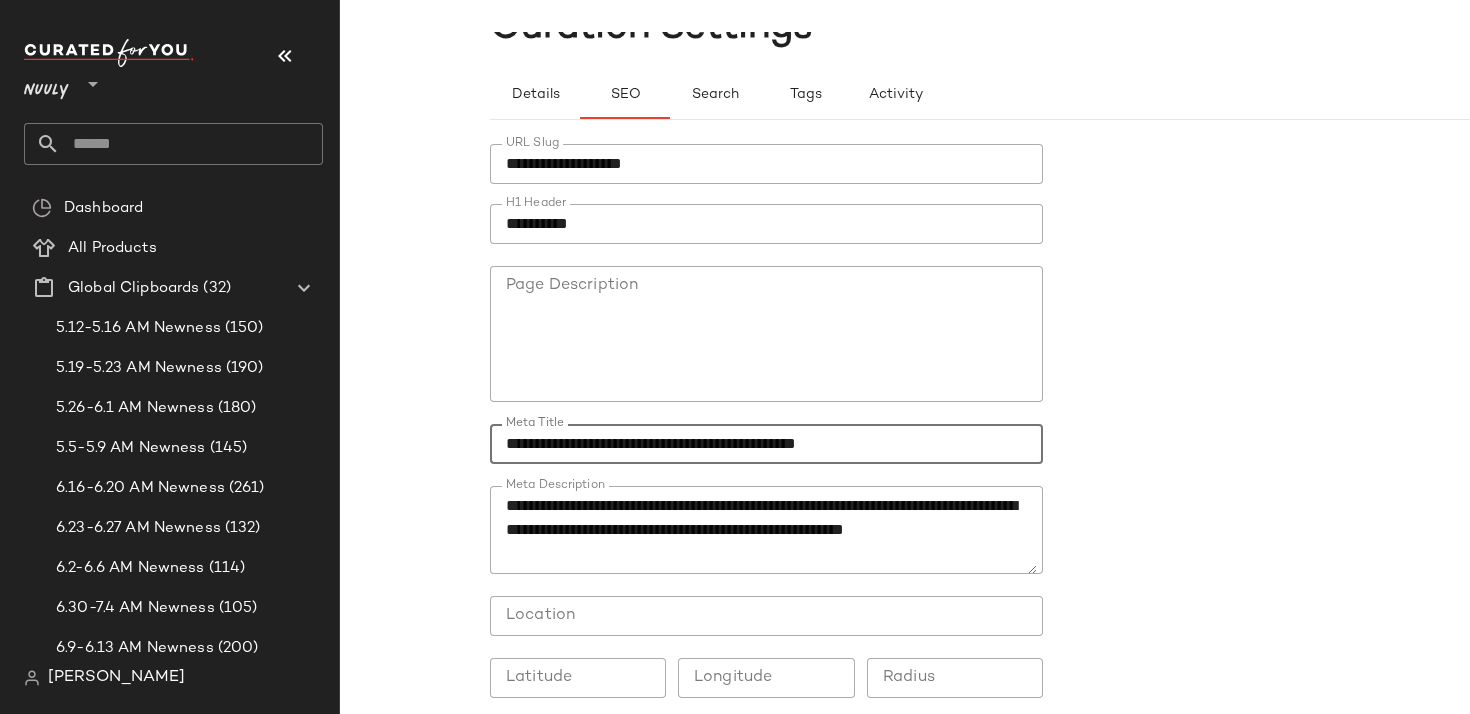 scroll, scrollTop: 168, scrollLeft: 0, axis: vertical 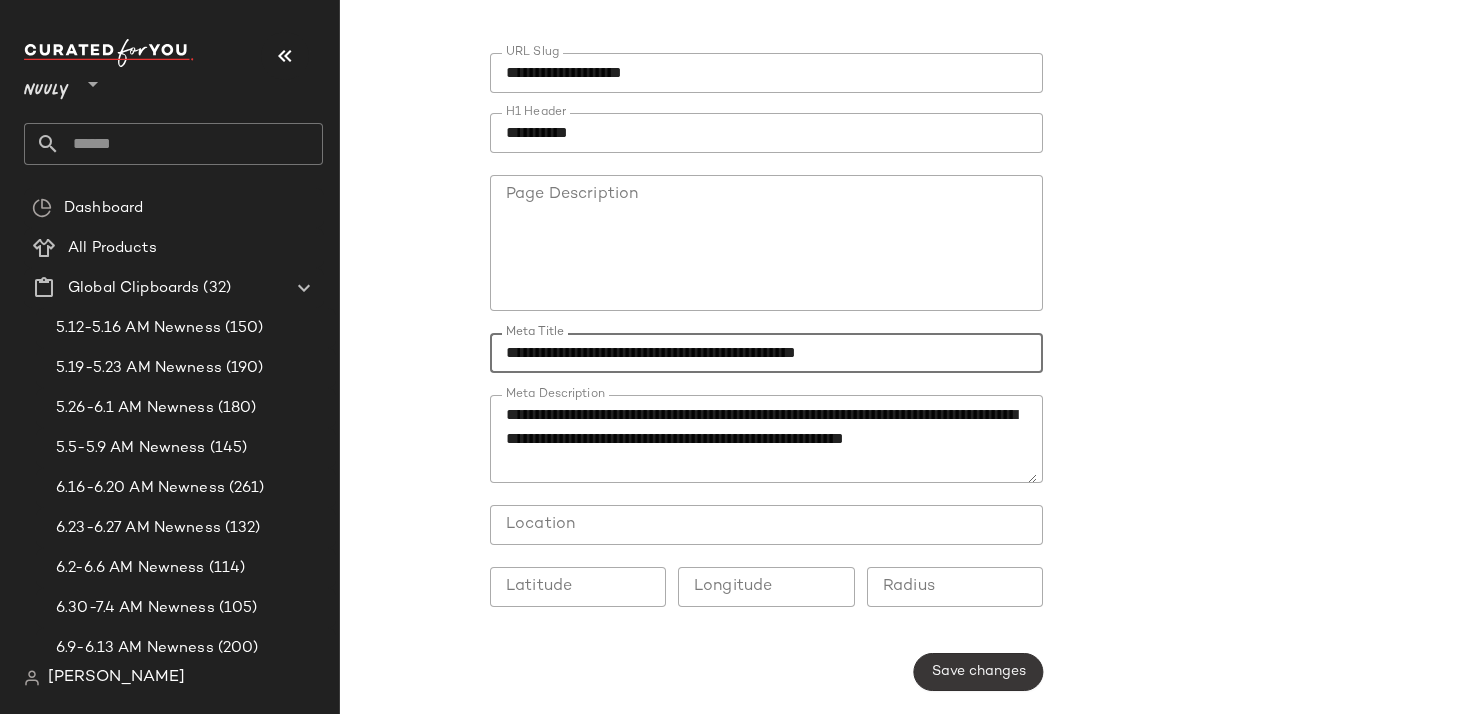 type on "**********" 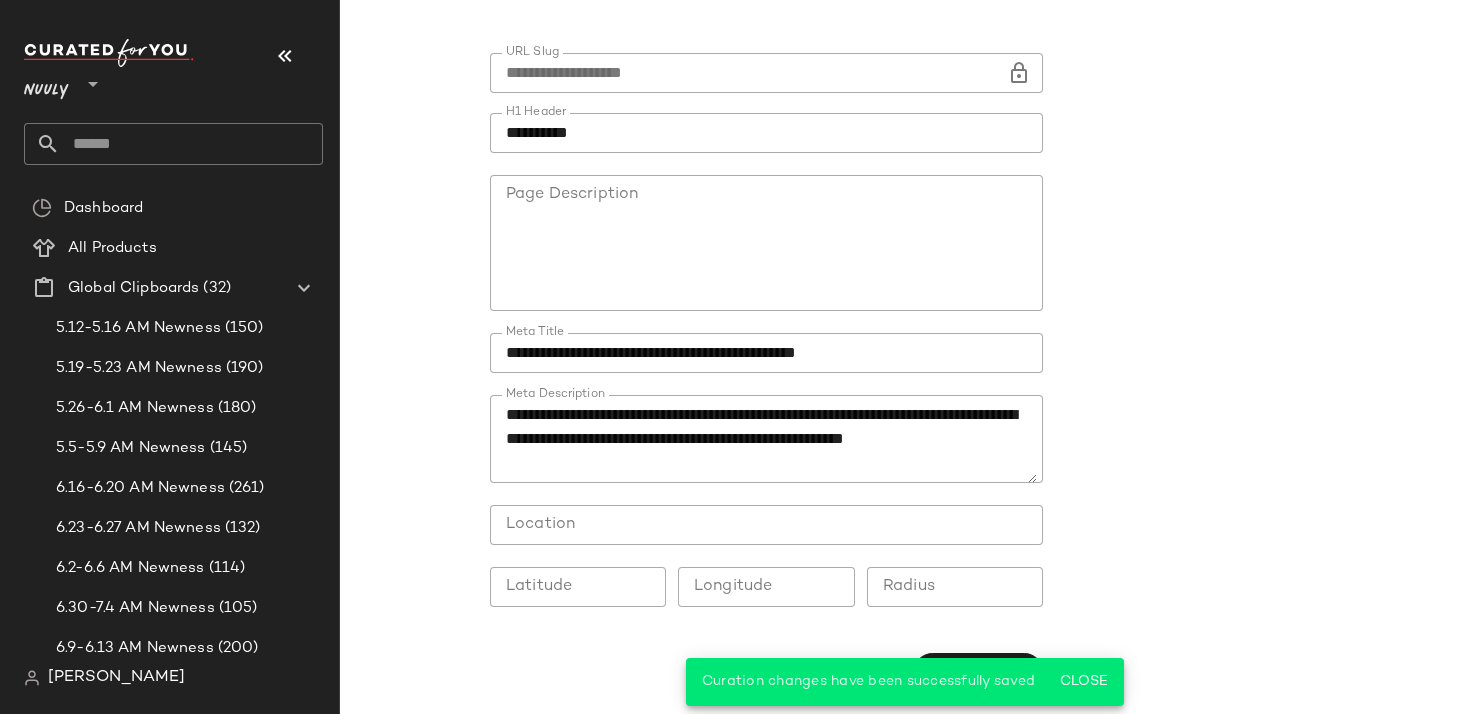 scroll, scrollTop: 0, scrollLeft: 0, axis: both 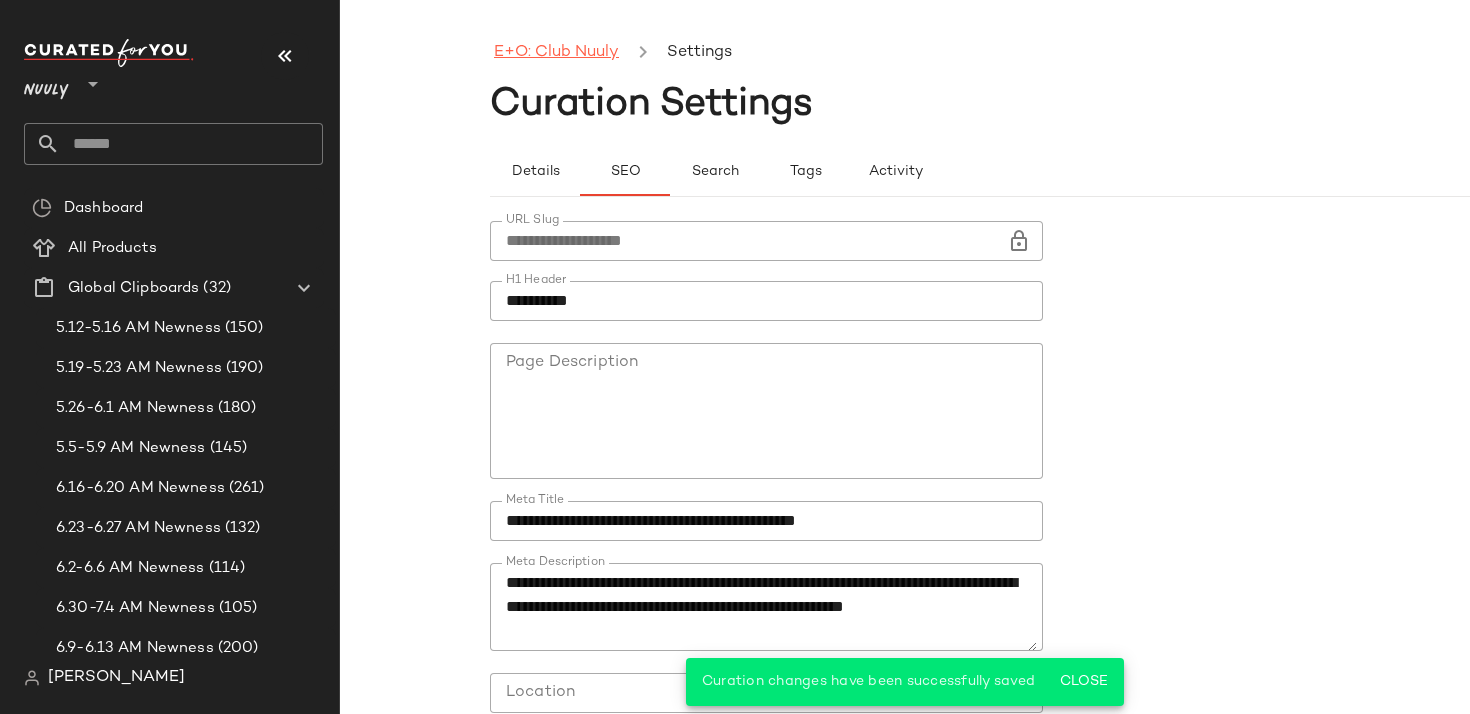 click on "E+O: Club Nuuly" at bounding box center [556, 53] 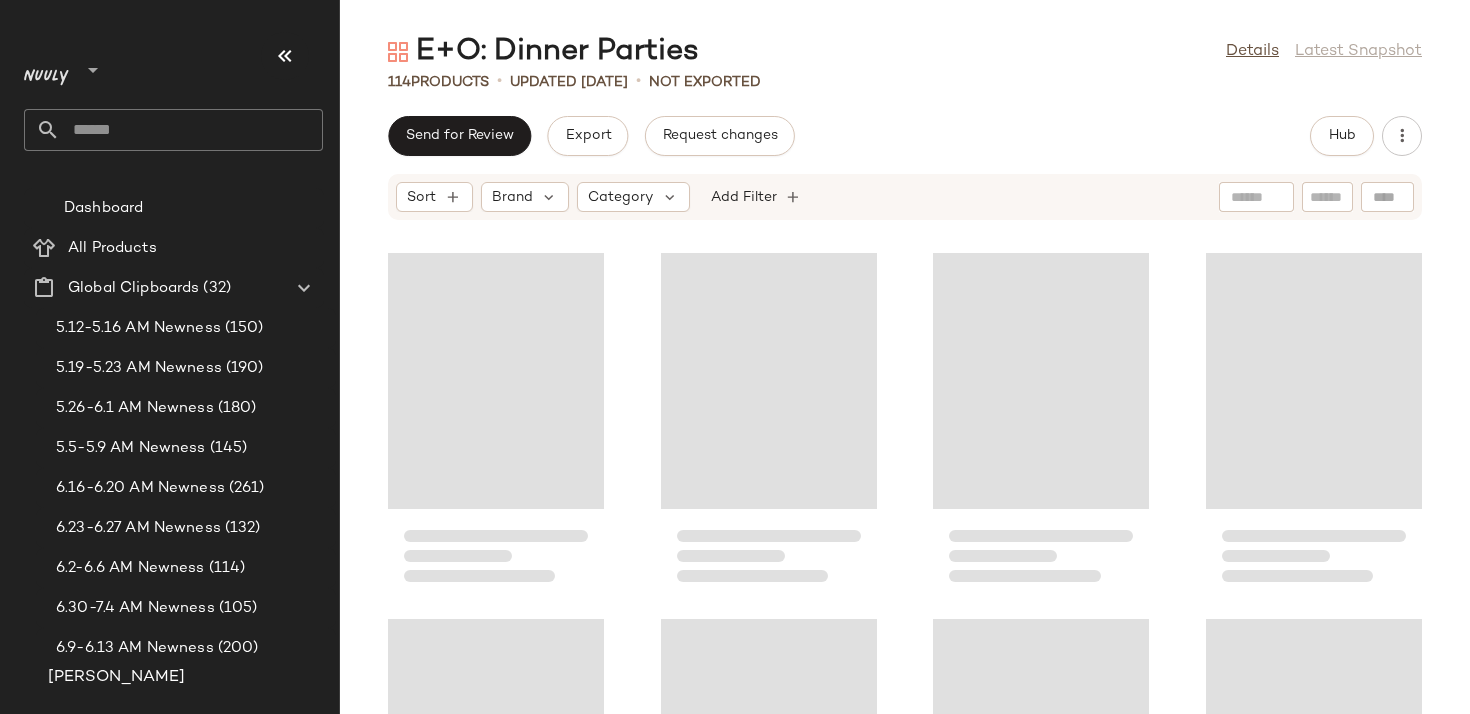 scroll, scrollTop: 0, scrollLeft: 0, axis: both 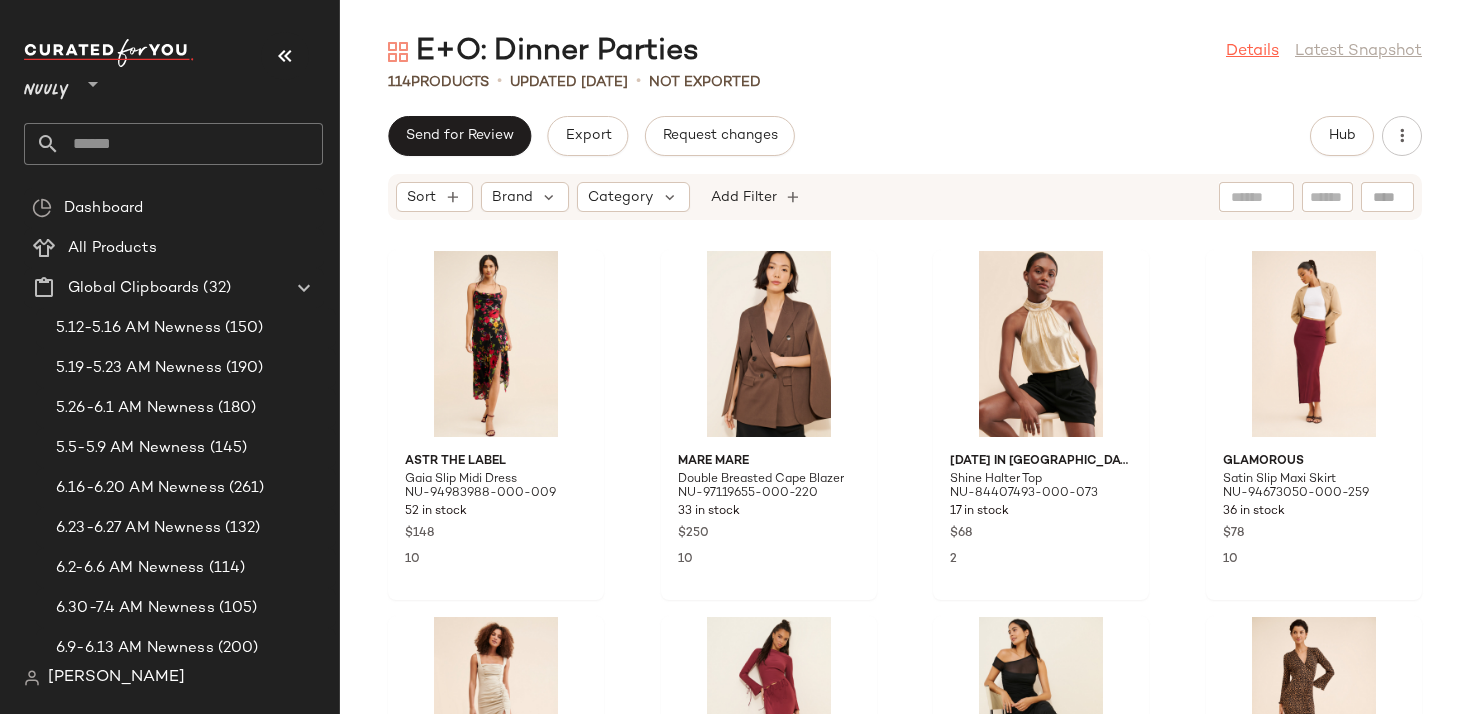 click on "Details" at bounding box center (1252, 52) 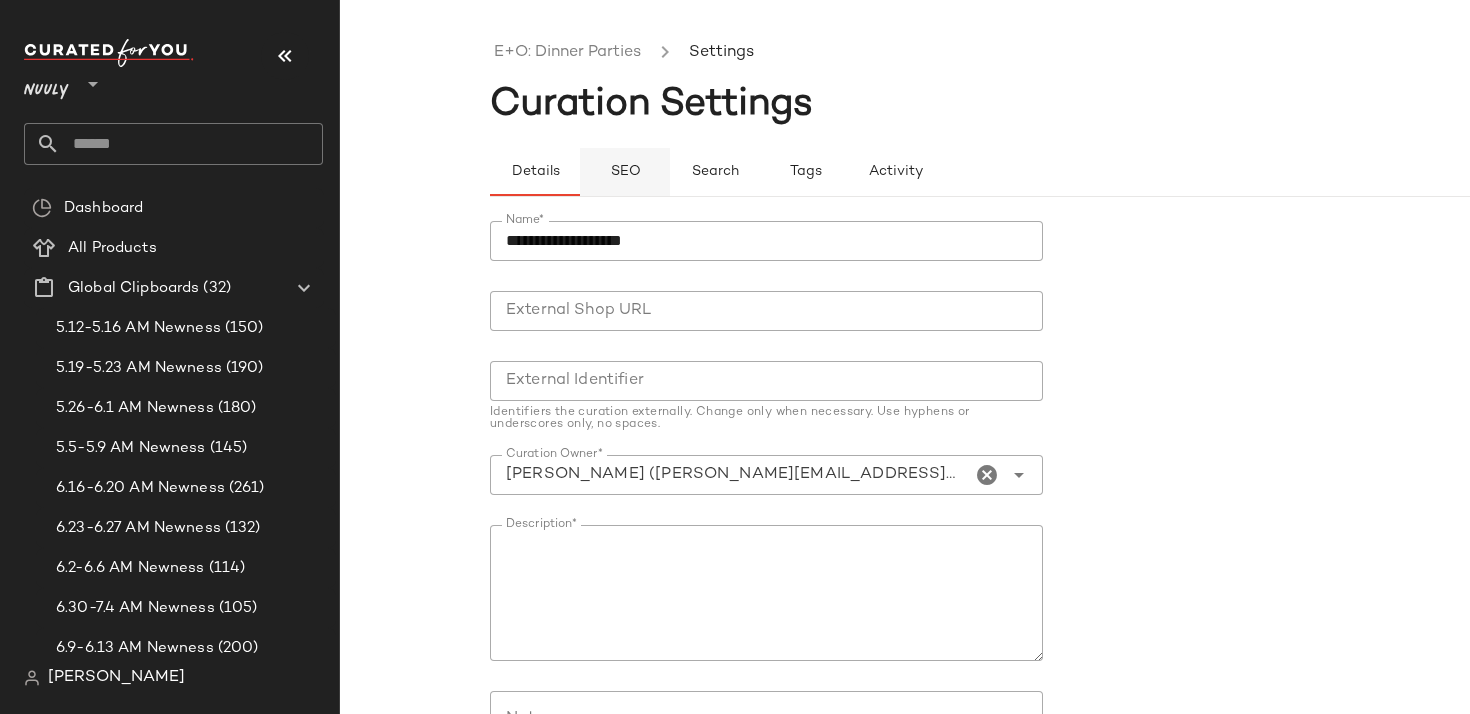 click on "SEO" 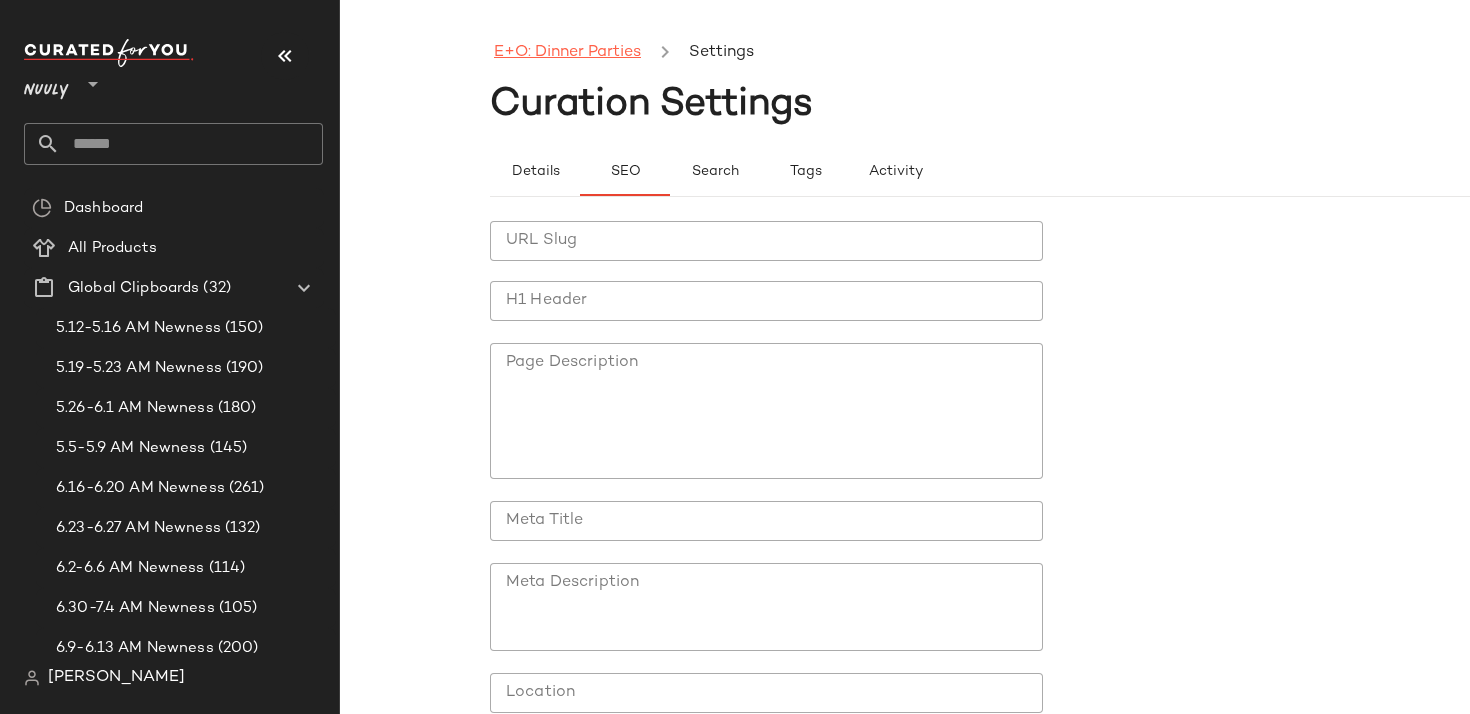 click on "E+O: Dinner Parties" at bounding box center [567, 53] 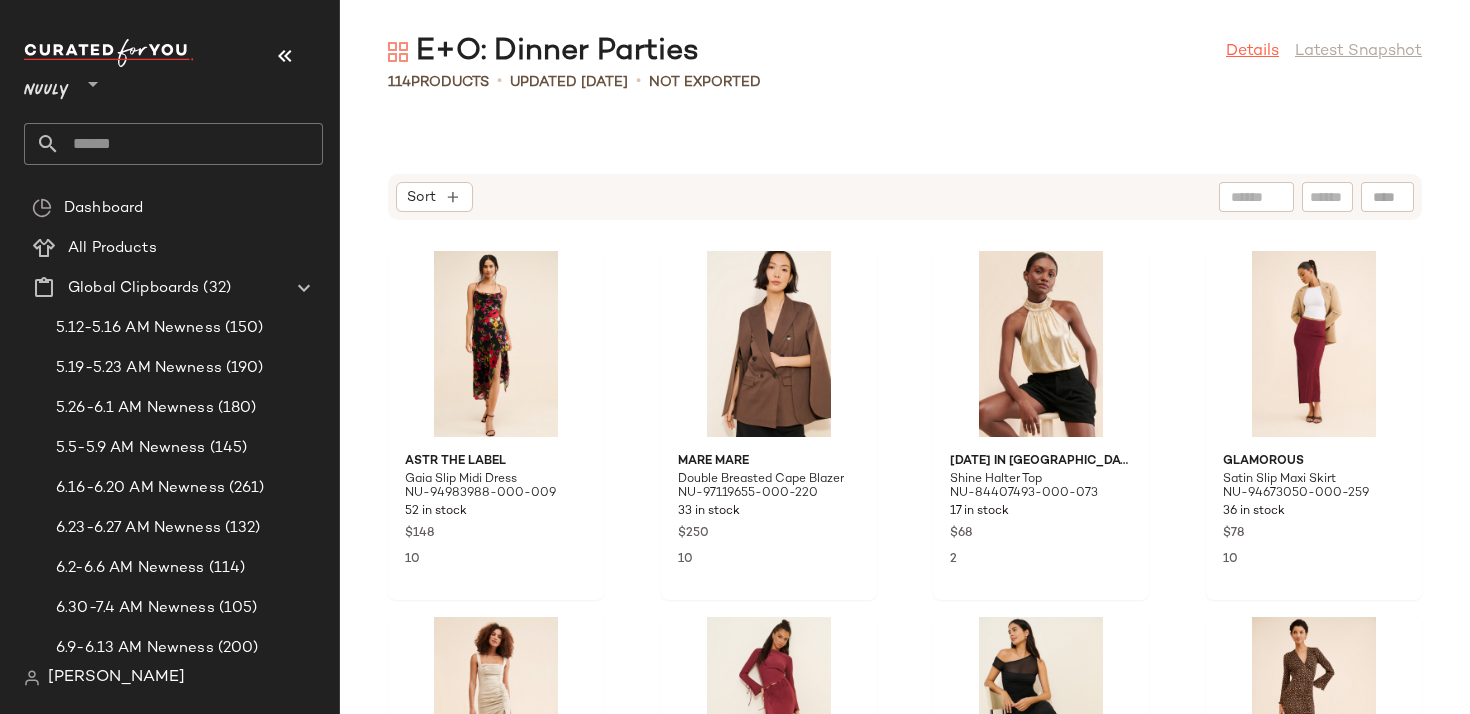 click on "Details" at bounding box center (1252, 52) 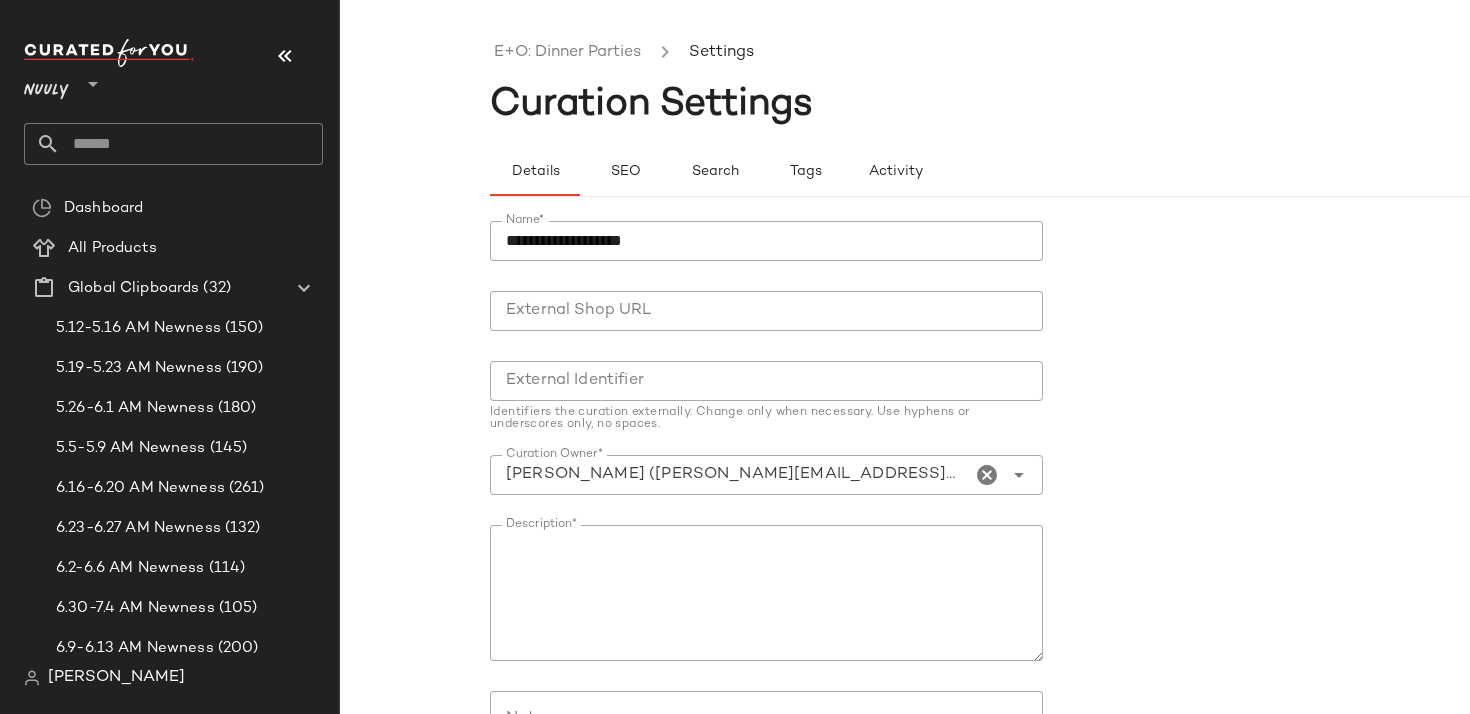 click on "**********" 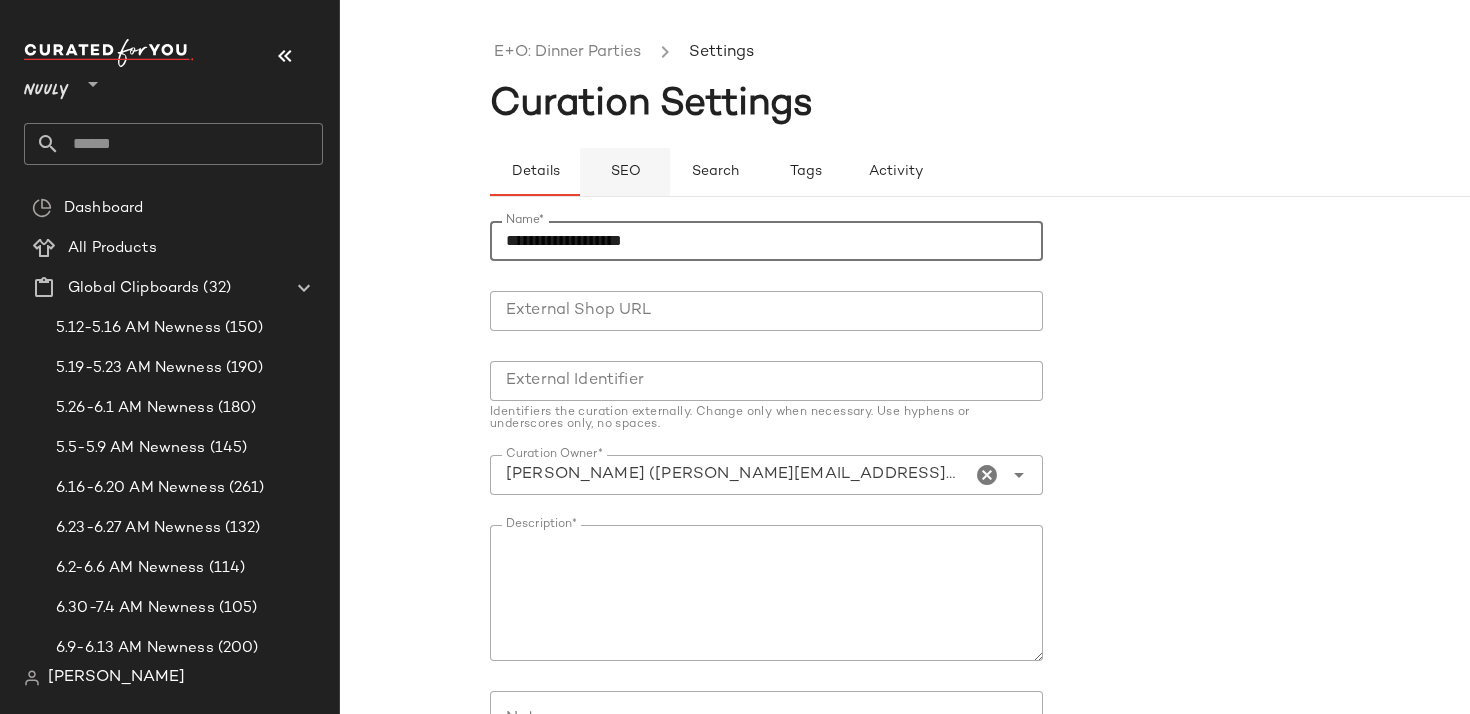 click on "SEO" 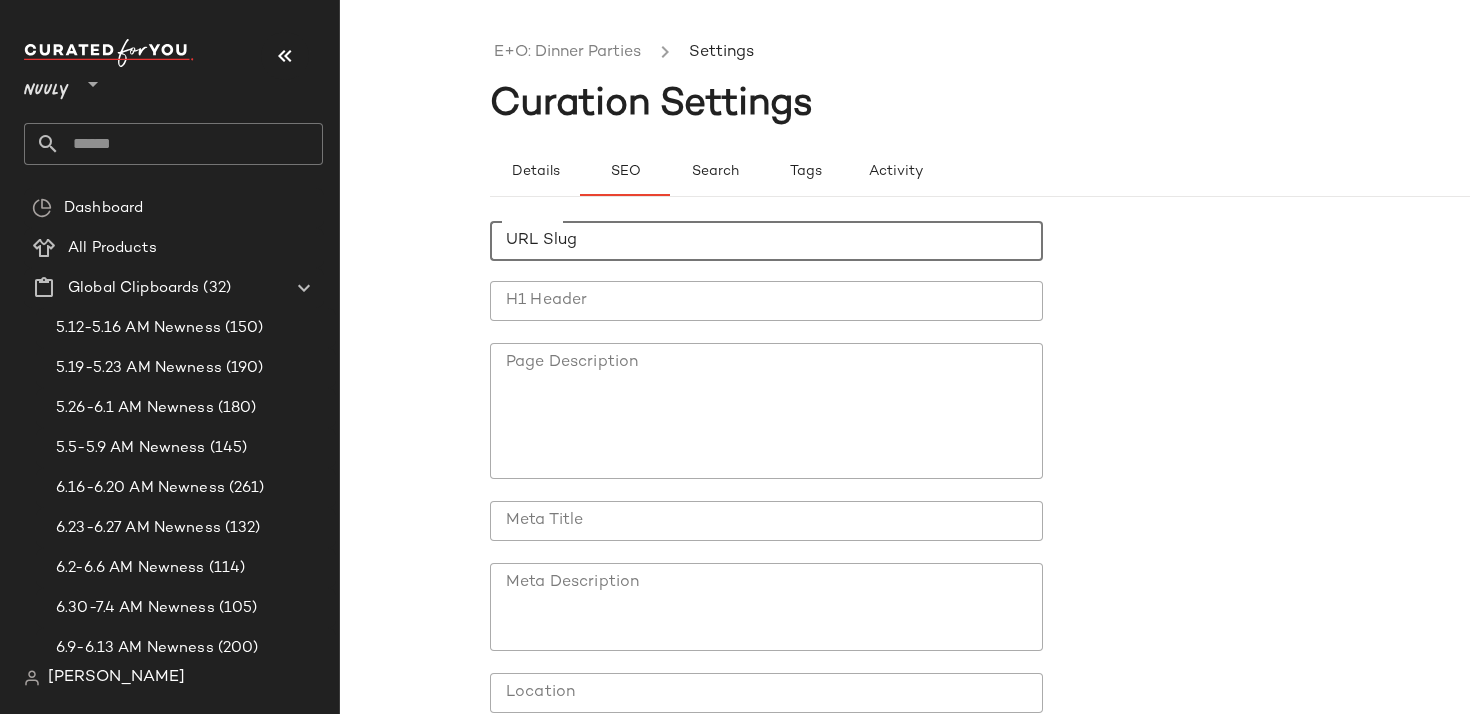 click on "URL Slug" 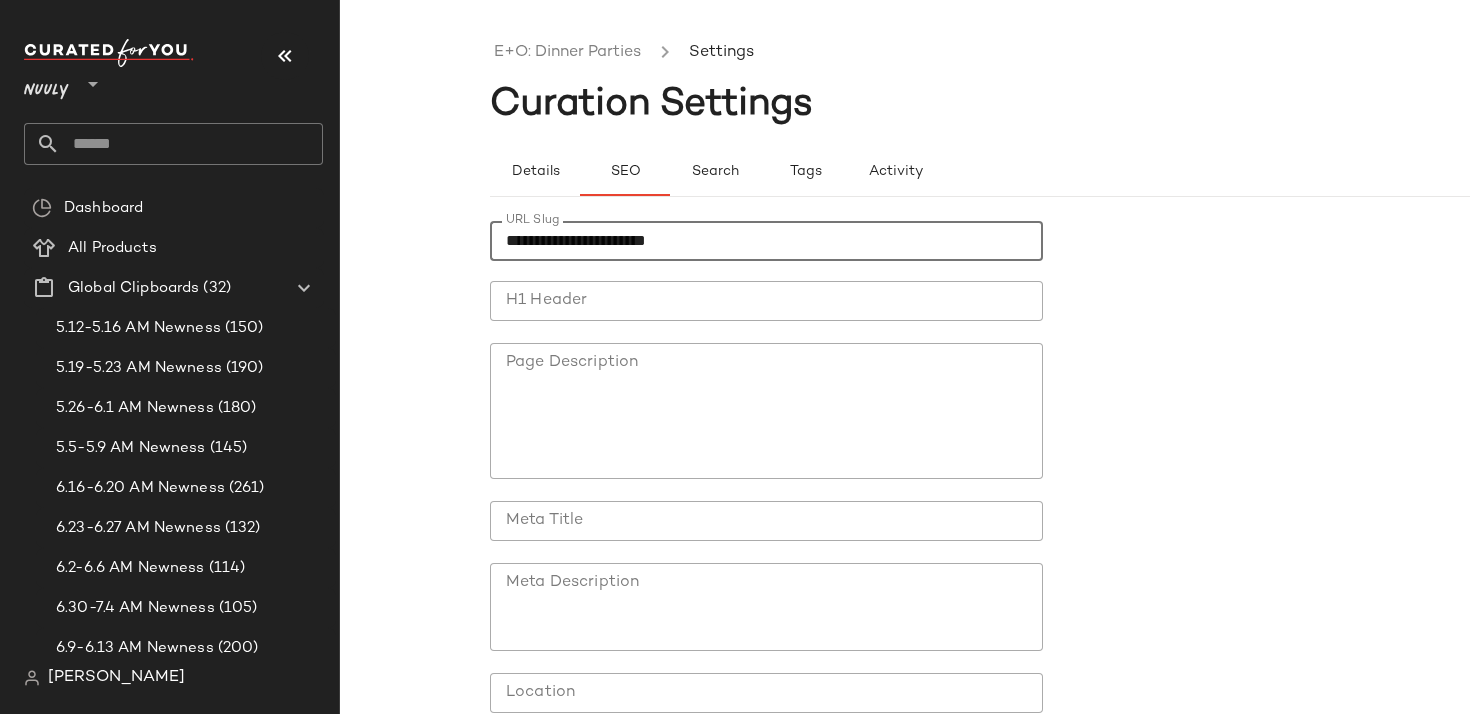 type on "**********" 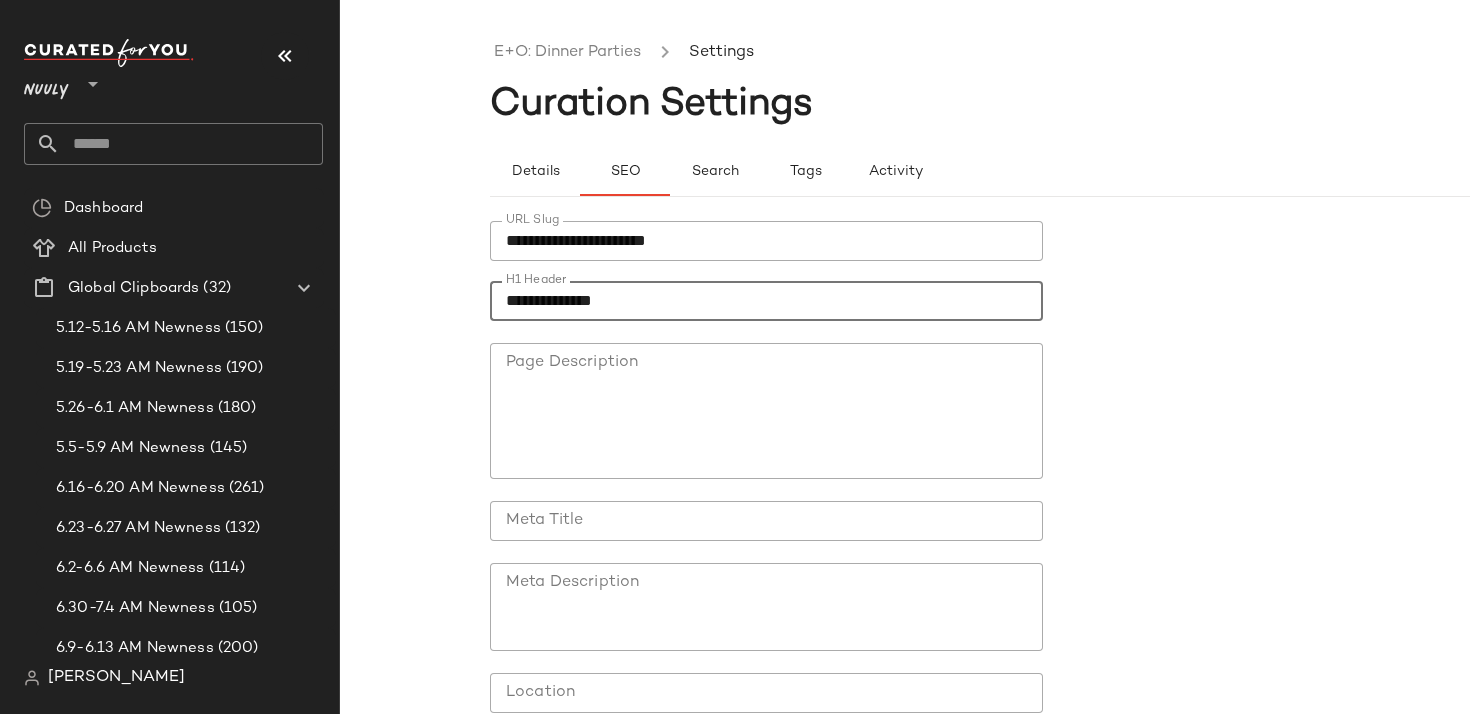 click on "**********" 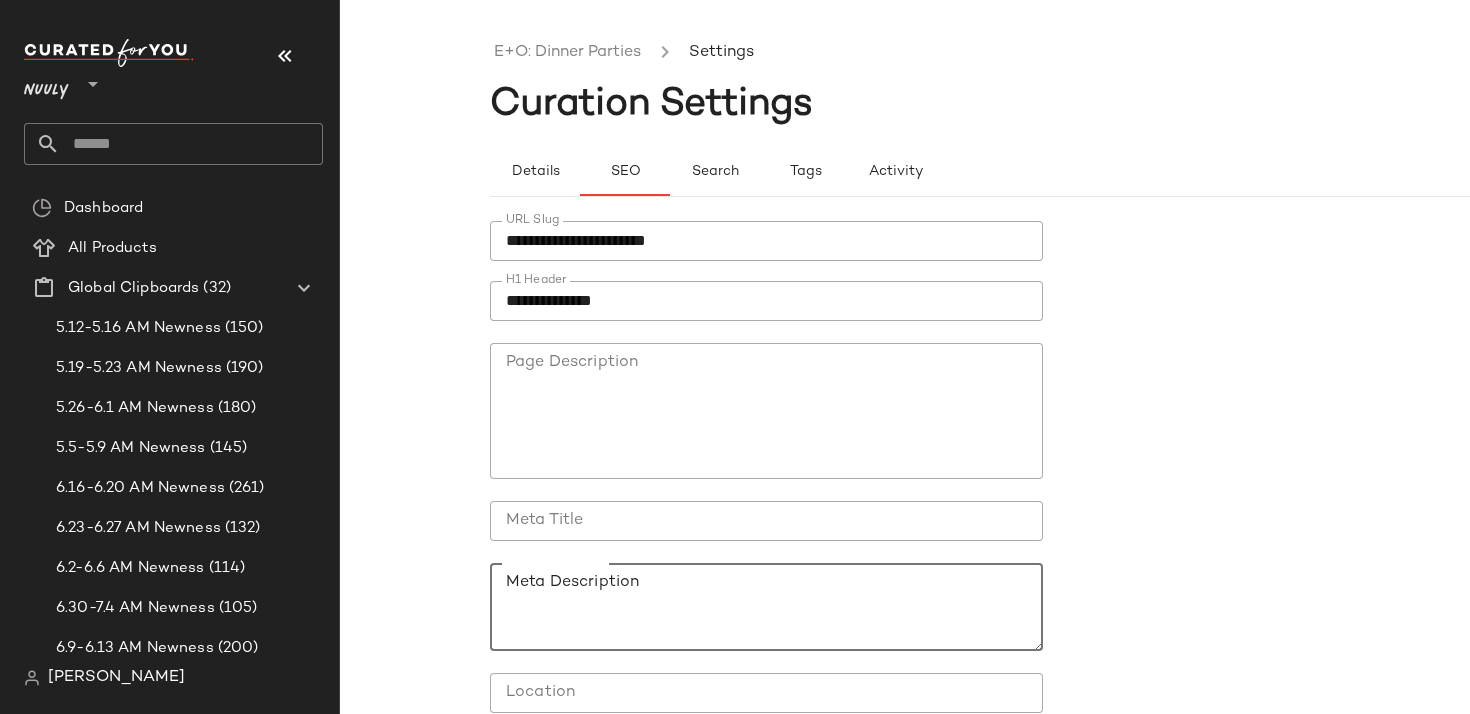 paste on "**********" 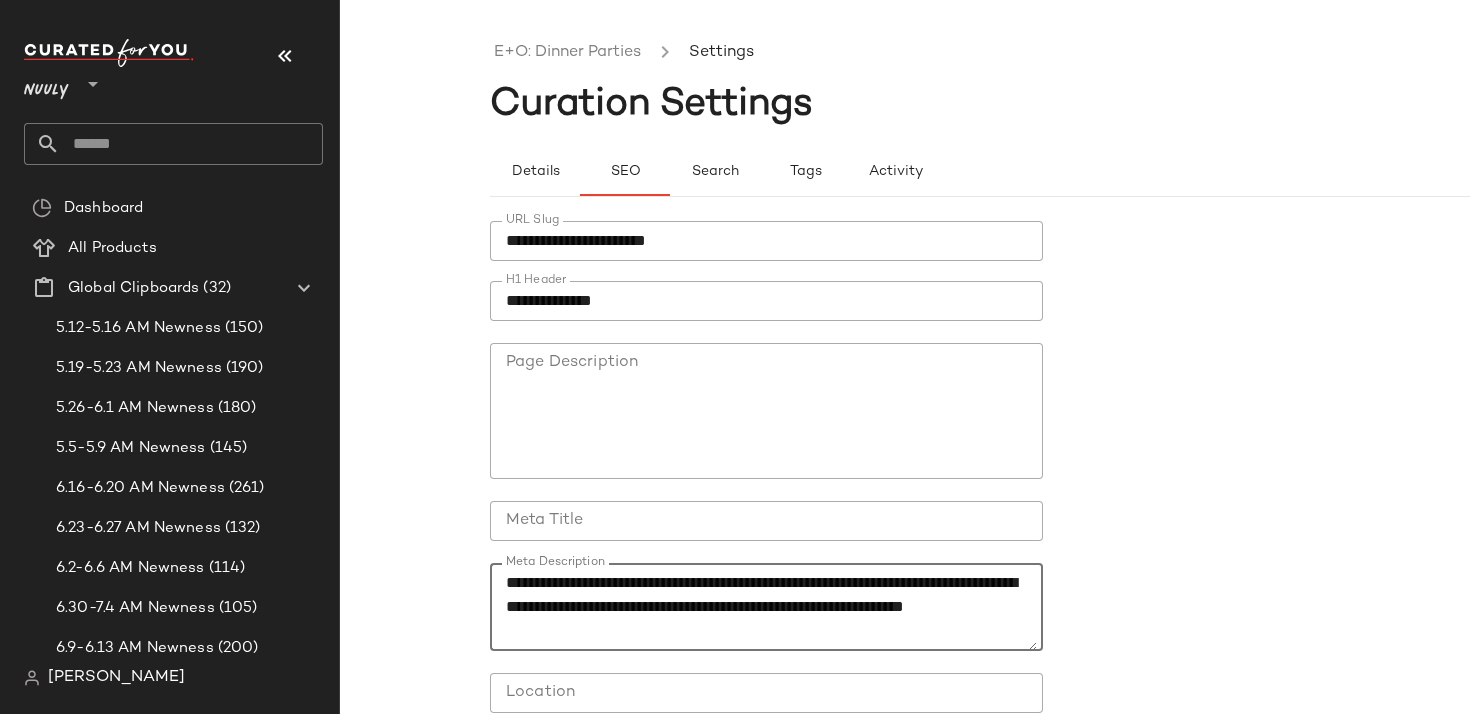 scroll, scrollTop: 0, scrollLeft: 0, axis: both 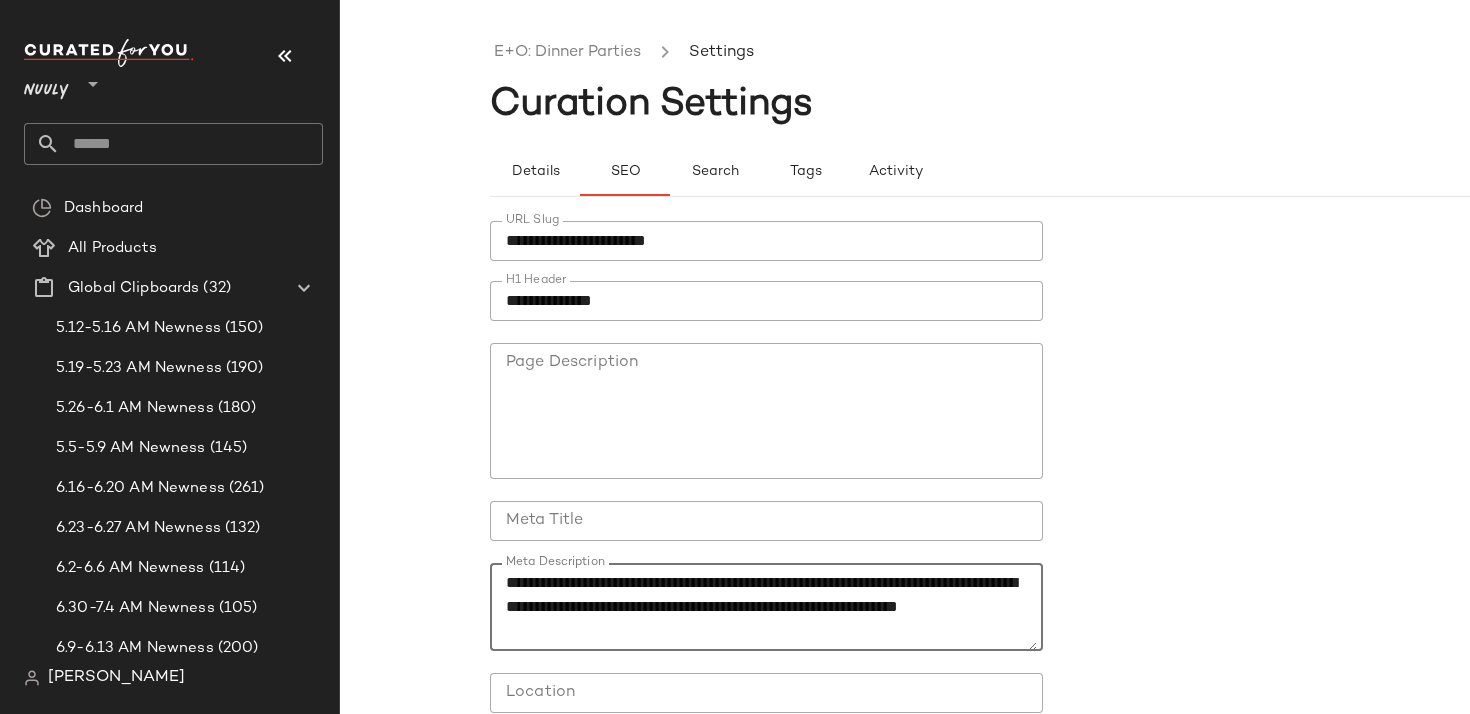 click on "**********" 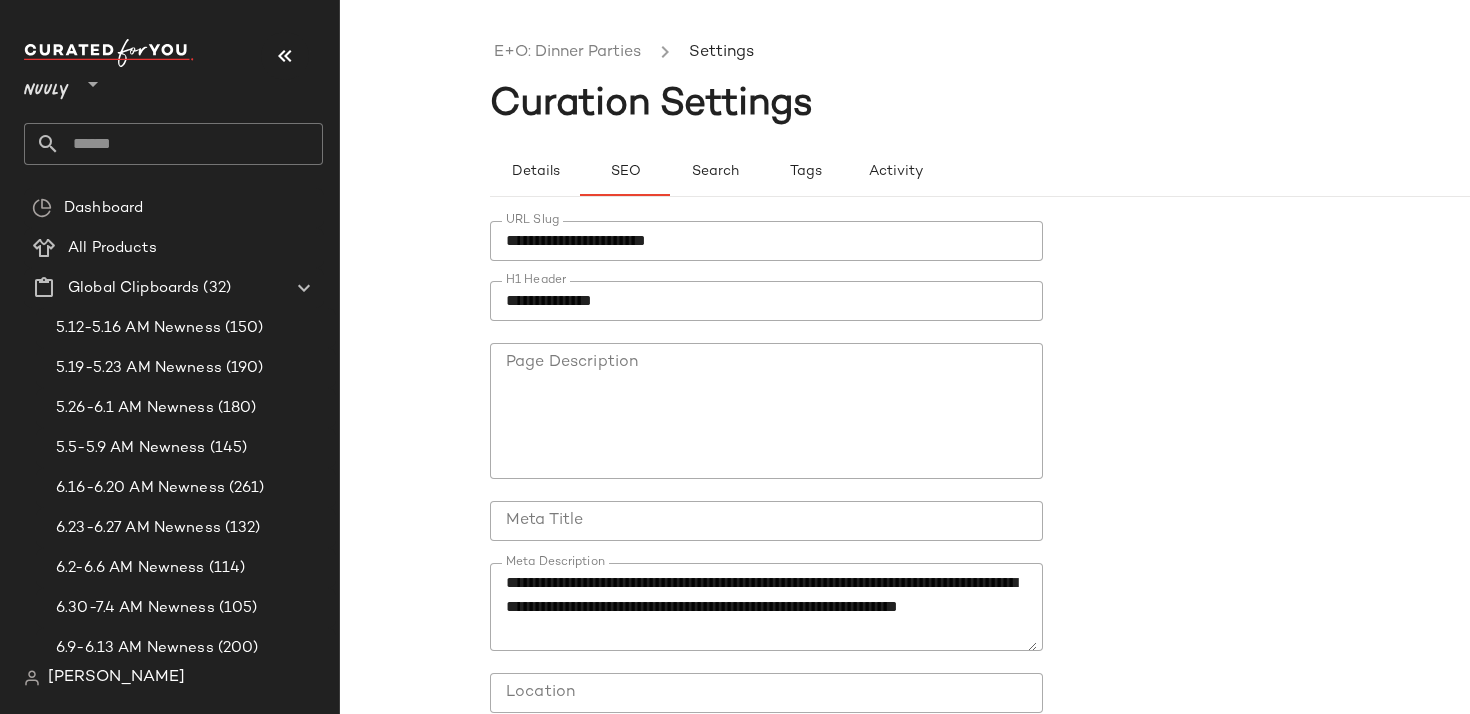 click on "Meta Title" 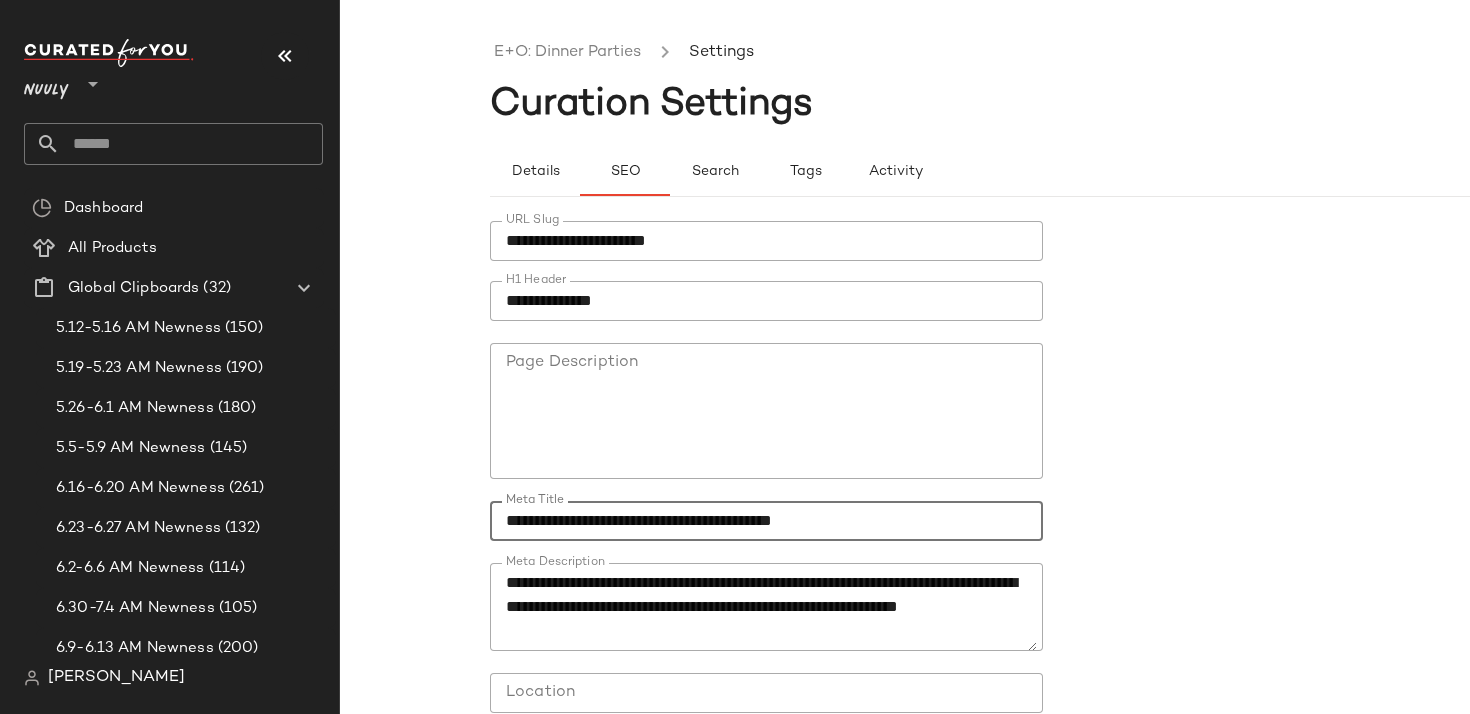 click on "**********" 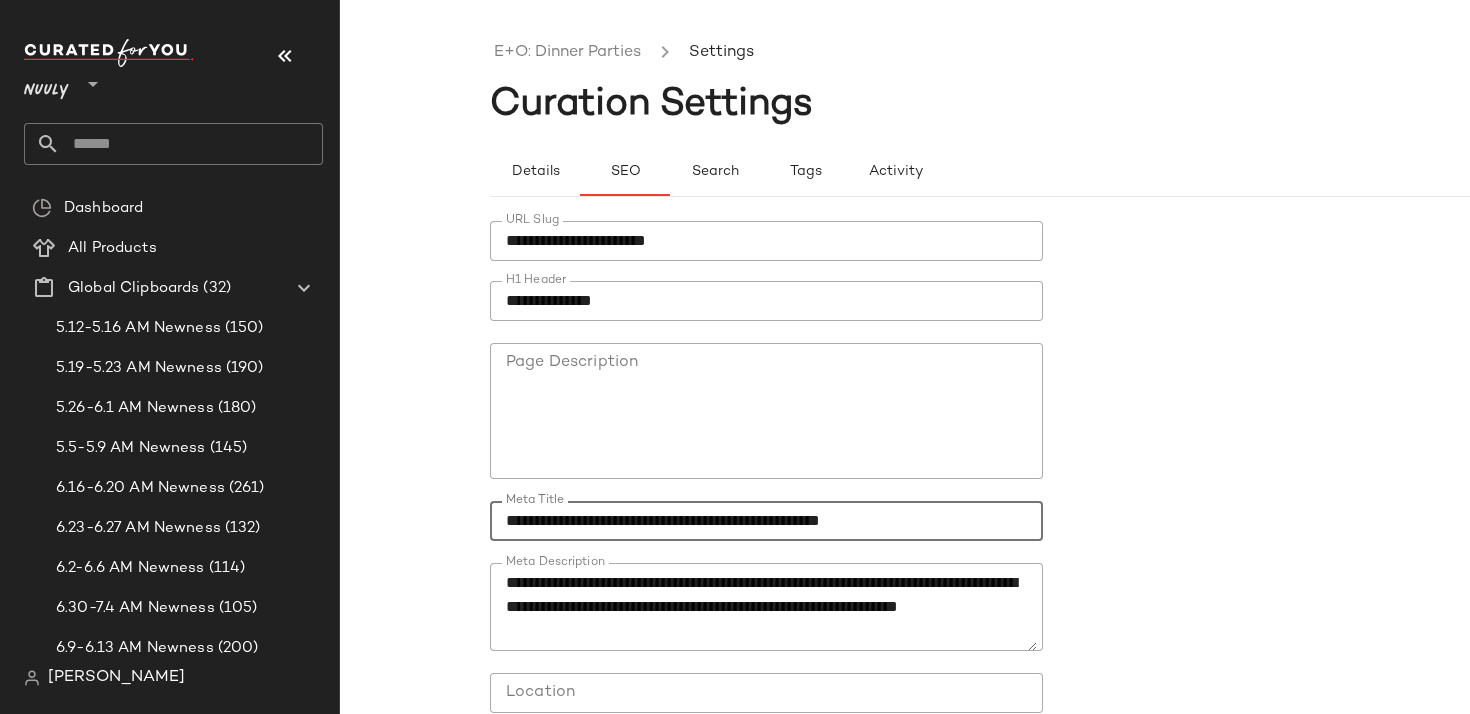 drag, startPoint x: 739, startPoint y: 517, endPoint x: 999, endPoint y: 517, distance: 260 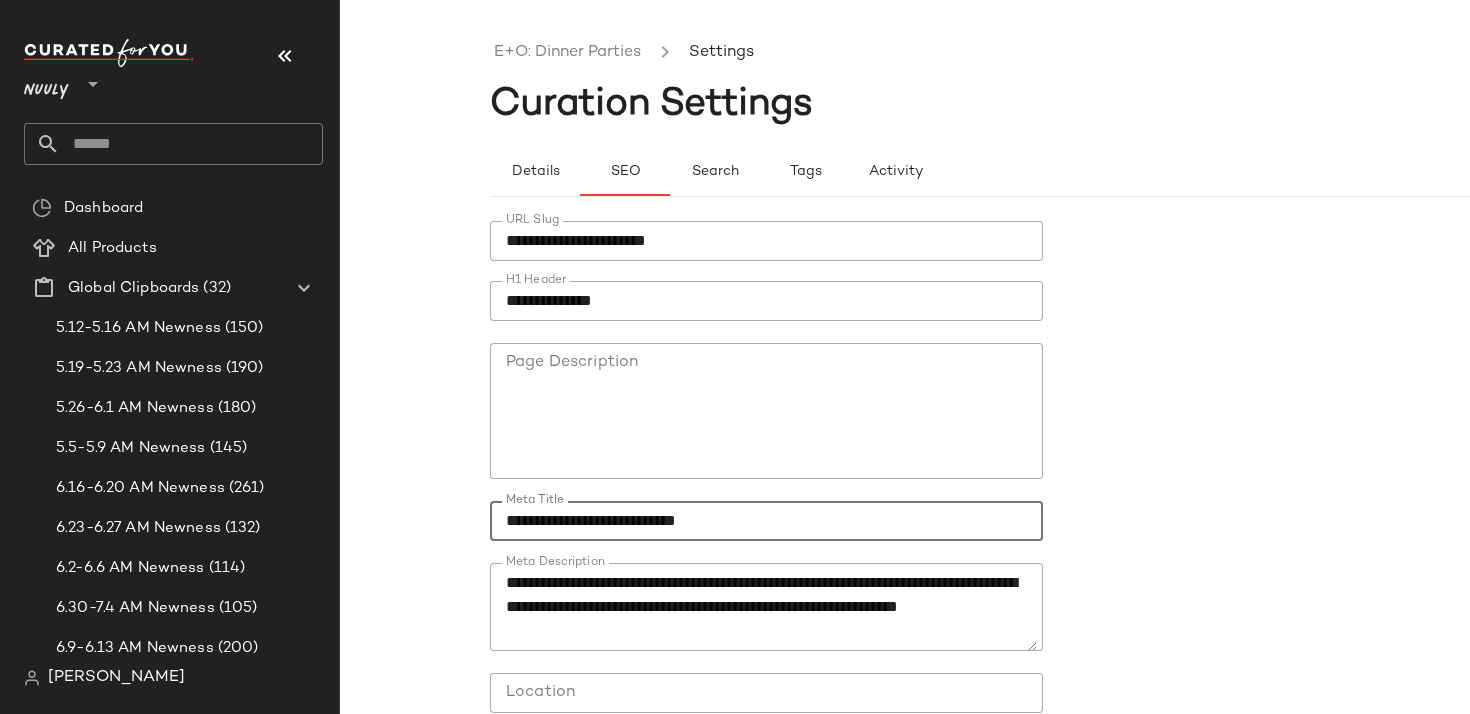 scroll, scrollTop: 168, scrollLeft: 0, axis: vertical 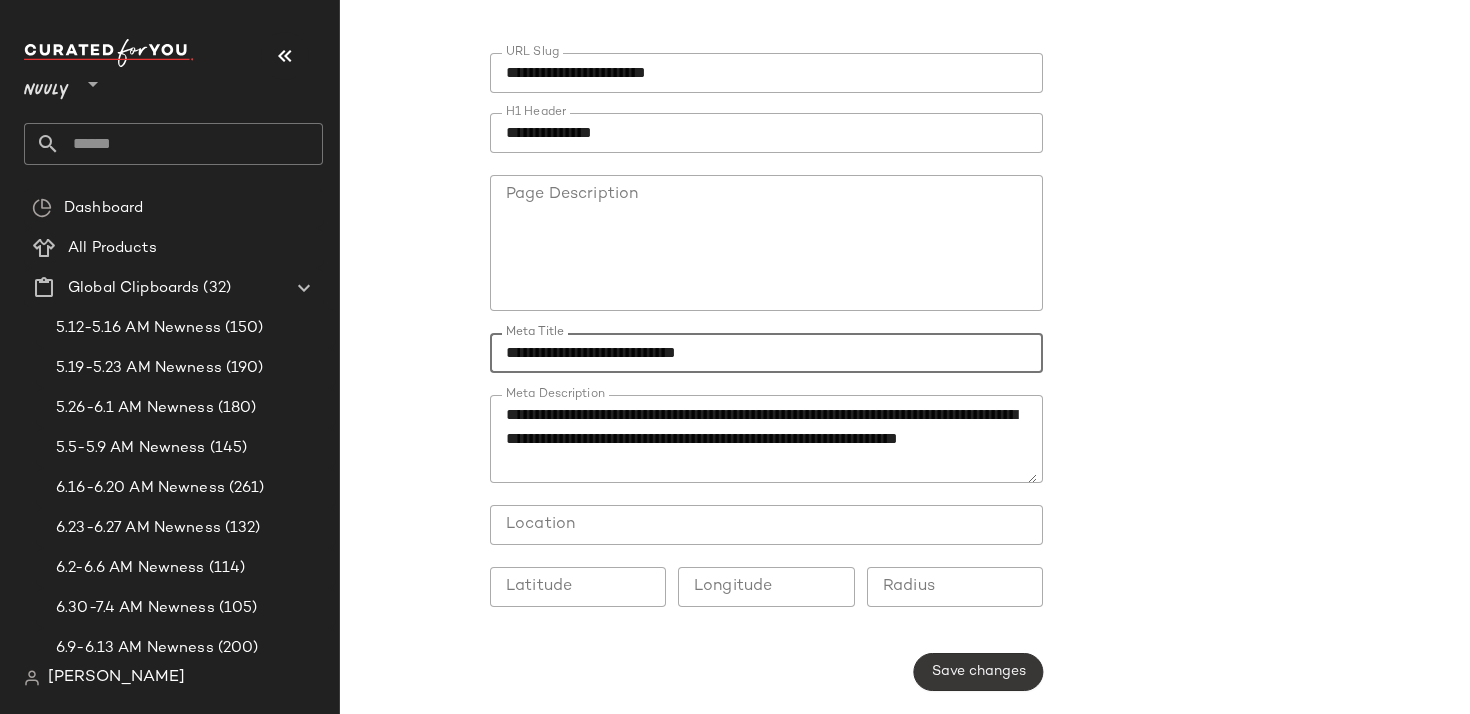 type on "**********" 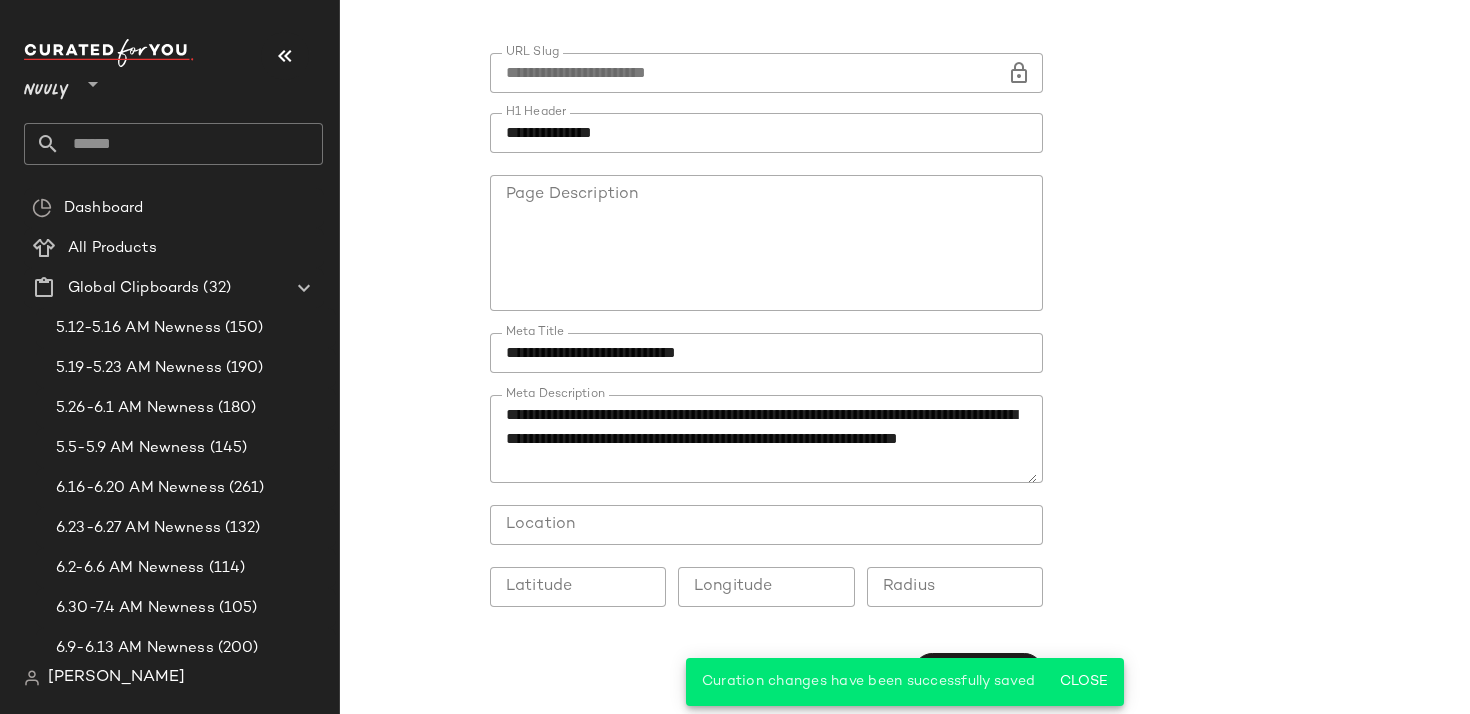 scroll, scrollTop: 0, scrollLeft: 0, axis: both 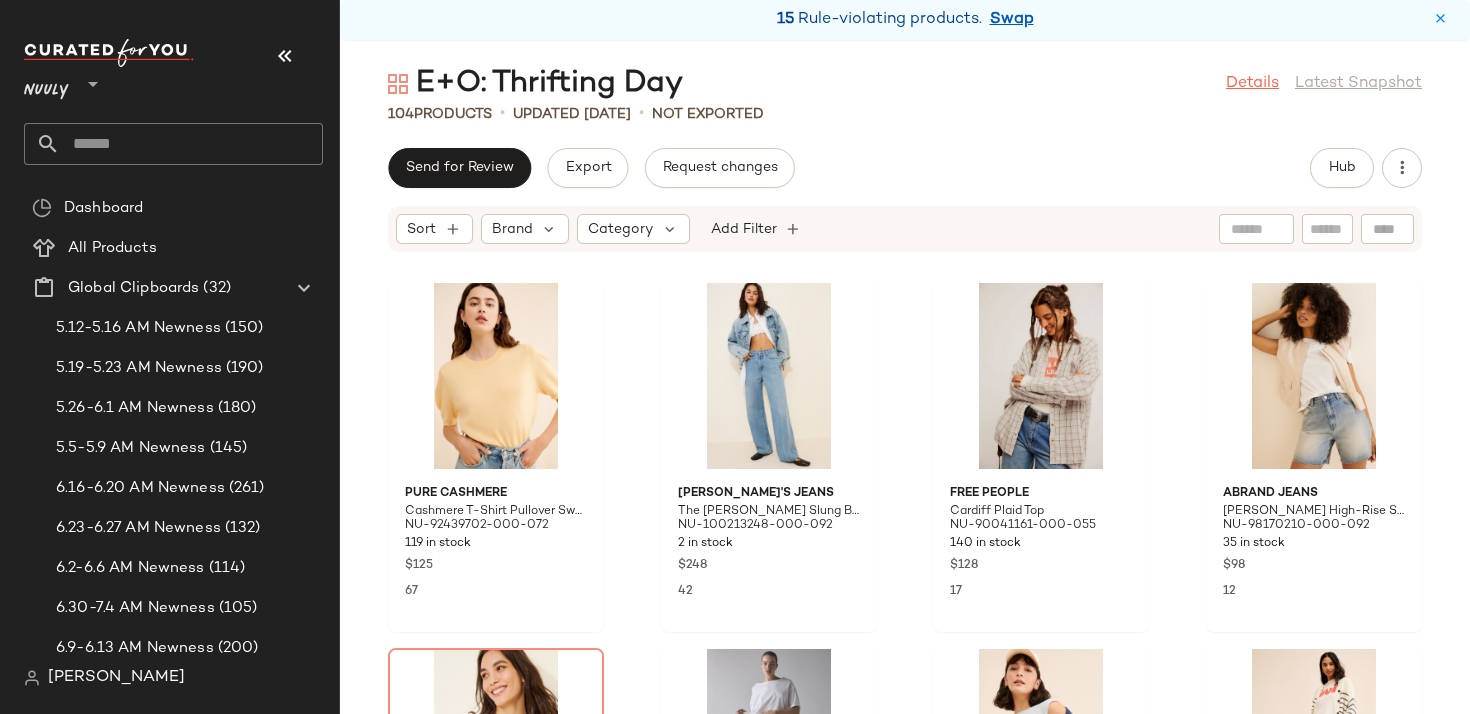 click on "Details" at bounding box center (1252, 84) 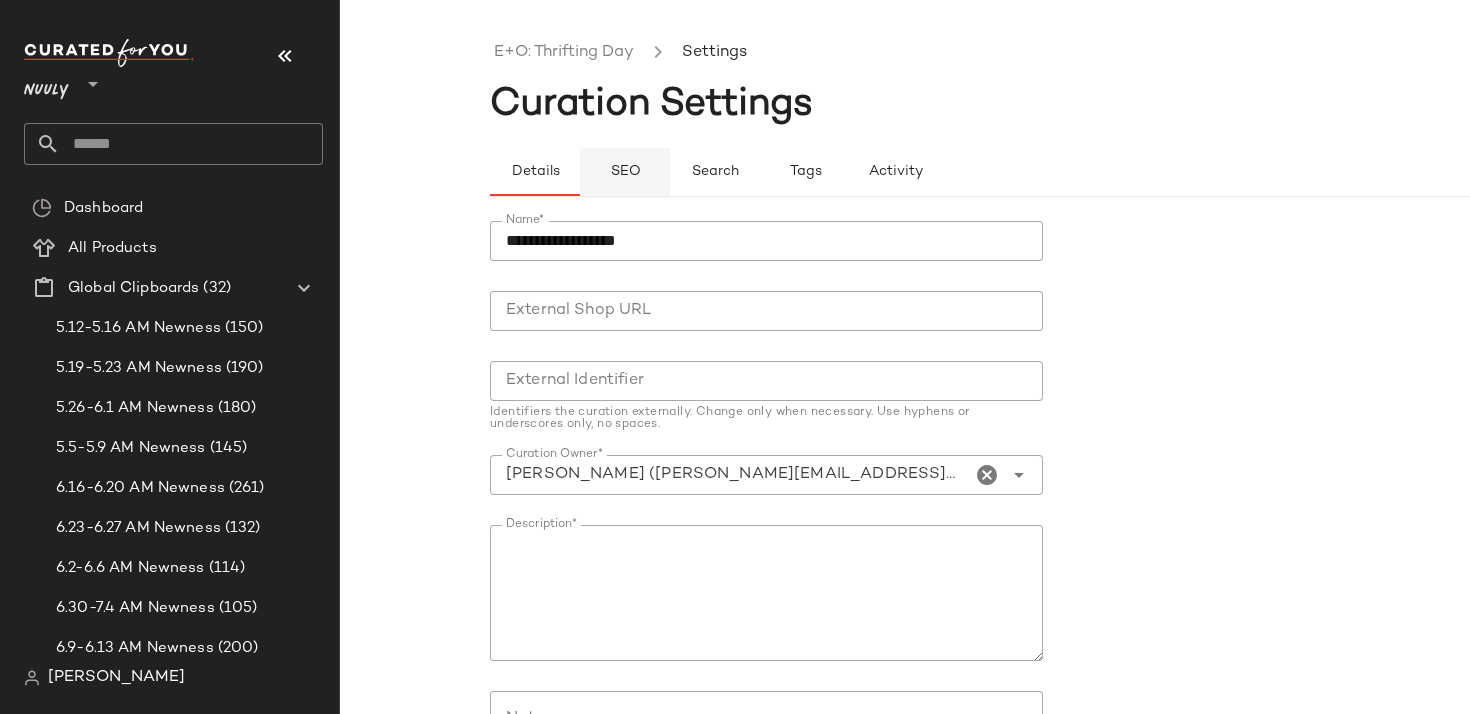 click on "SEO" 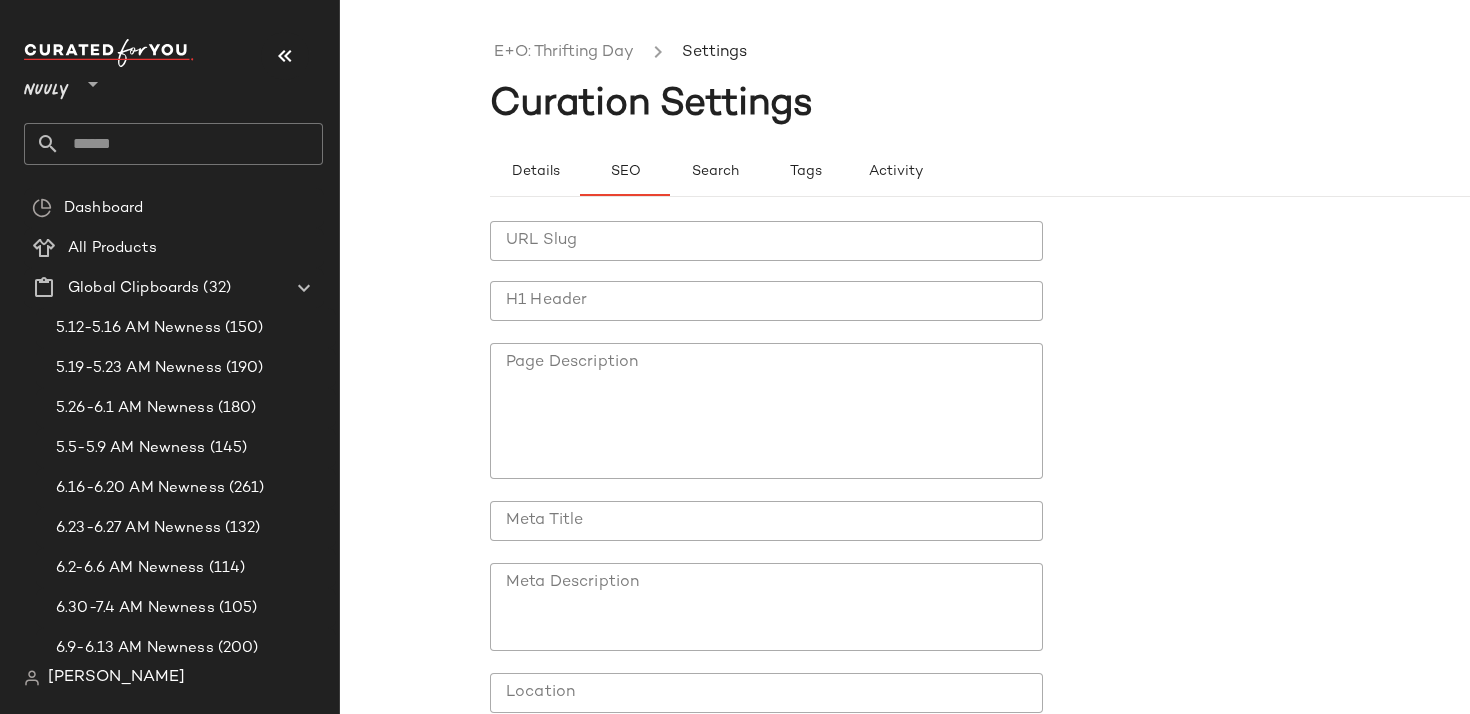 click on "URL Slug" 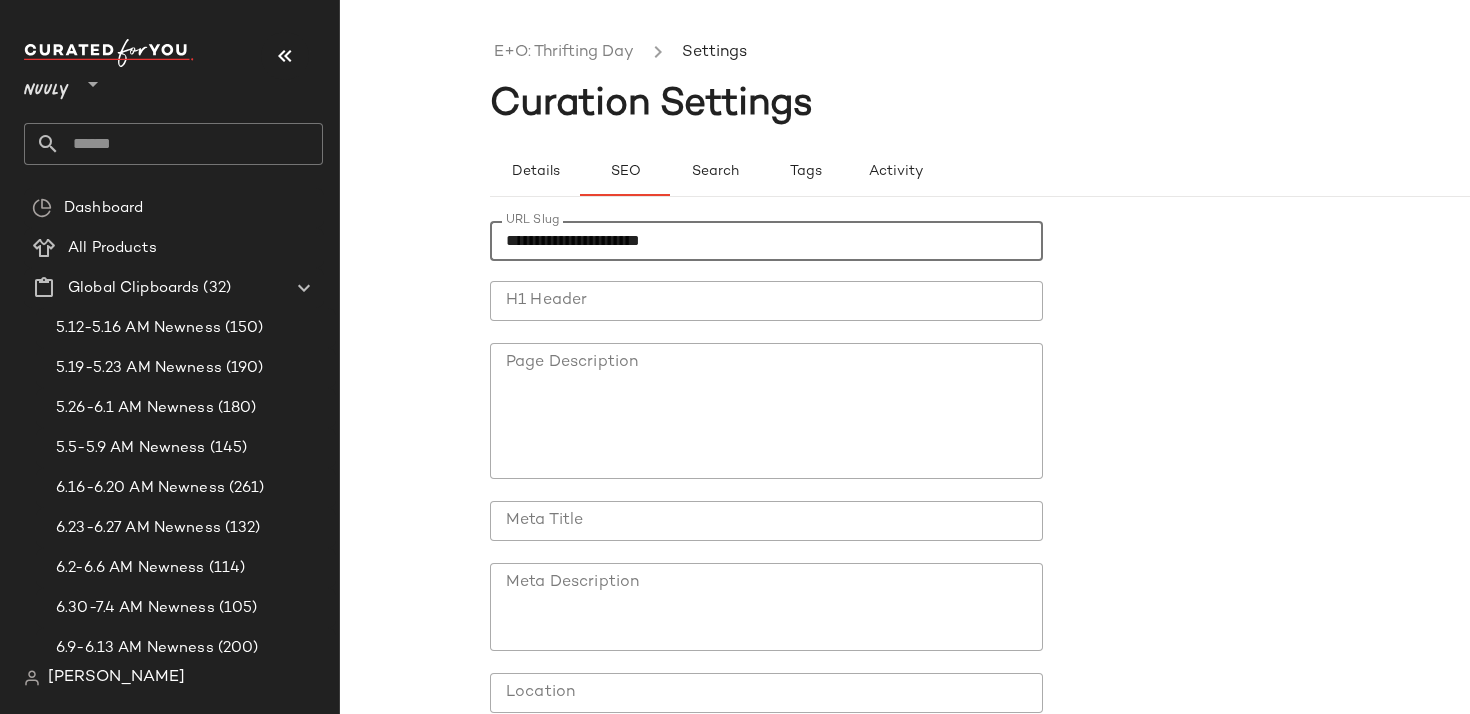 type on "**********" 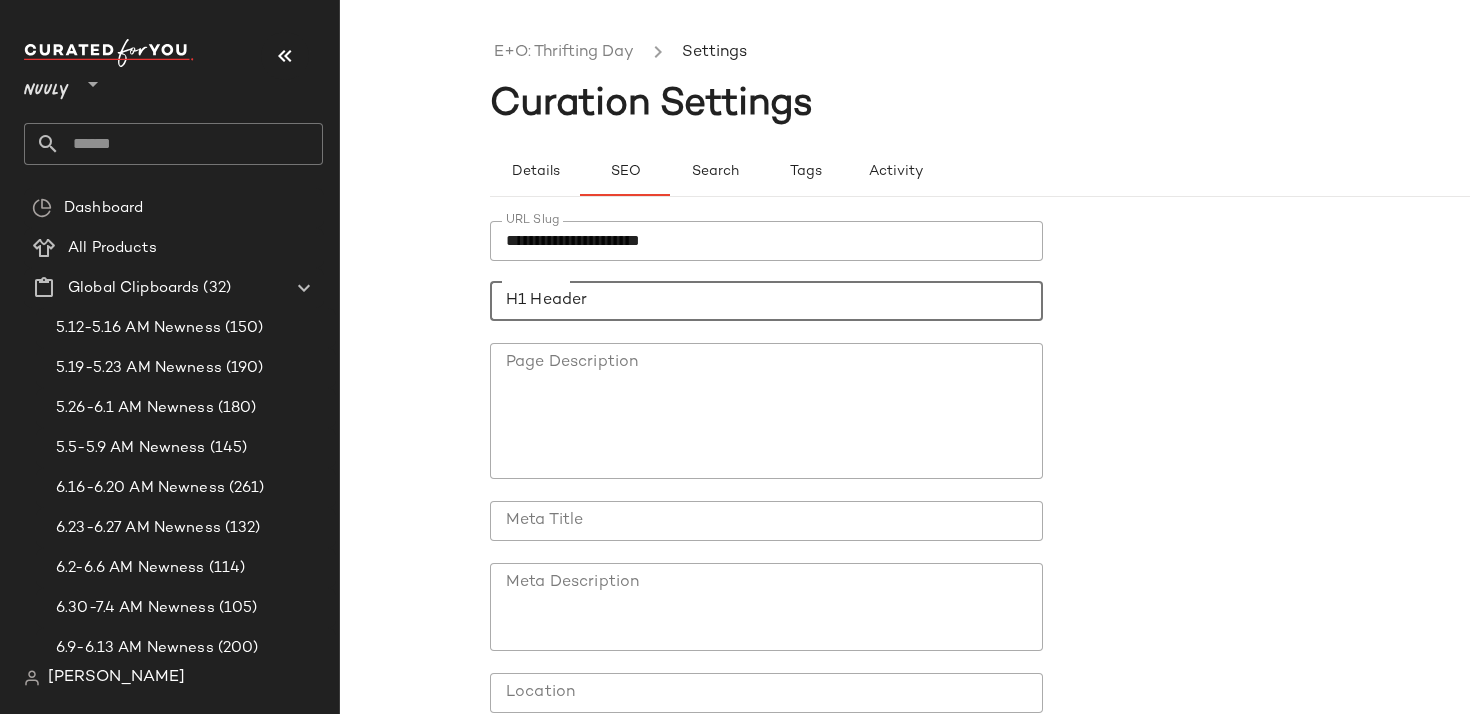 click on "H1 Header" 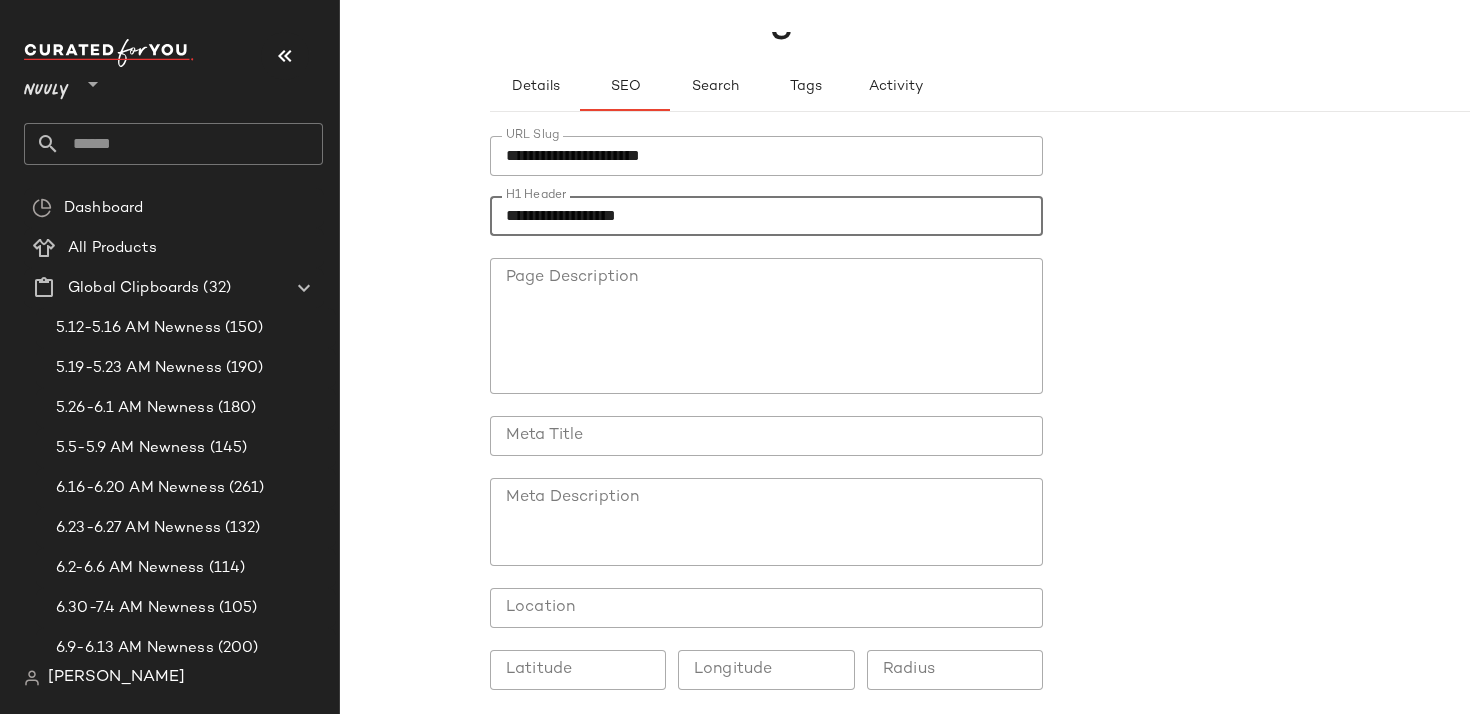 scroll, scrollTop: 97, scrollLeft: 0, axis: vertical 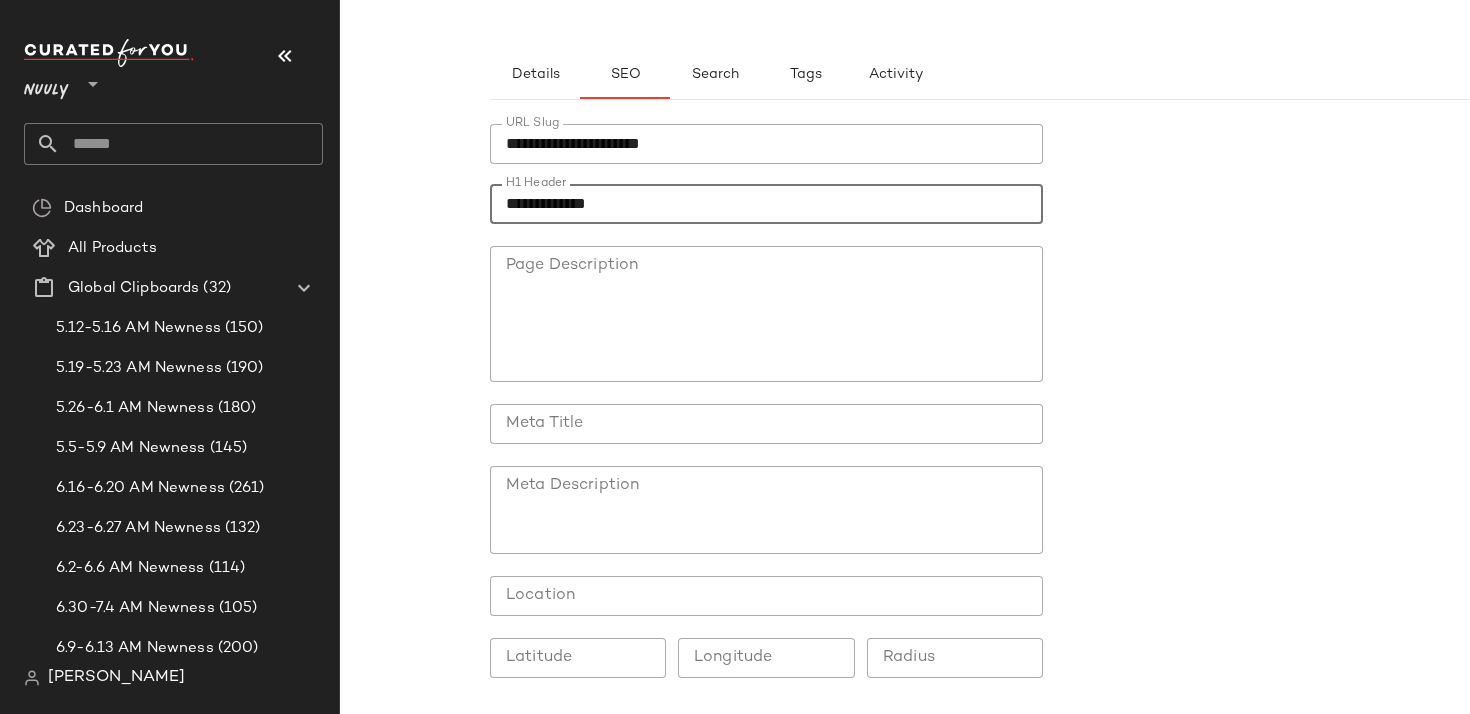 type on "**********" 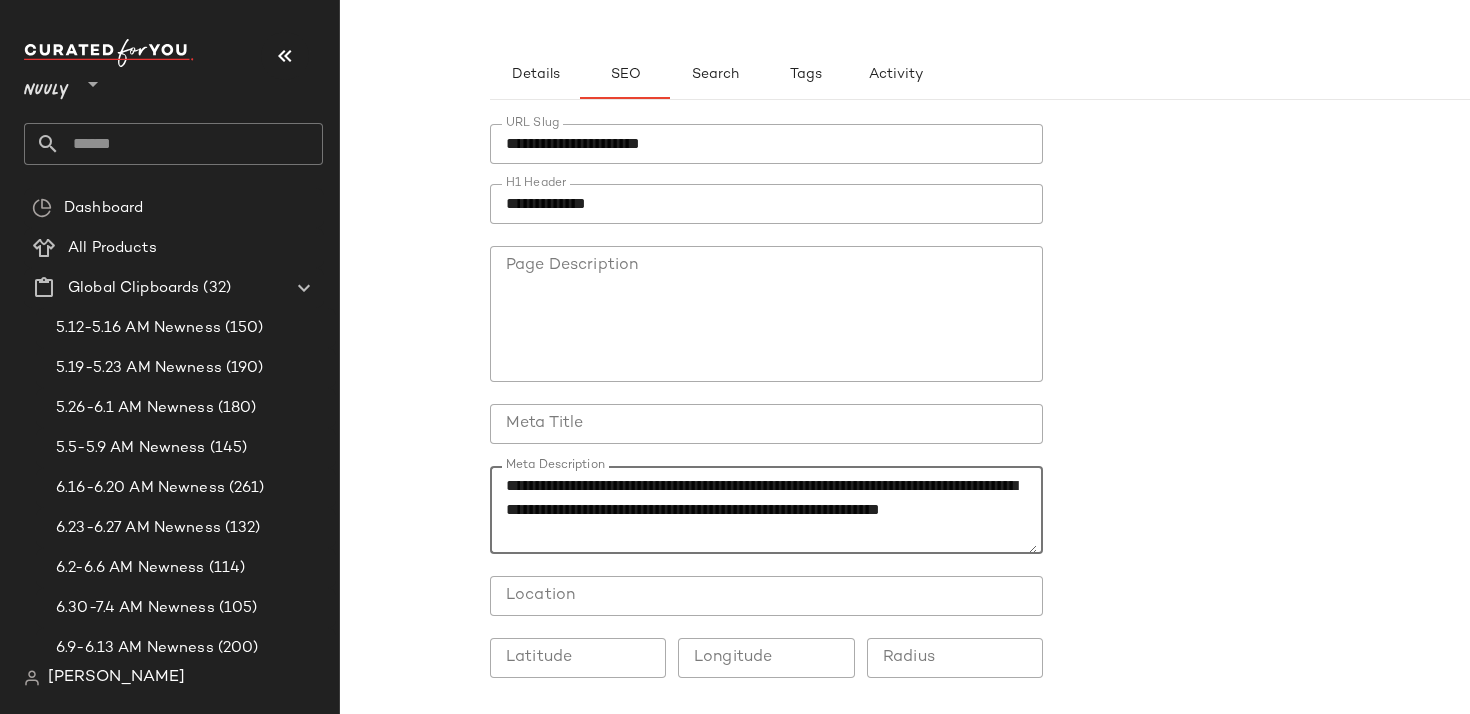 scroll, scrollTop: 0, scrollLeft: 0, axis: both 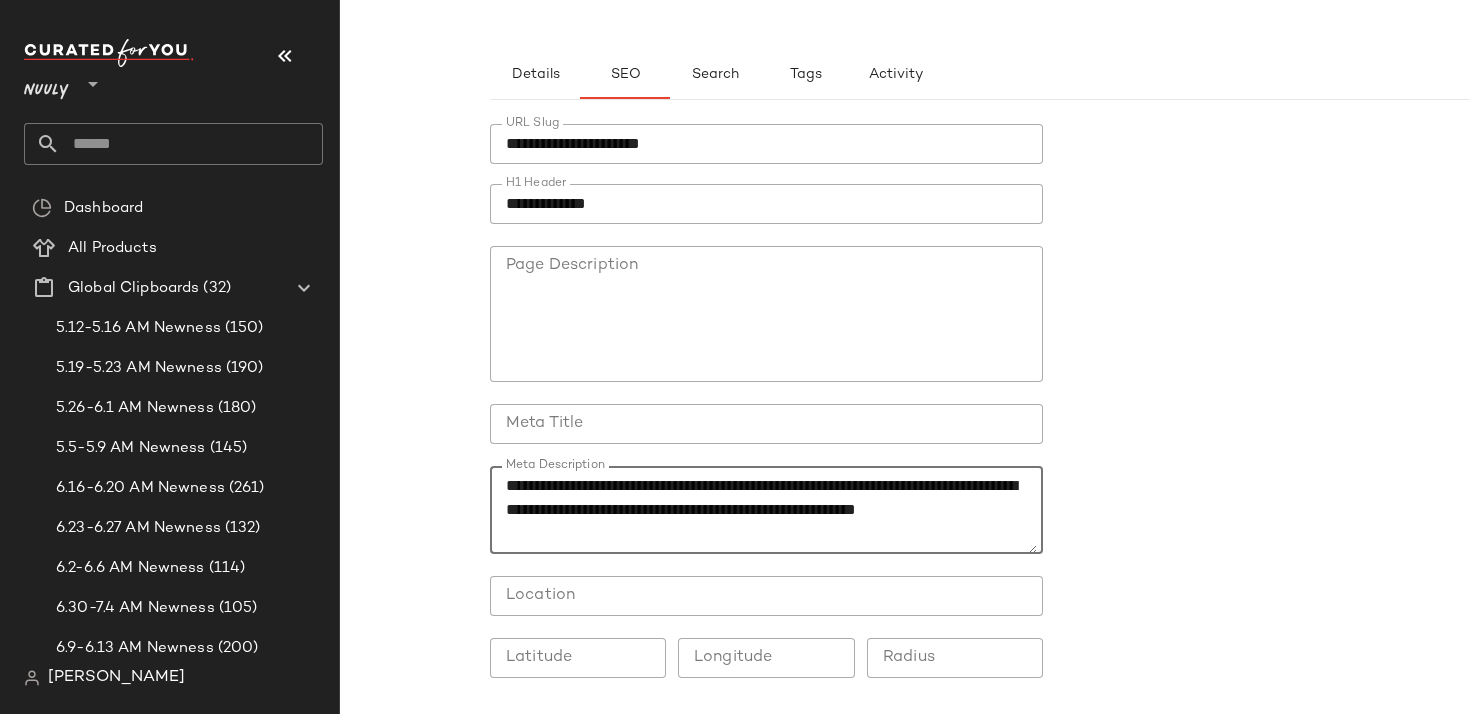 type on "**********" 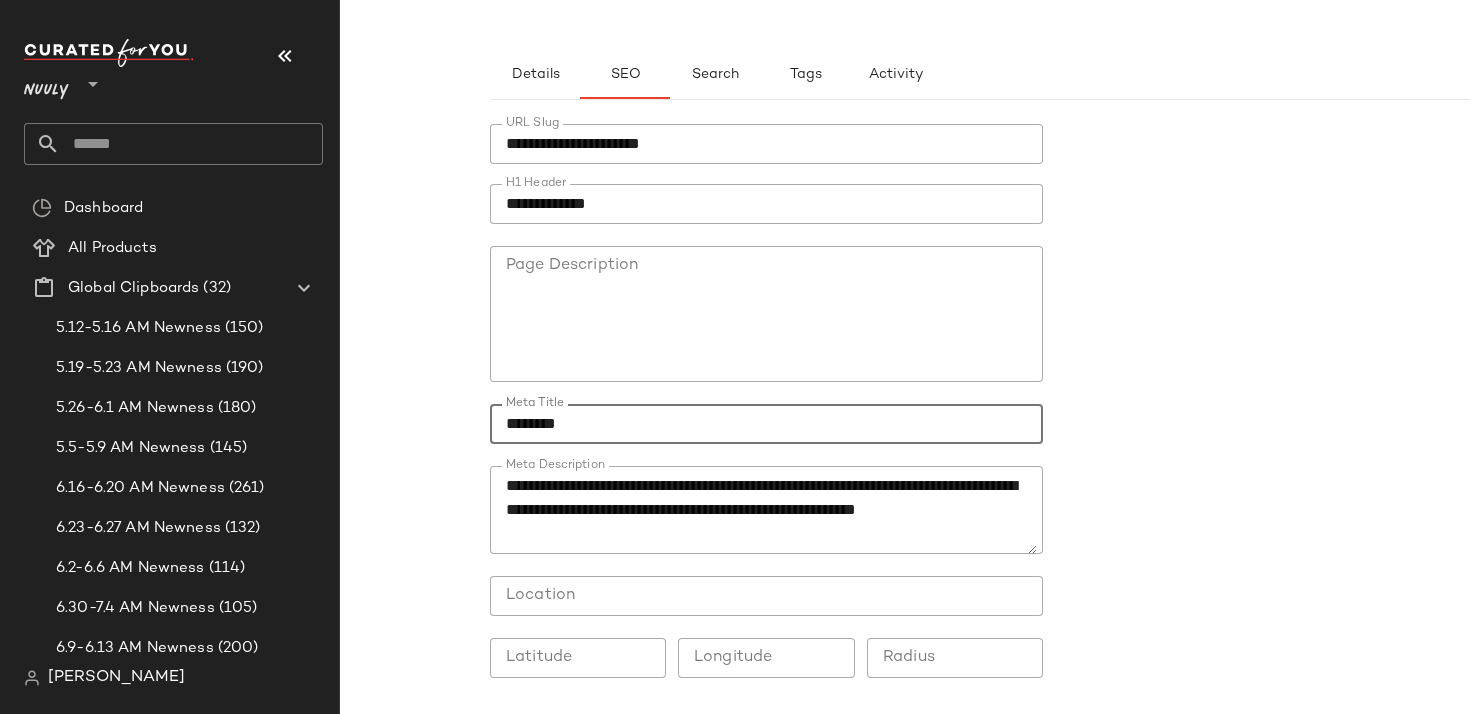 paste on "**********" 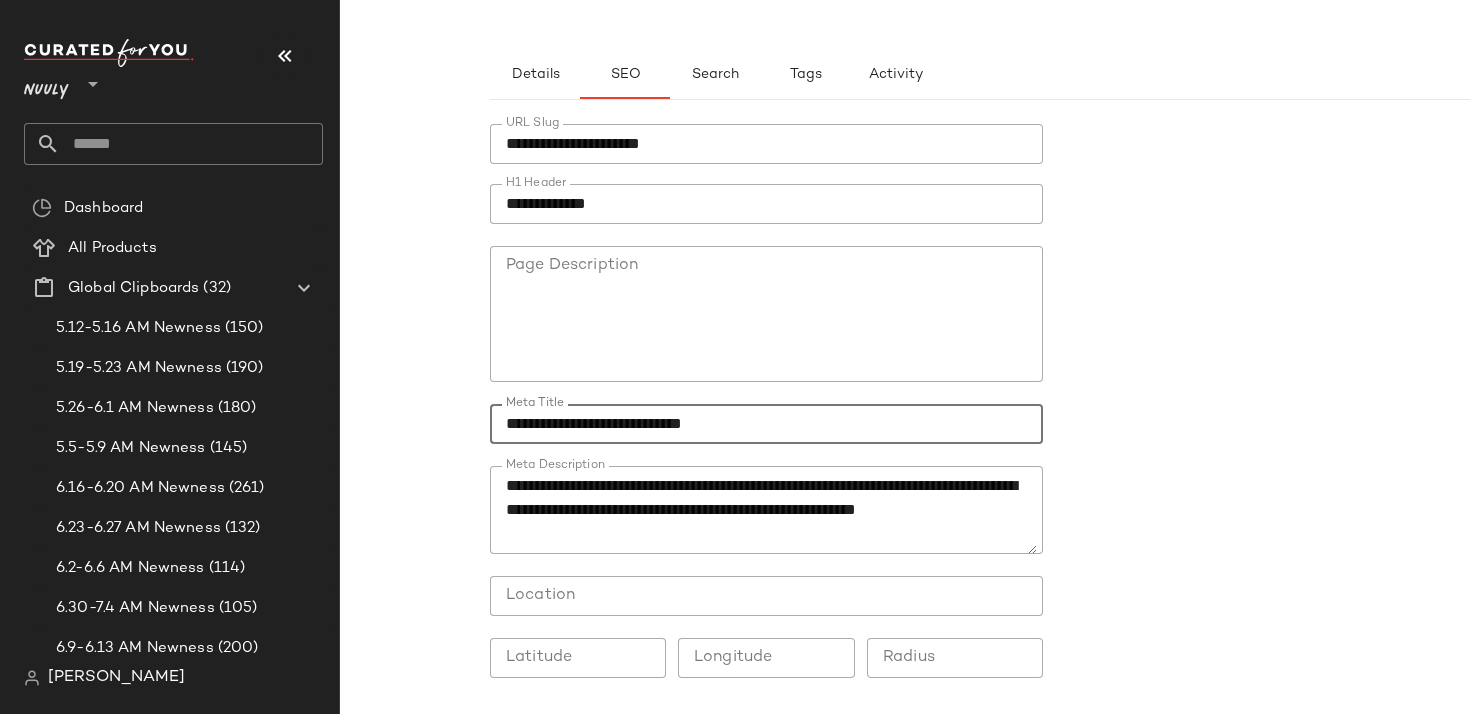 scroll, scrollTop: 168, scrollLeft: 0, axis: vertical 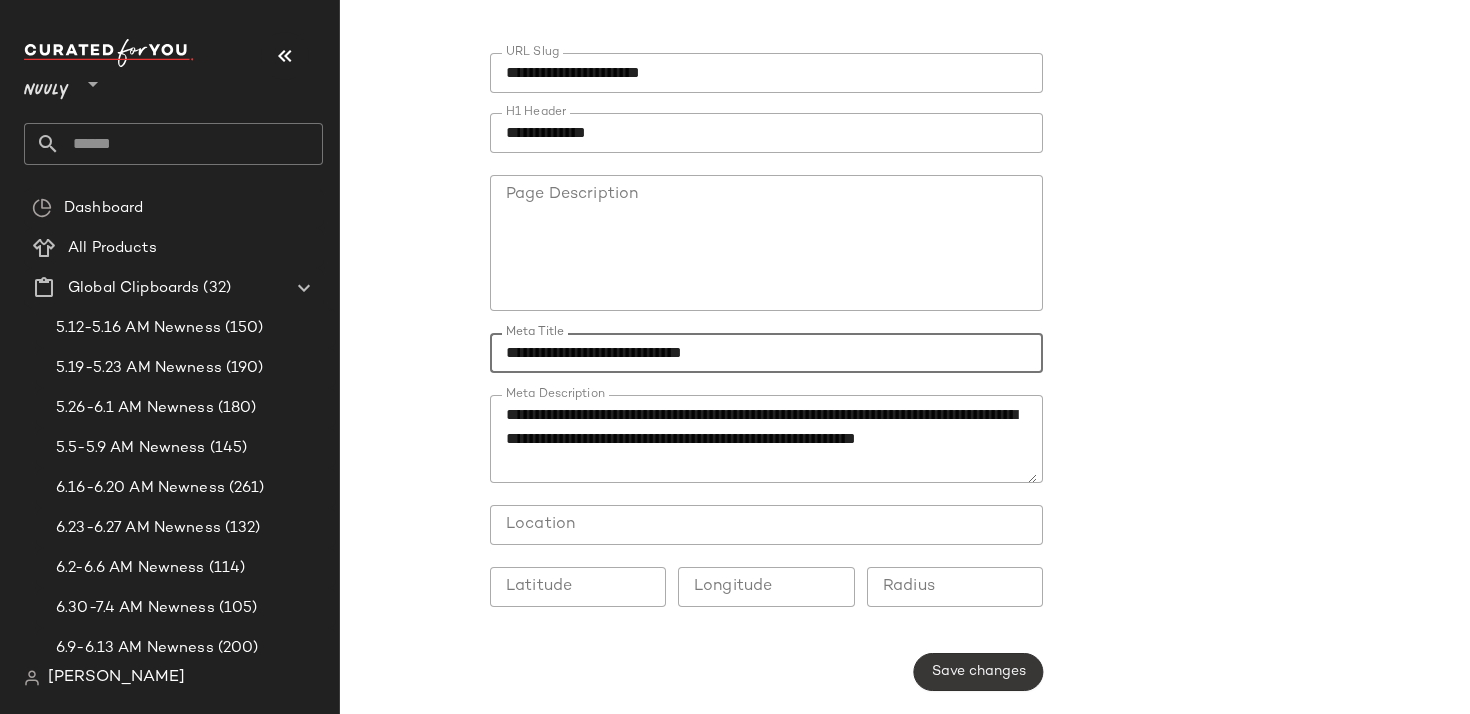 type on "**********" 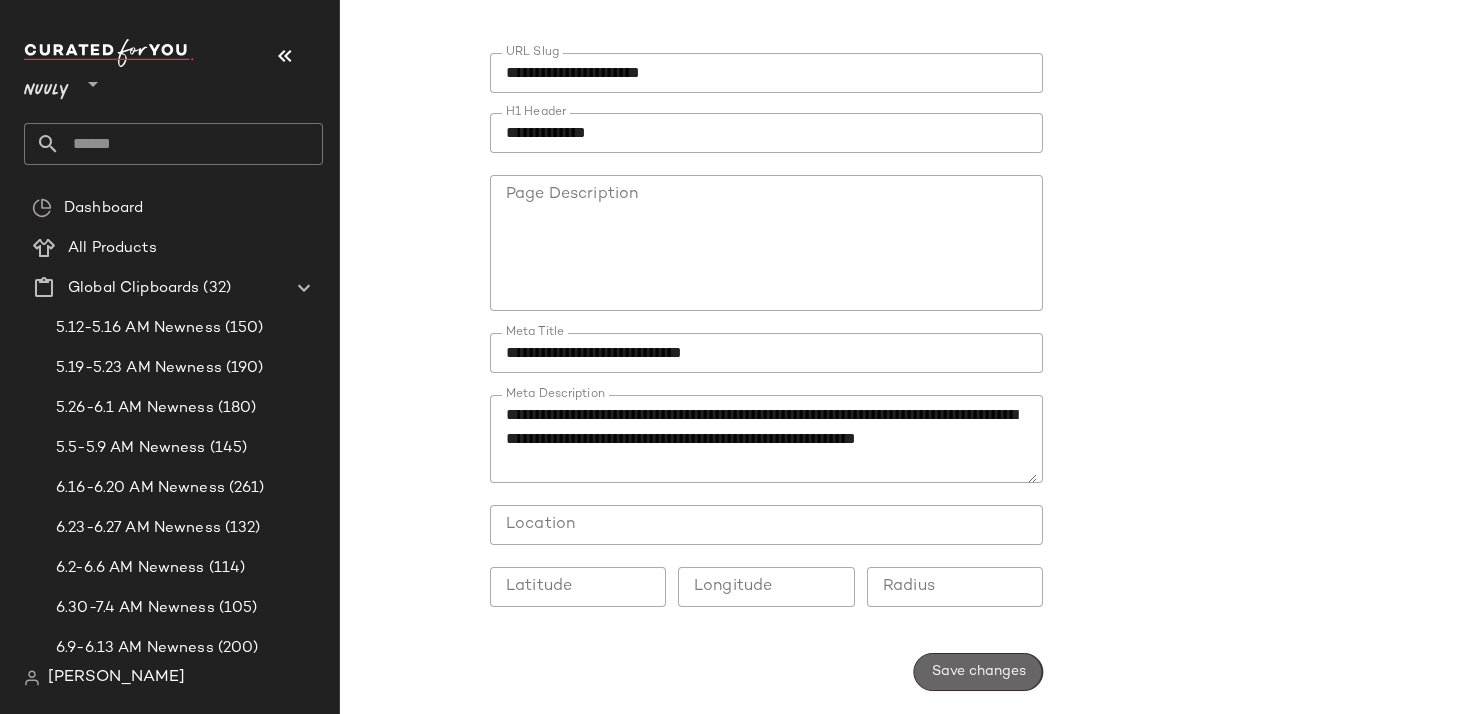 click on "Save changes" 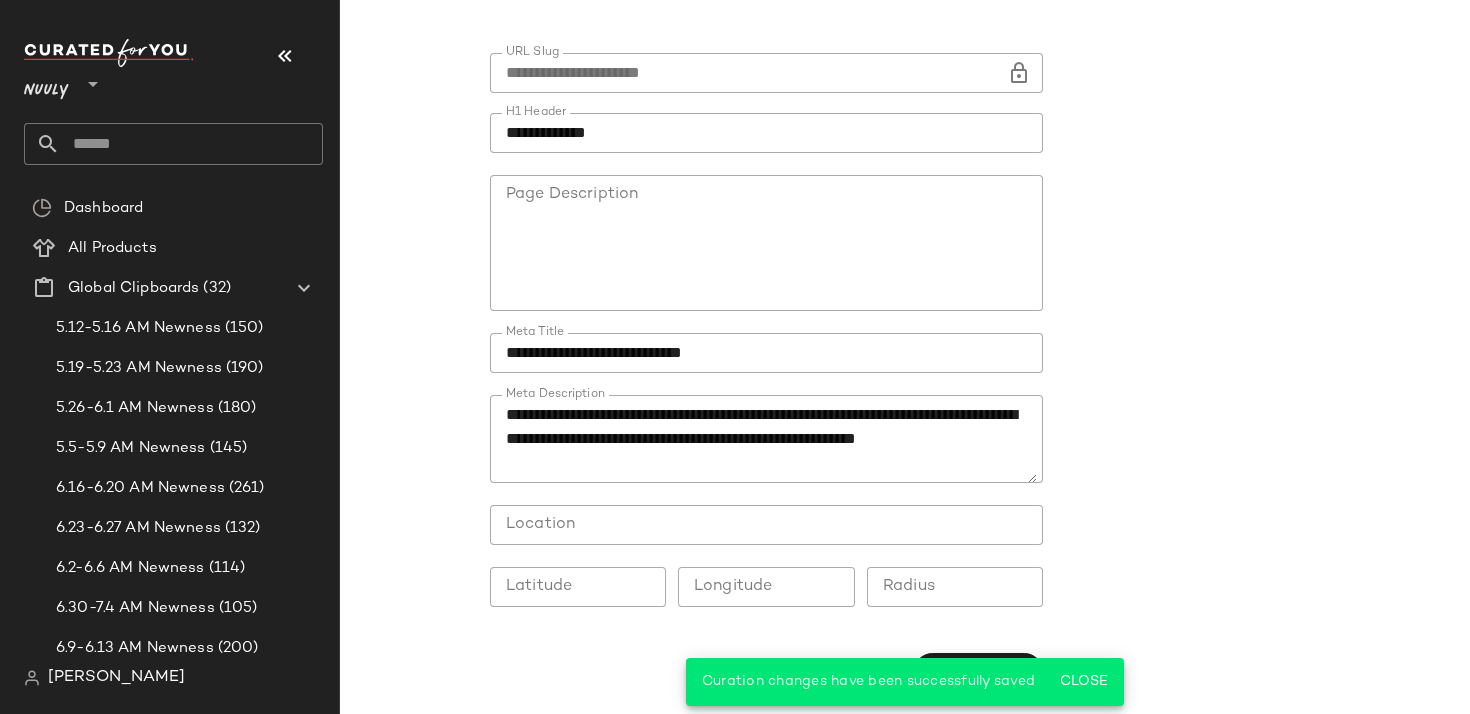 scroll, scrollTop: 0, scrollLeft: 0, axis: both 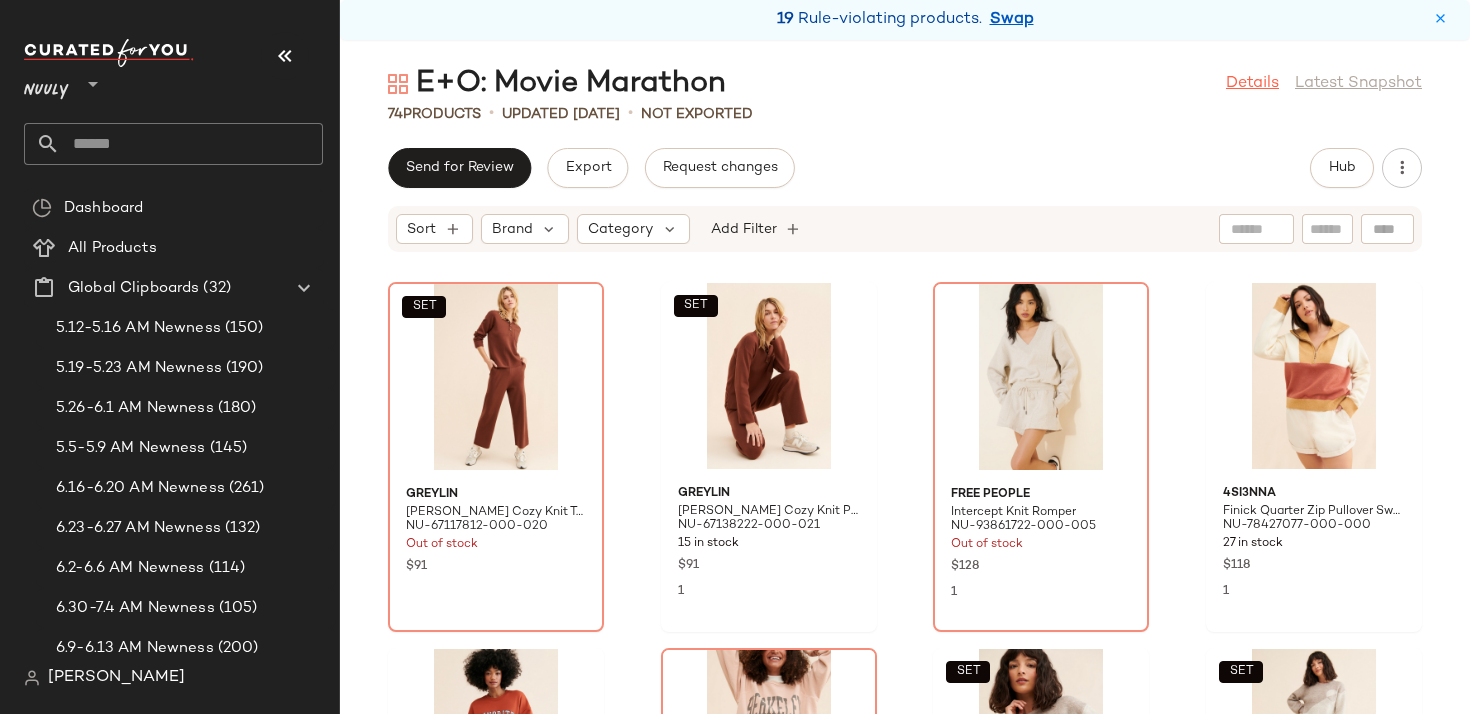 click on "Details" at bounding box center [1252, 84] 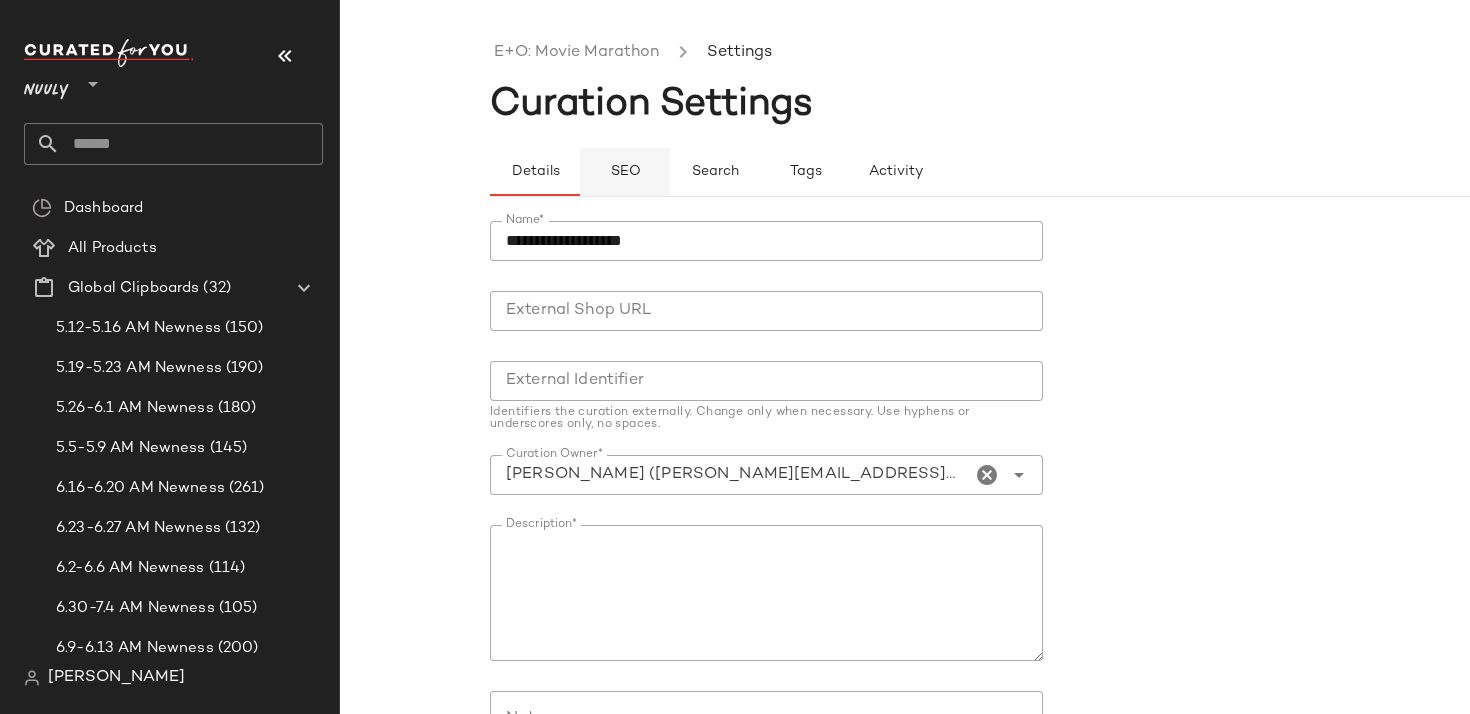 click on "SEO" 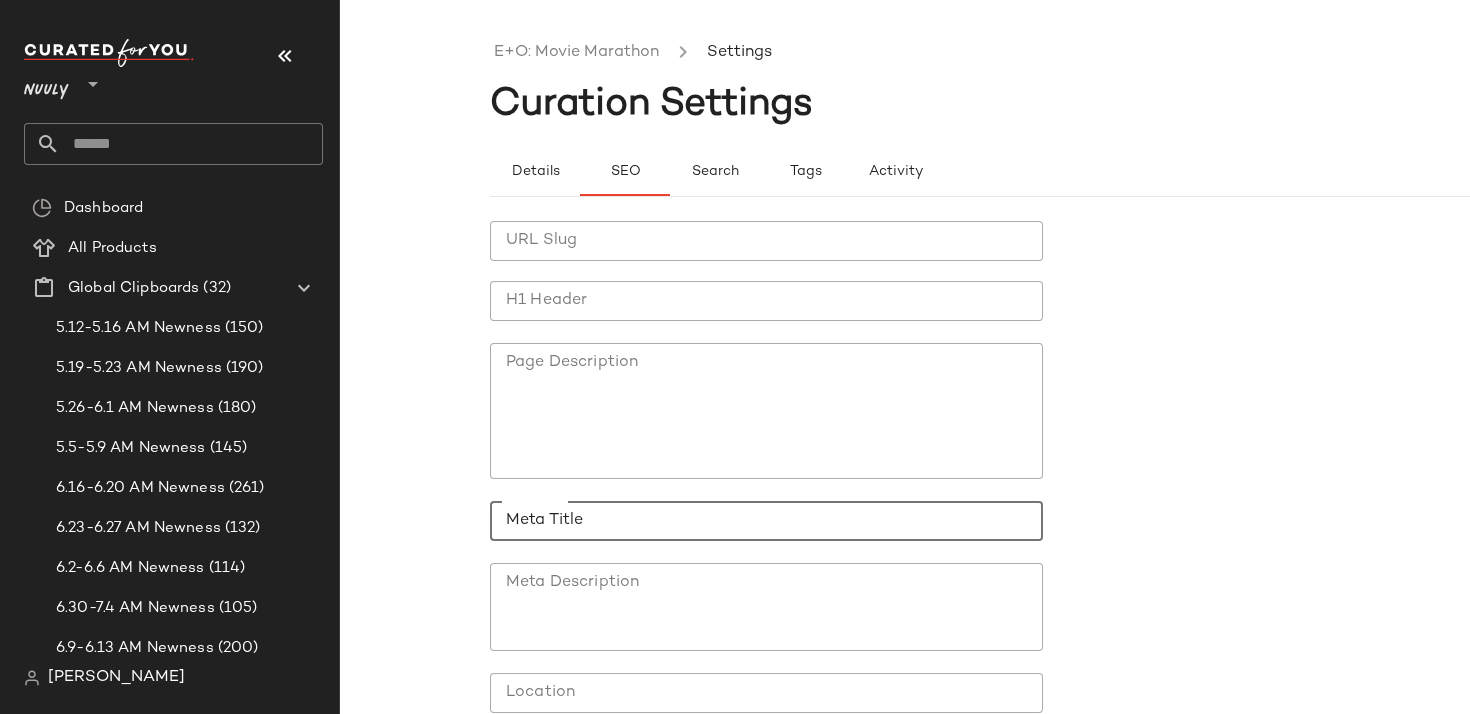 click on "Meta Title" 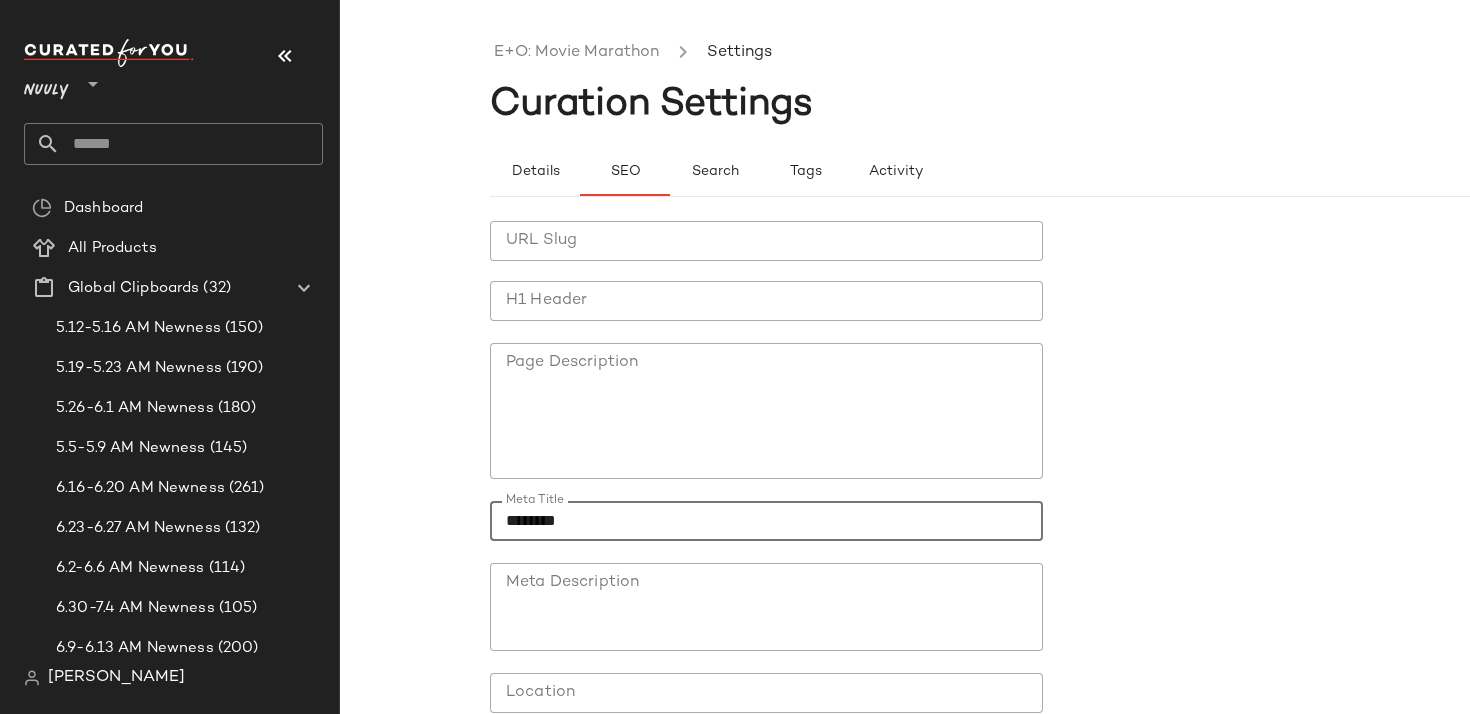 paste on "**********" 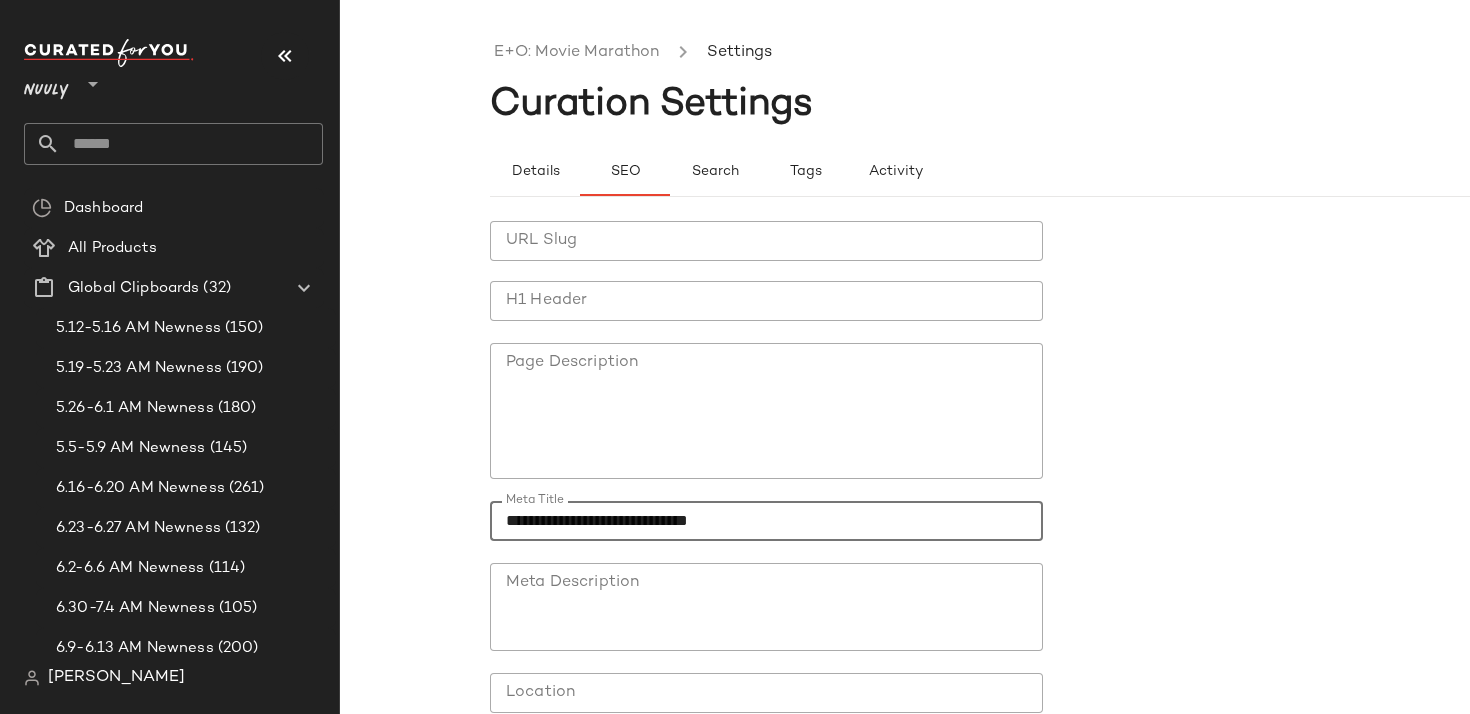 type on "**********" 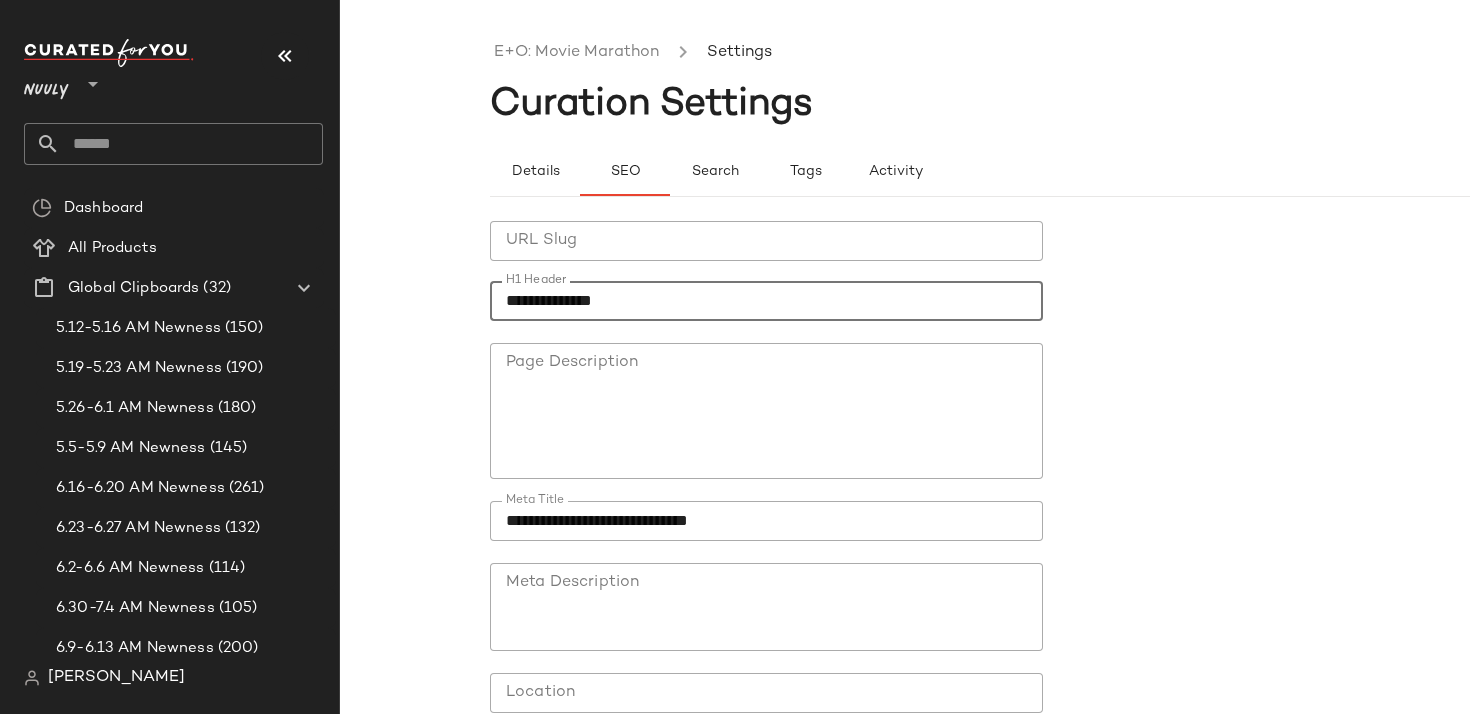 type on "**********" 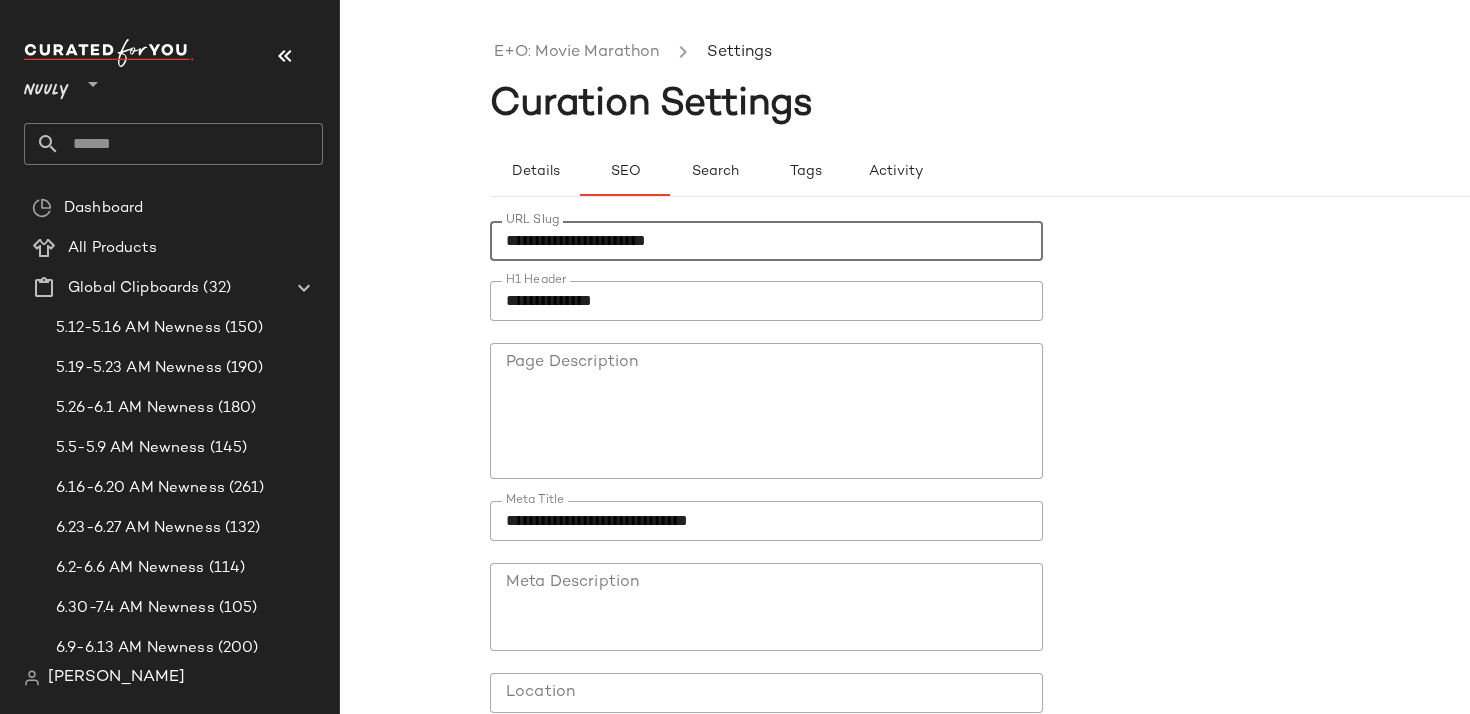 type on "**********" 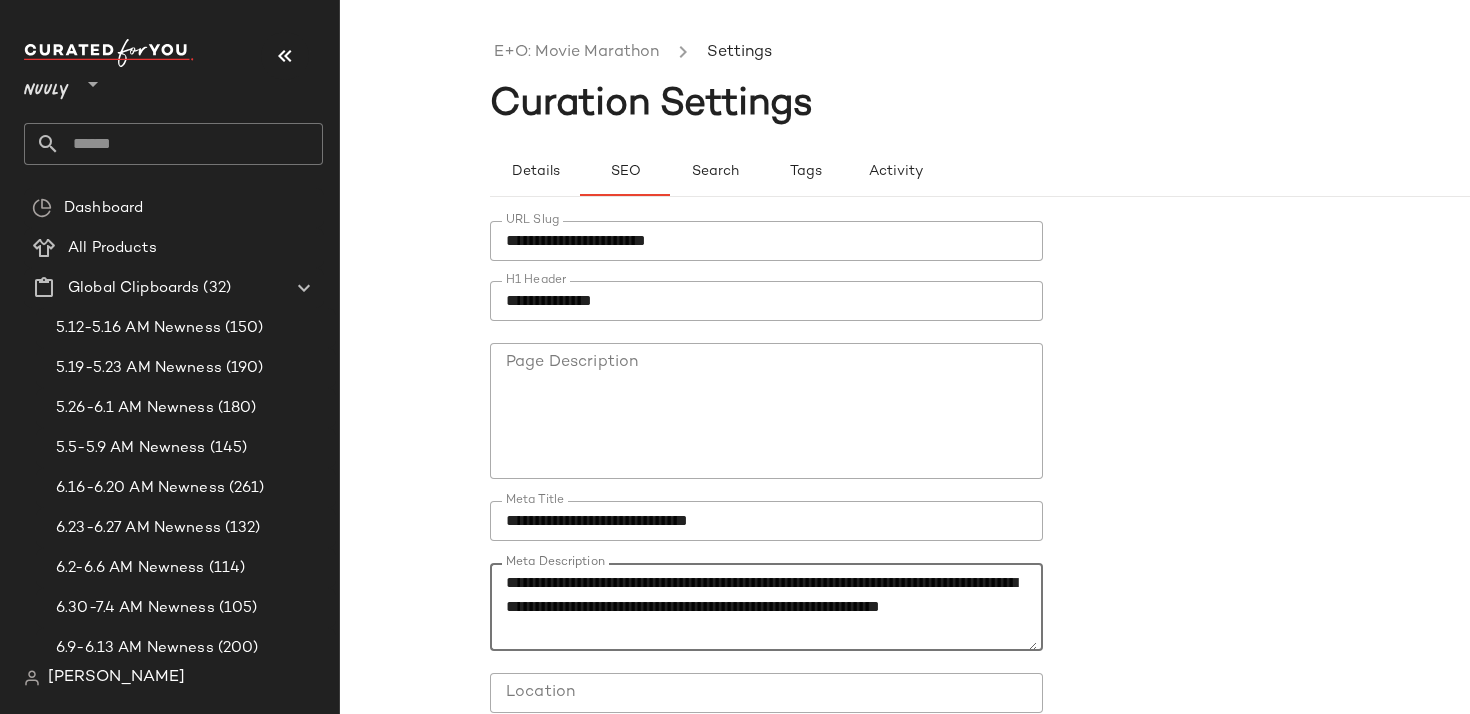 scroll, scrollTop: 0, scrollLeft: 0, axis: both 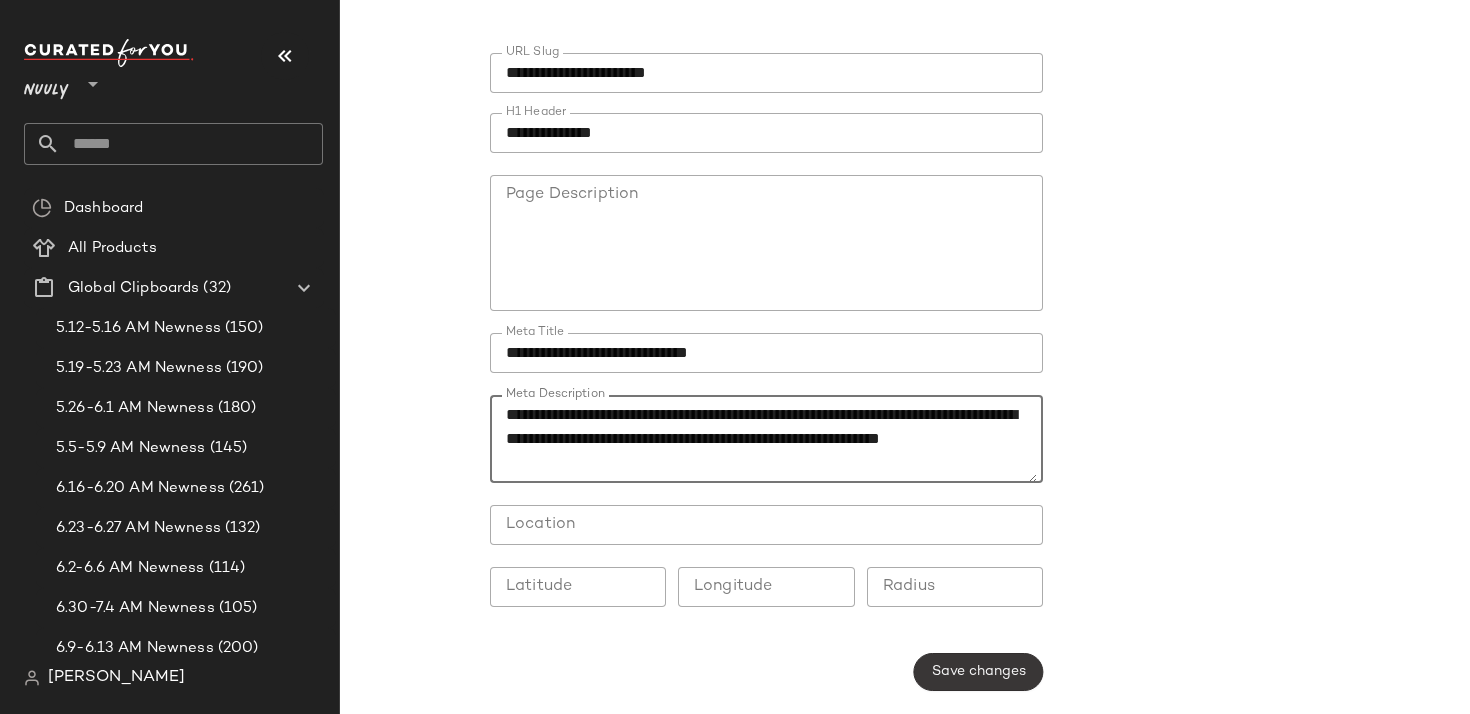type on "**********" 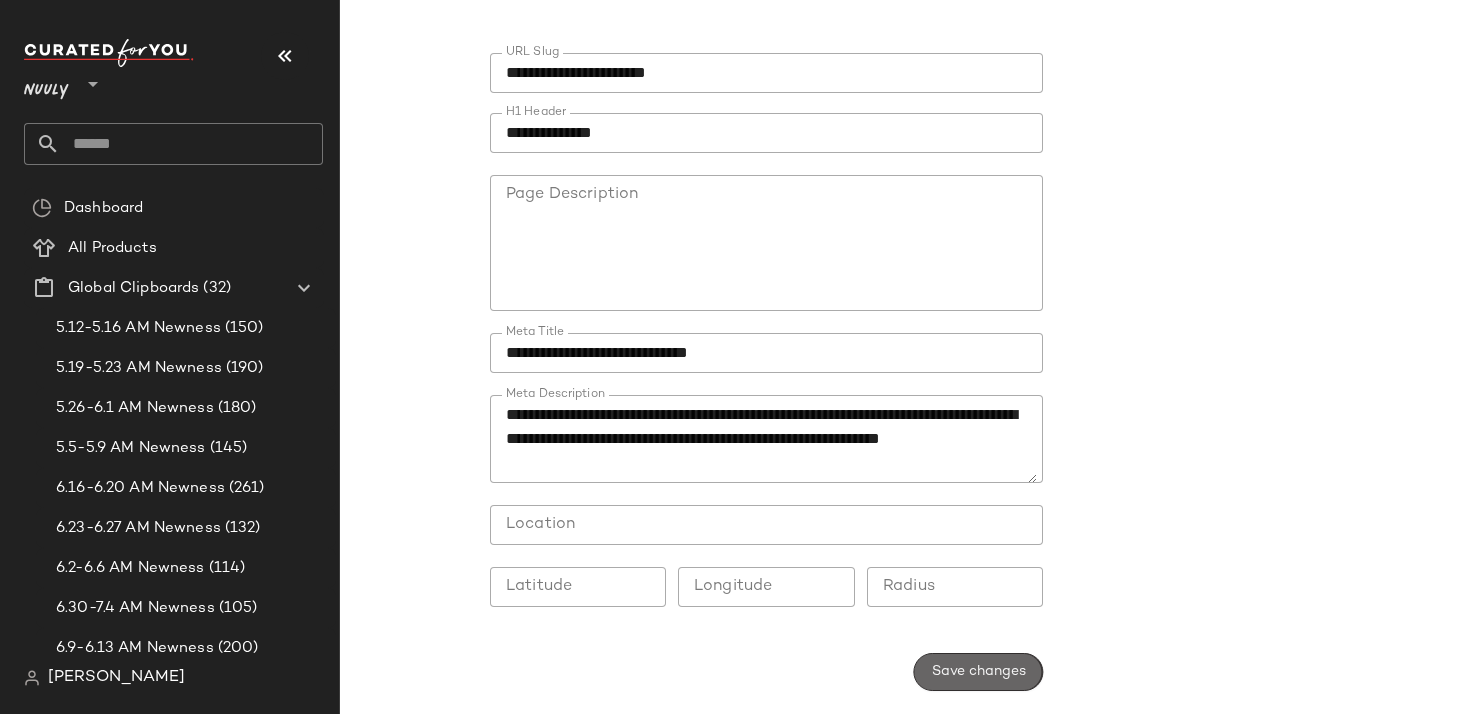 click on "Save changes" at bounding box center [978, 672] 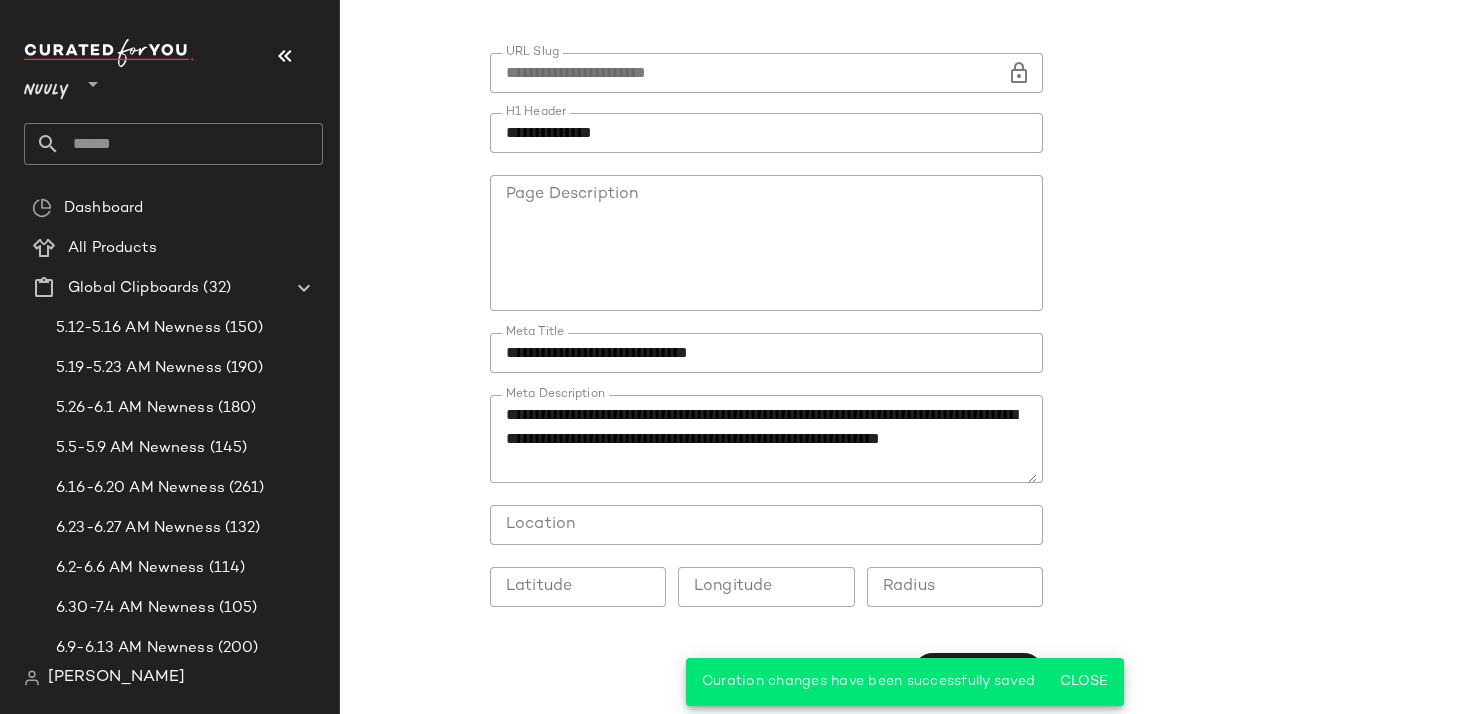 scroll, scrollTop: 0, scrollLeft: 0, axis: both 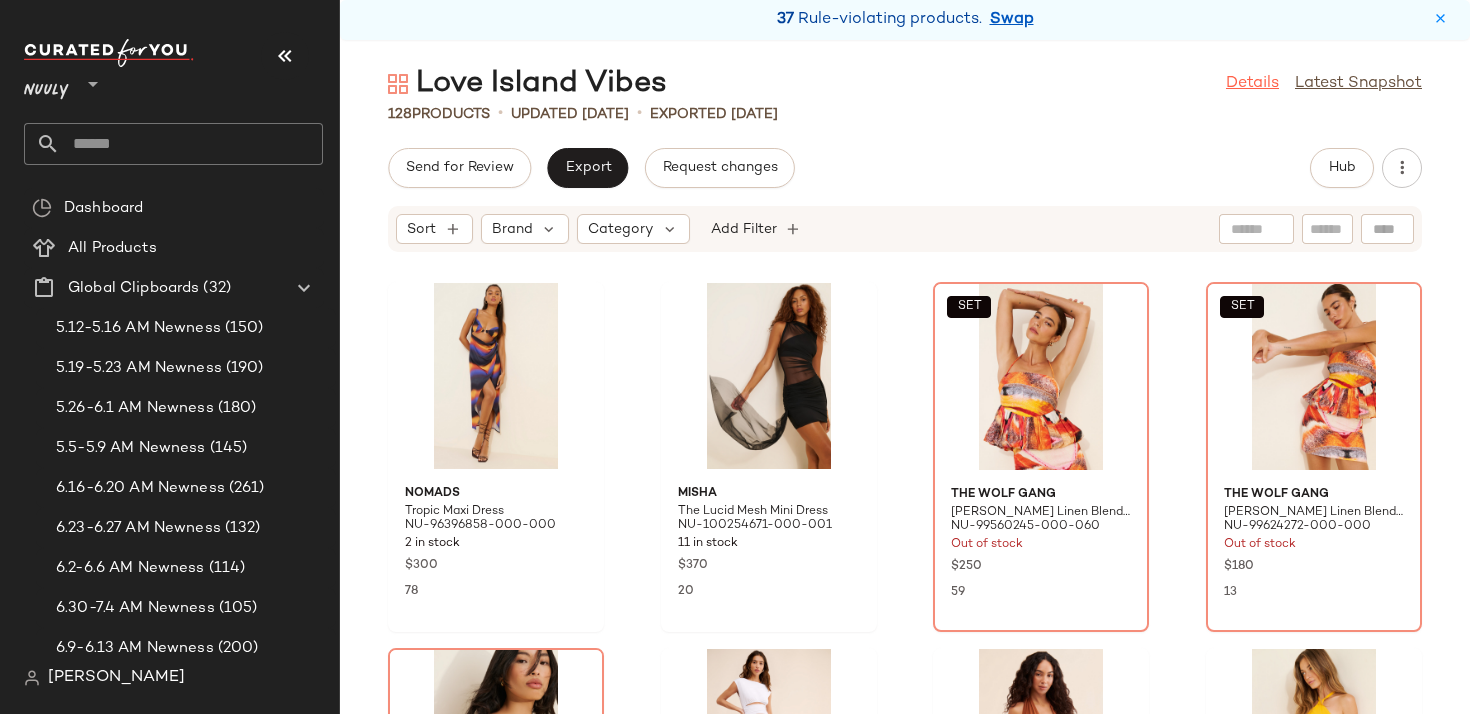 click on "Details" at bounding box center (1252, 84) 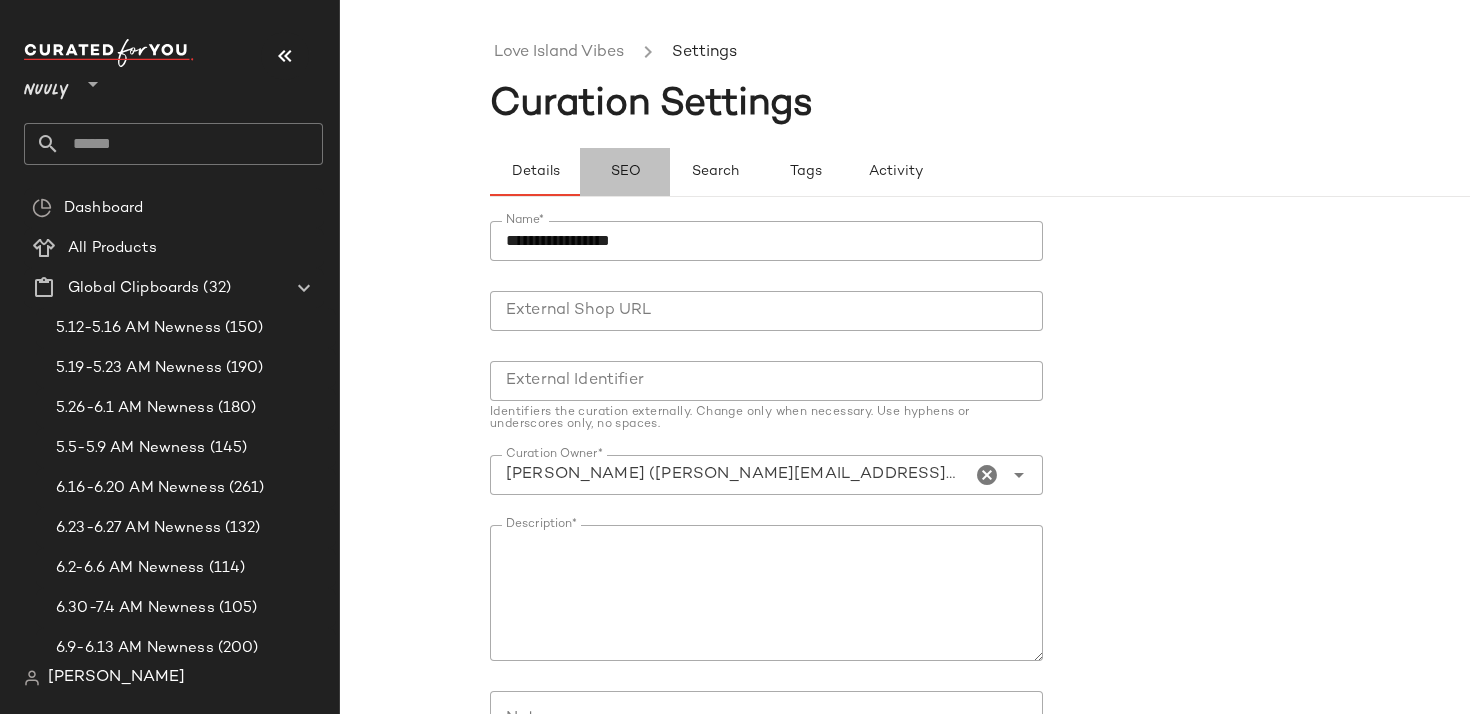 click on "SEO" 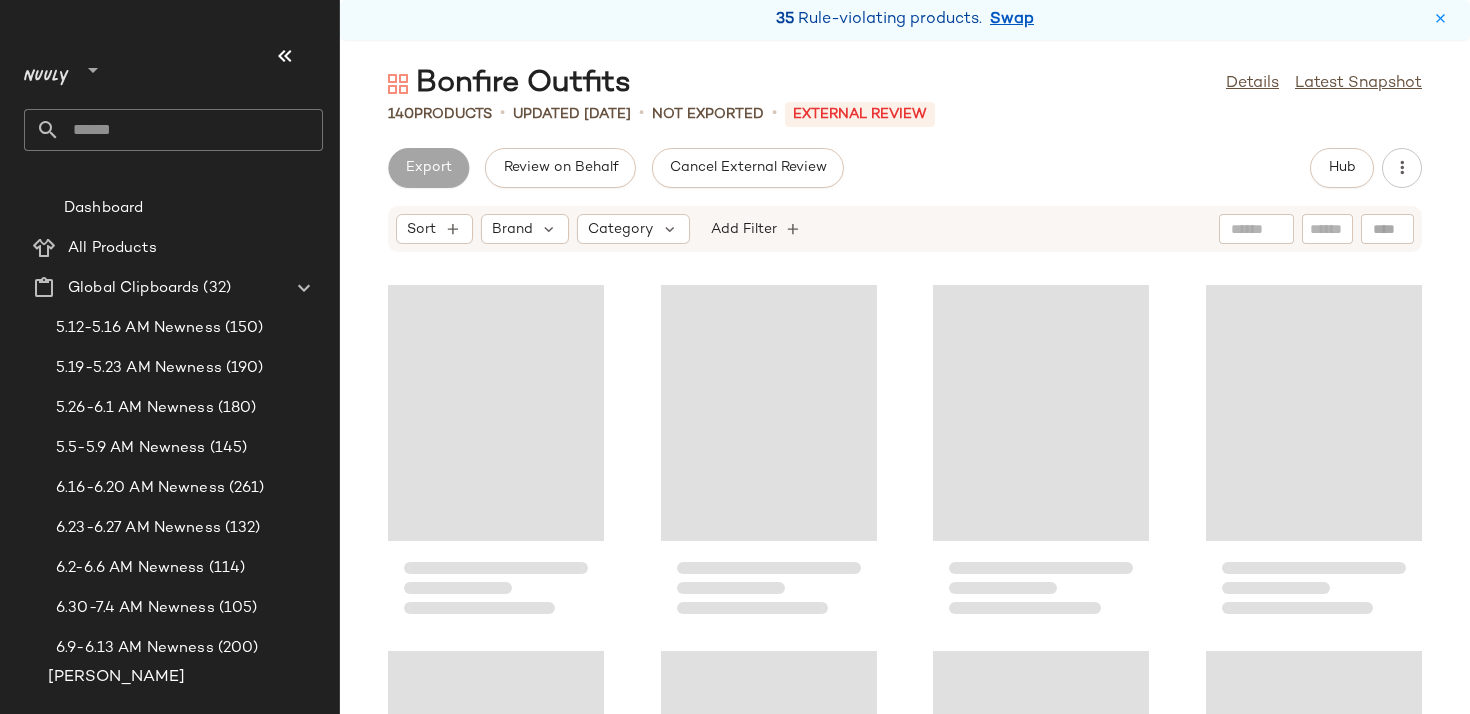 scroll, scrollTop: 0, scrollLeft: 0, axis: both 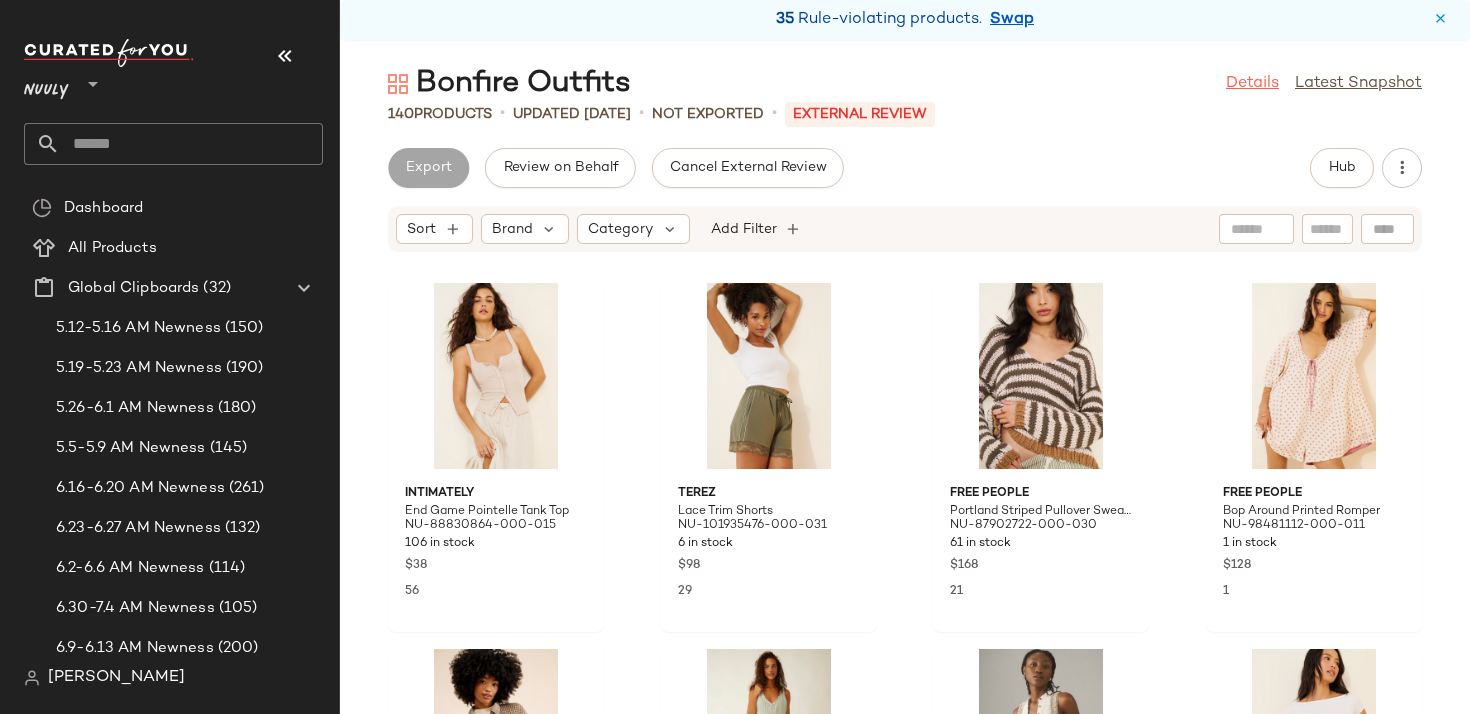 click on "Details" at bounding box center (1252, 84) 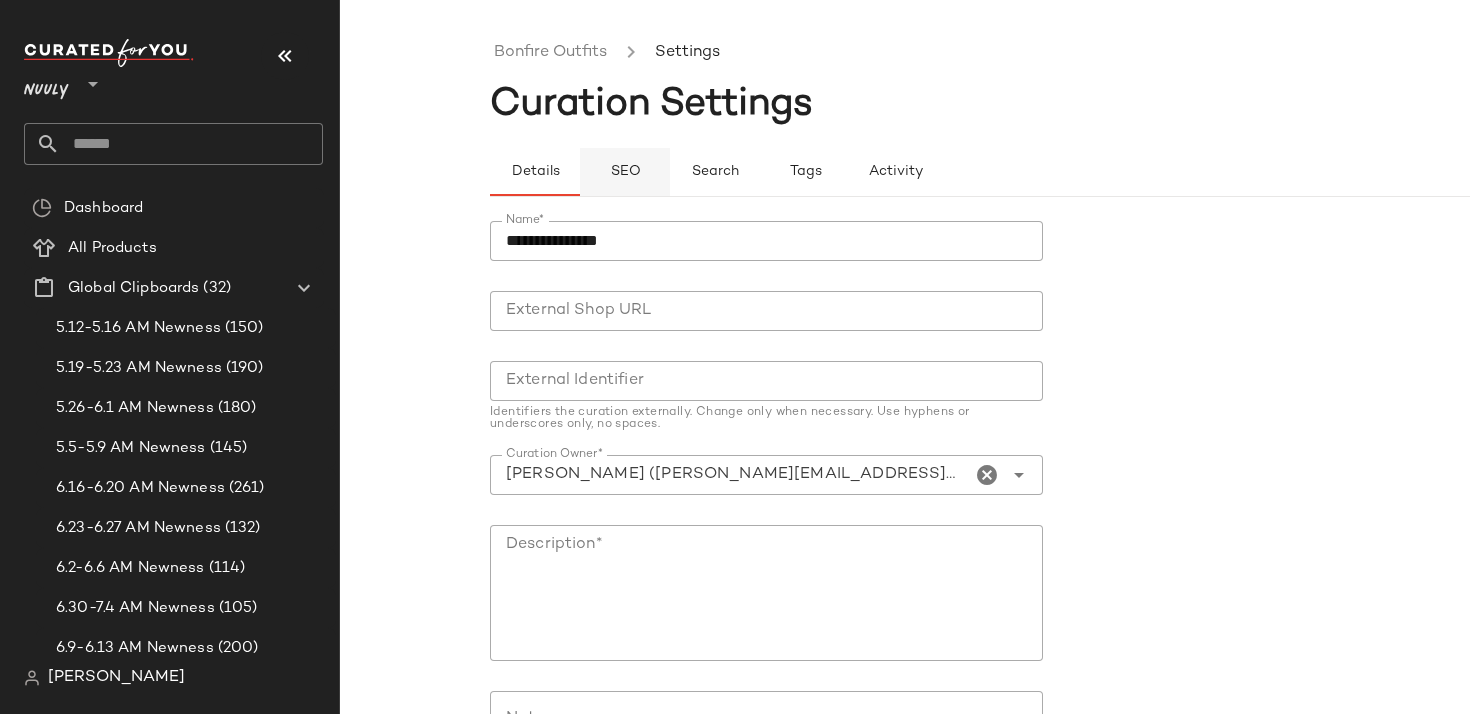 click on "SEO" 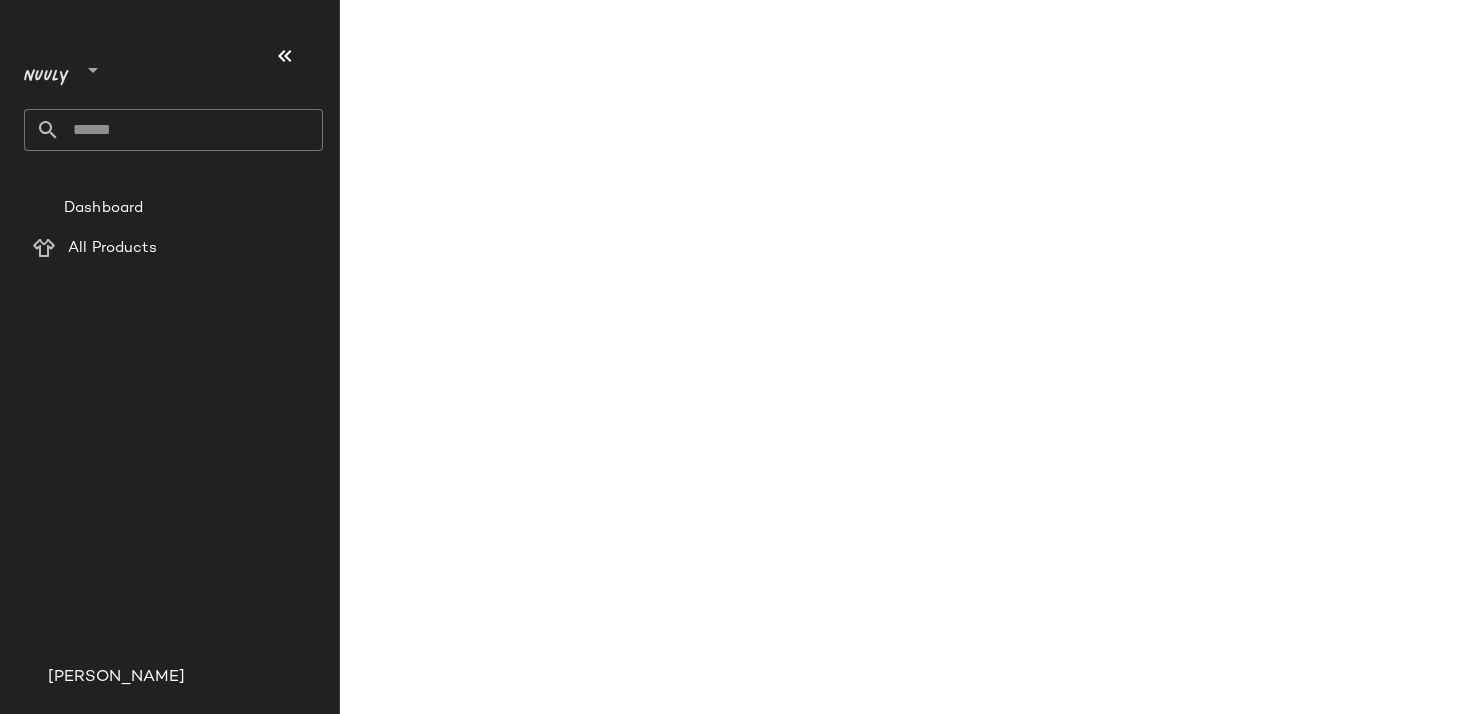 scroll, scrollTop: 0, scrollLeft: 0, axis: both 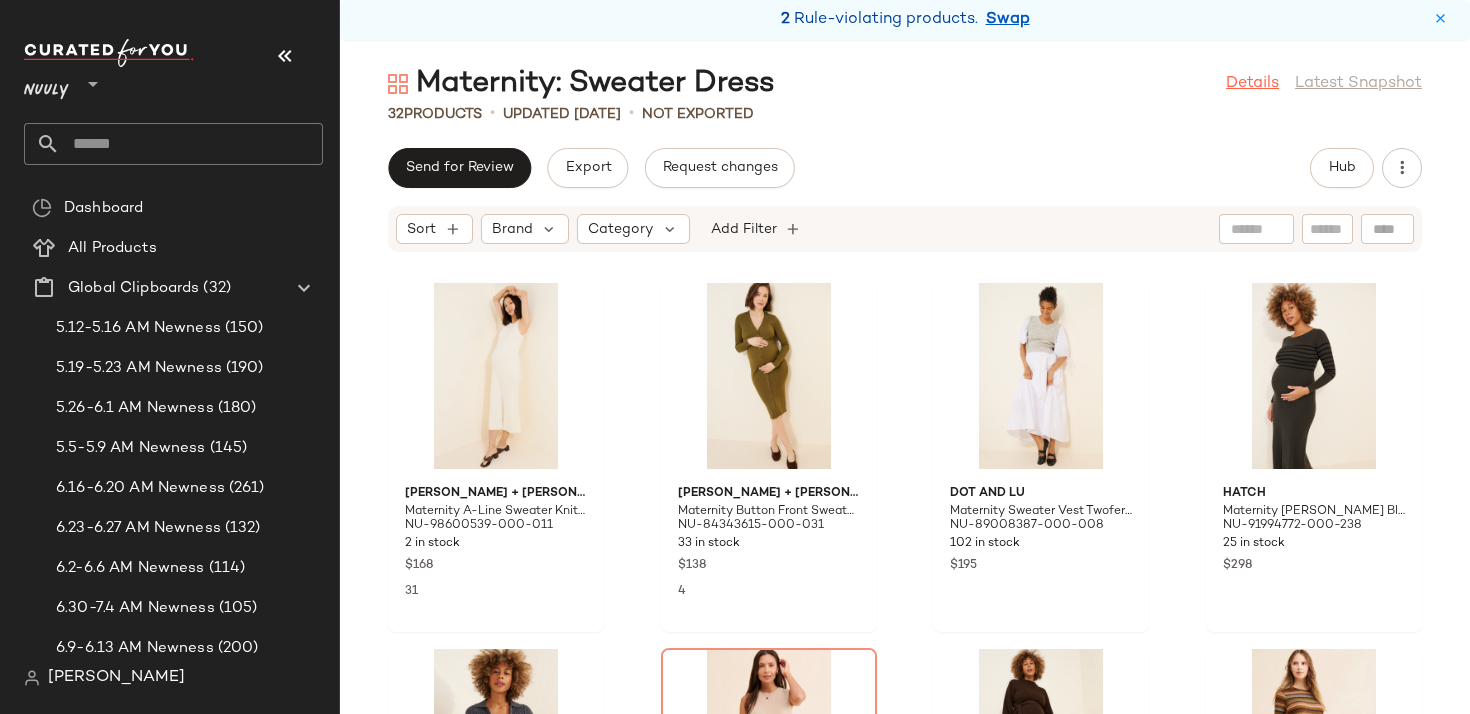 click on "Details" at bounding box center [1252, 84] 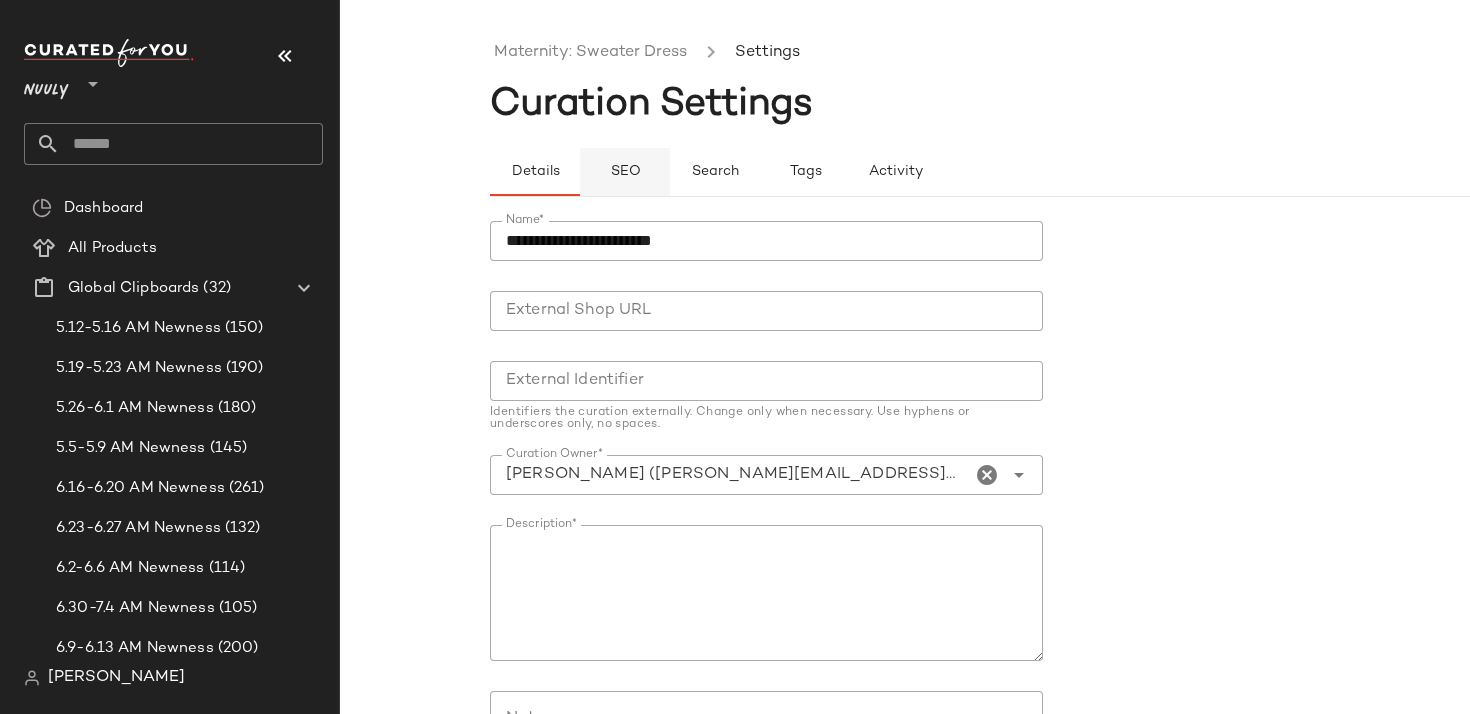 click on "SEO" 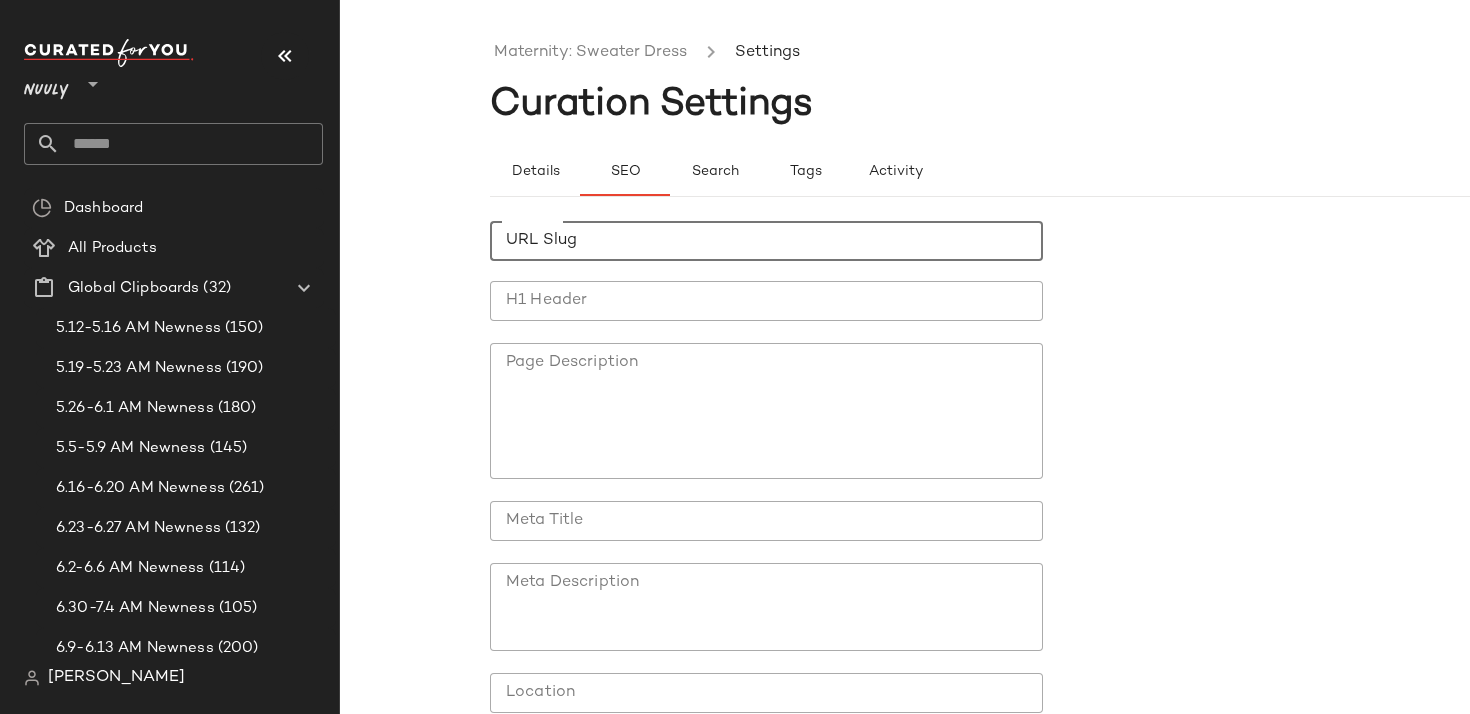 click on "URL Slug" 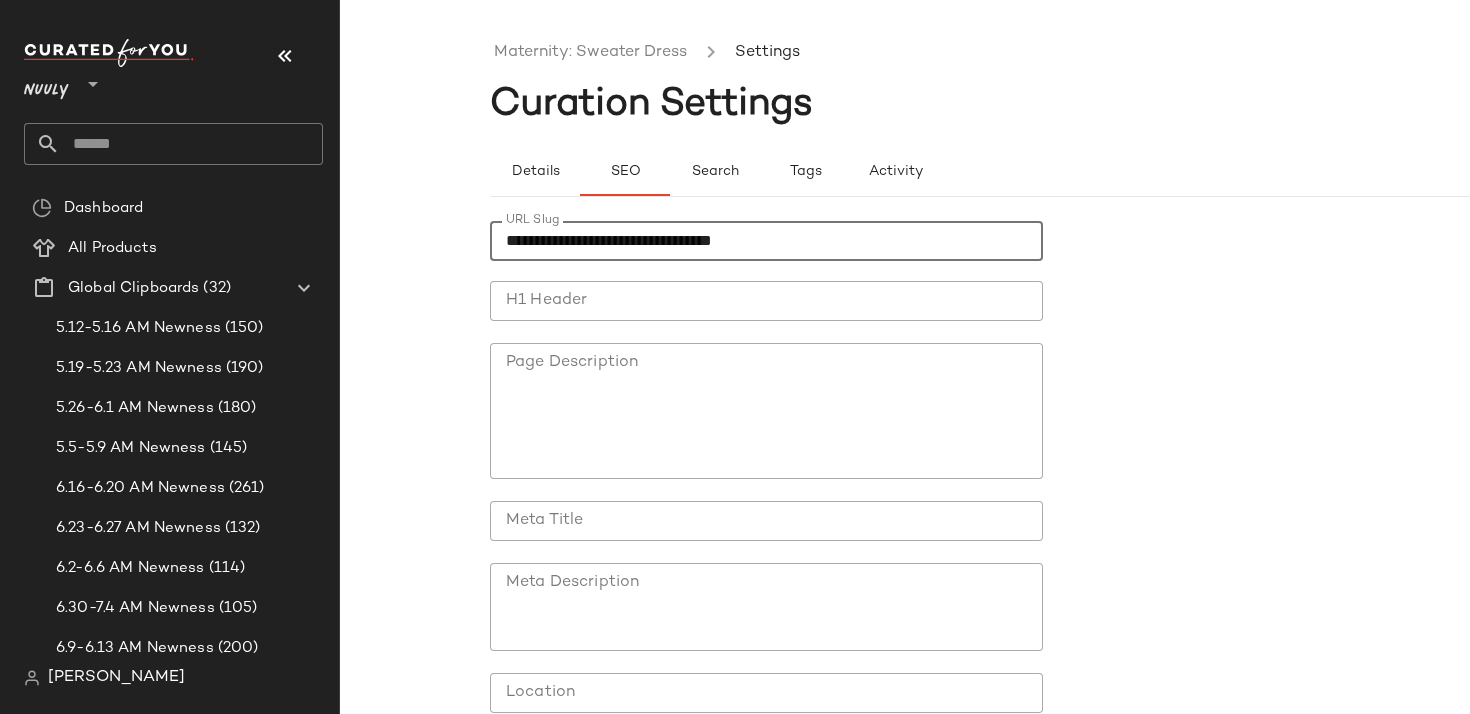 type on "**********" 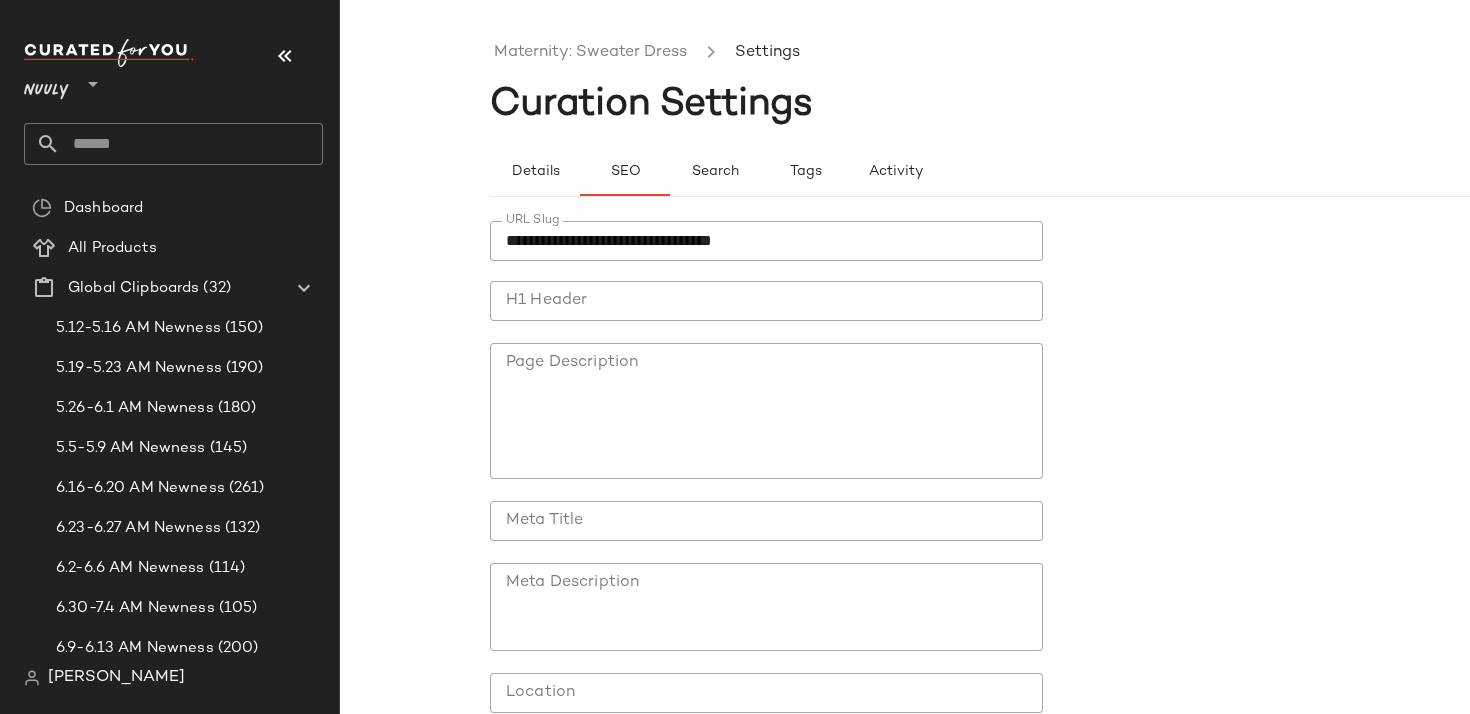 click at bounding box center [766, 332] 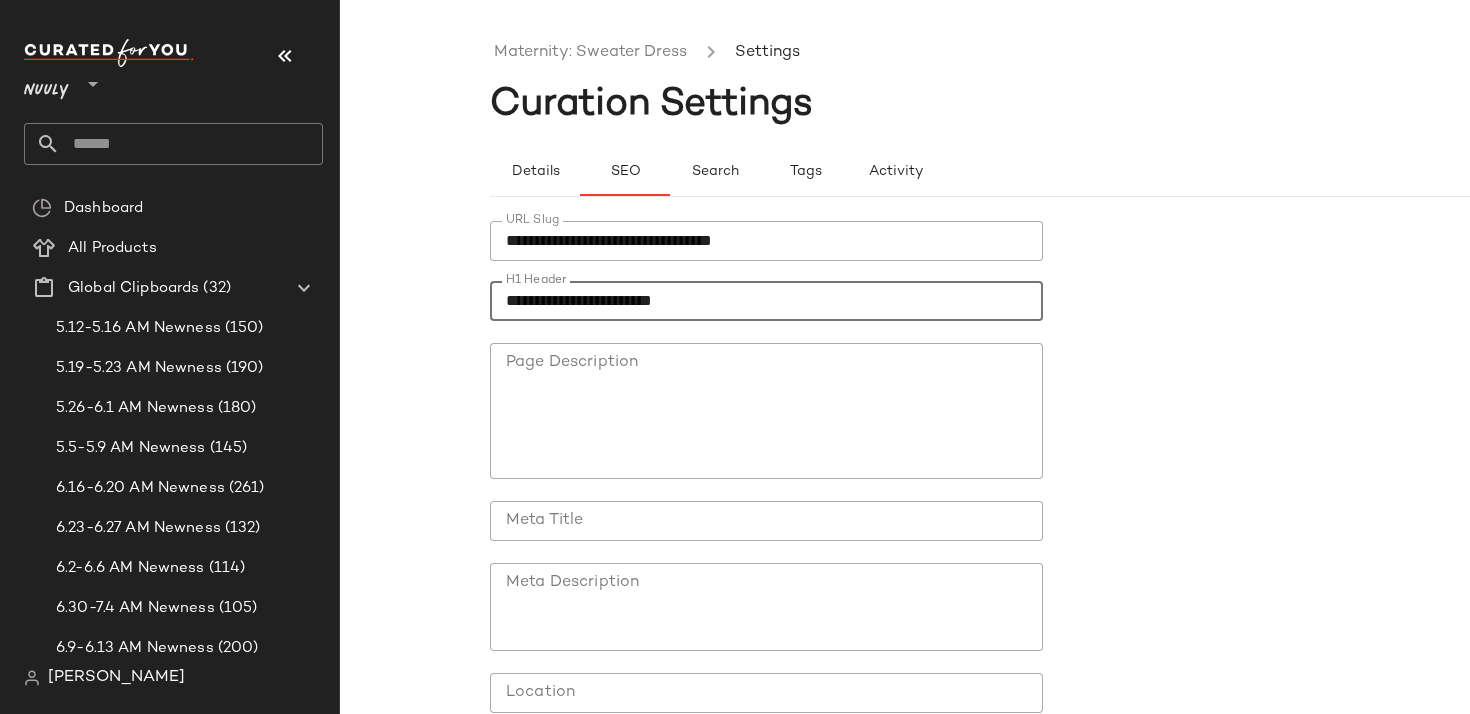 type on "**********" 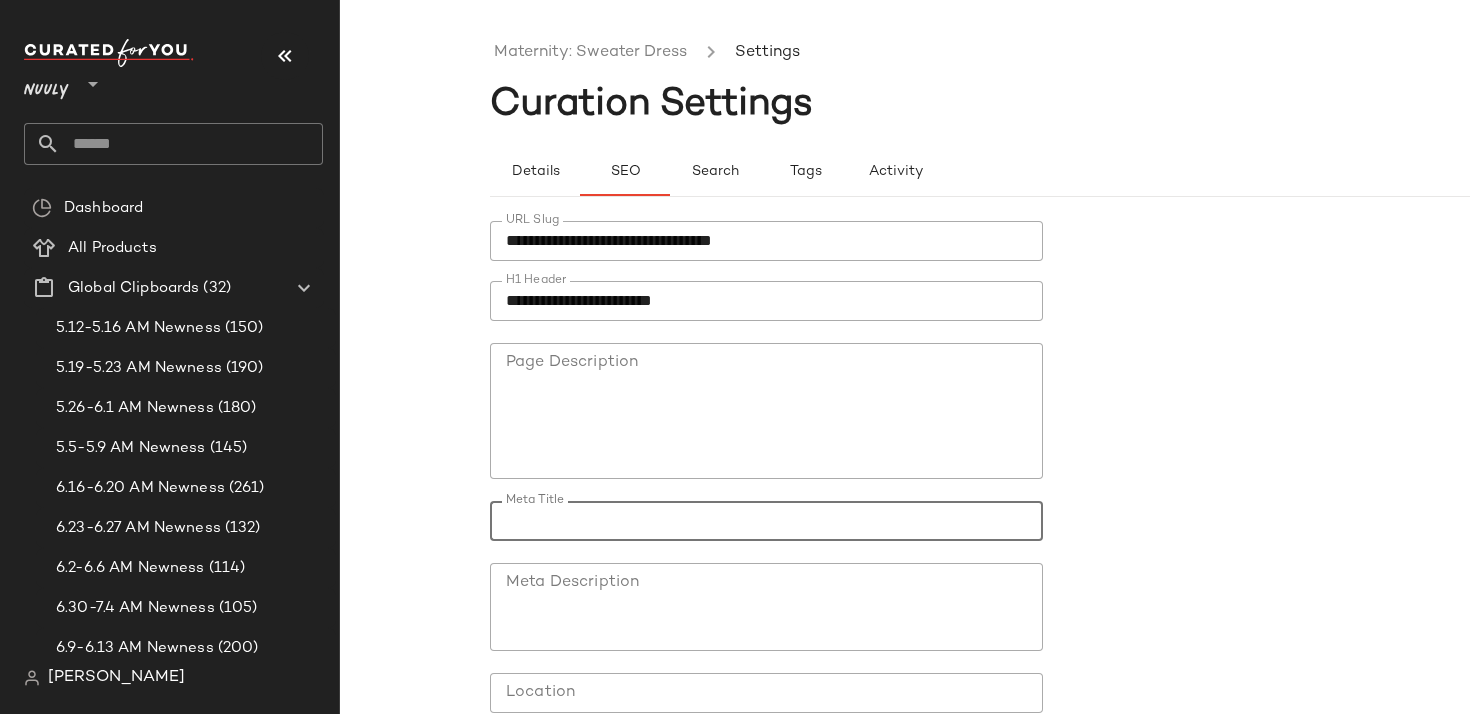 paste on "**********" 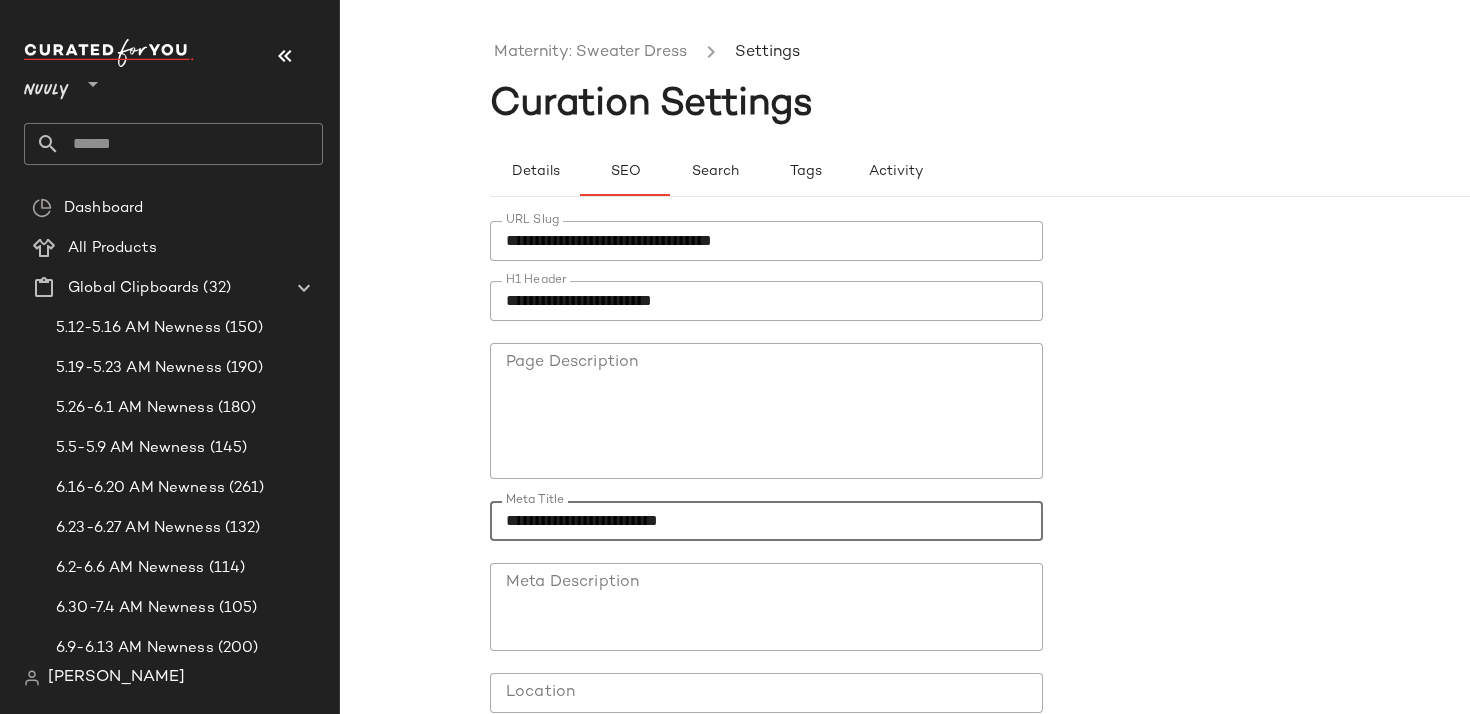 type on "**********" 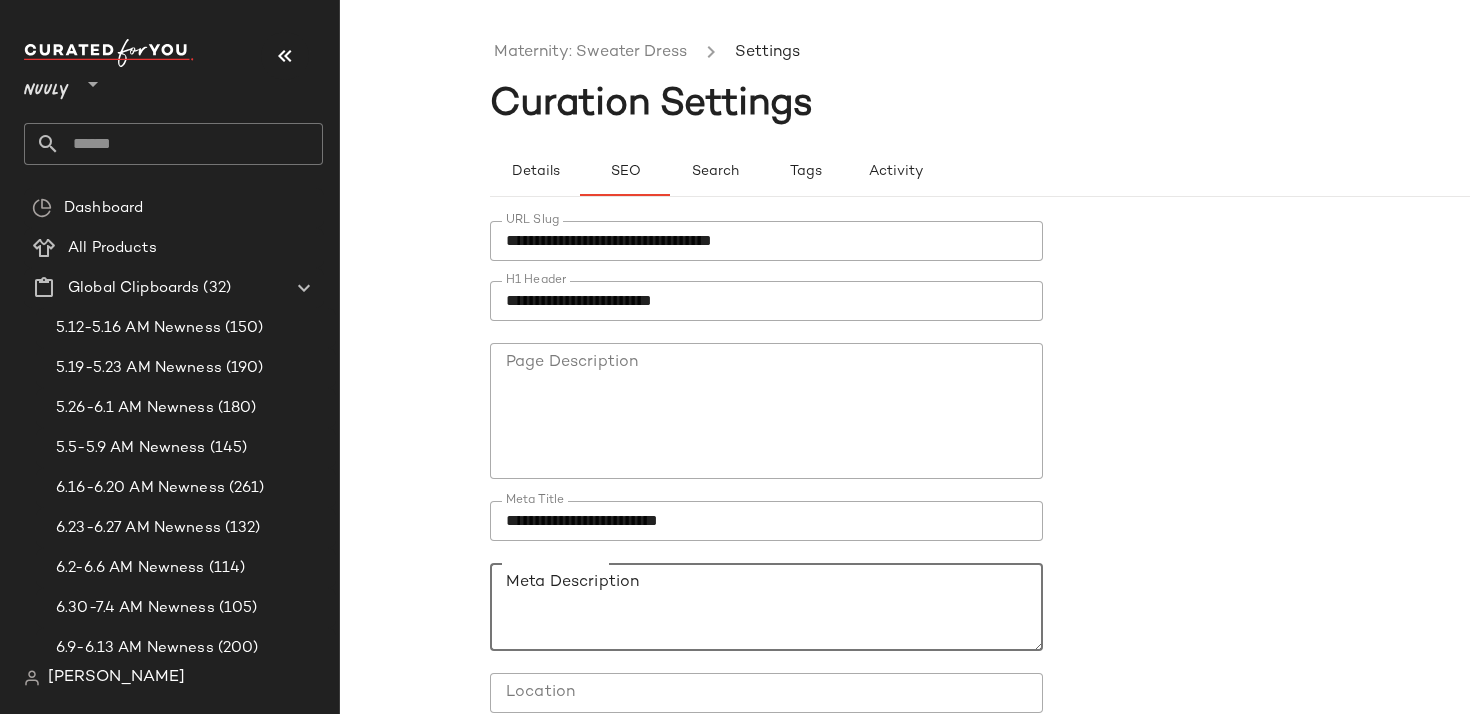paste on "**********" 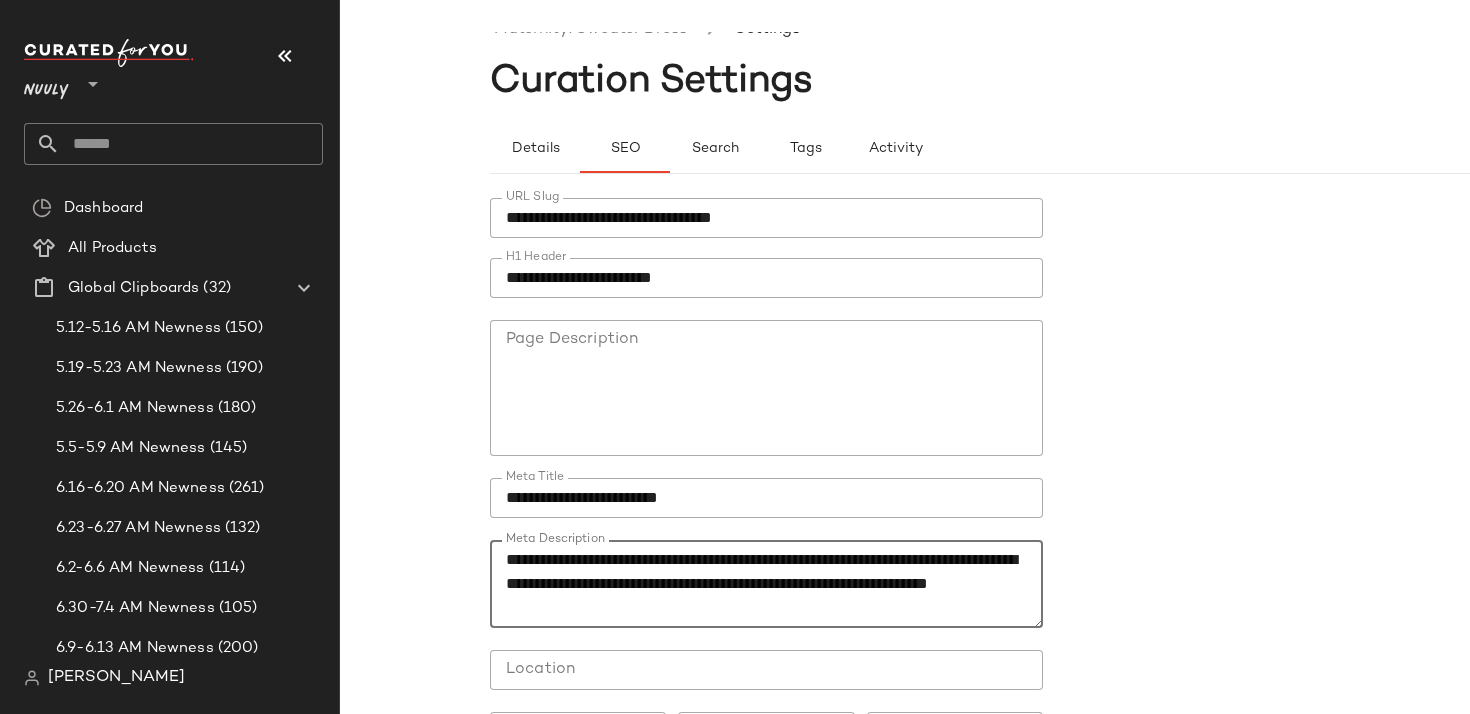 scroll, scrollTop: 168, scrollLeft: 0, axis: vertical 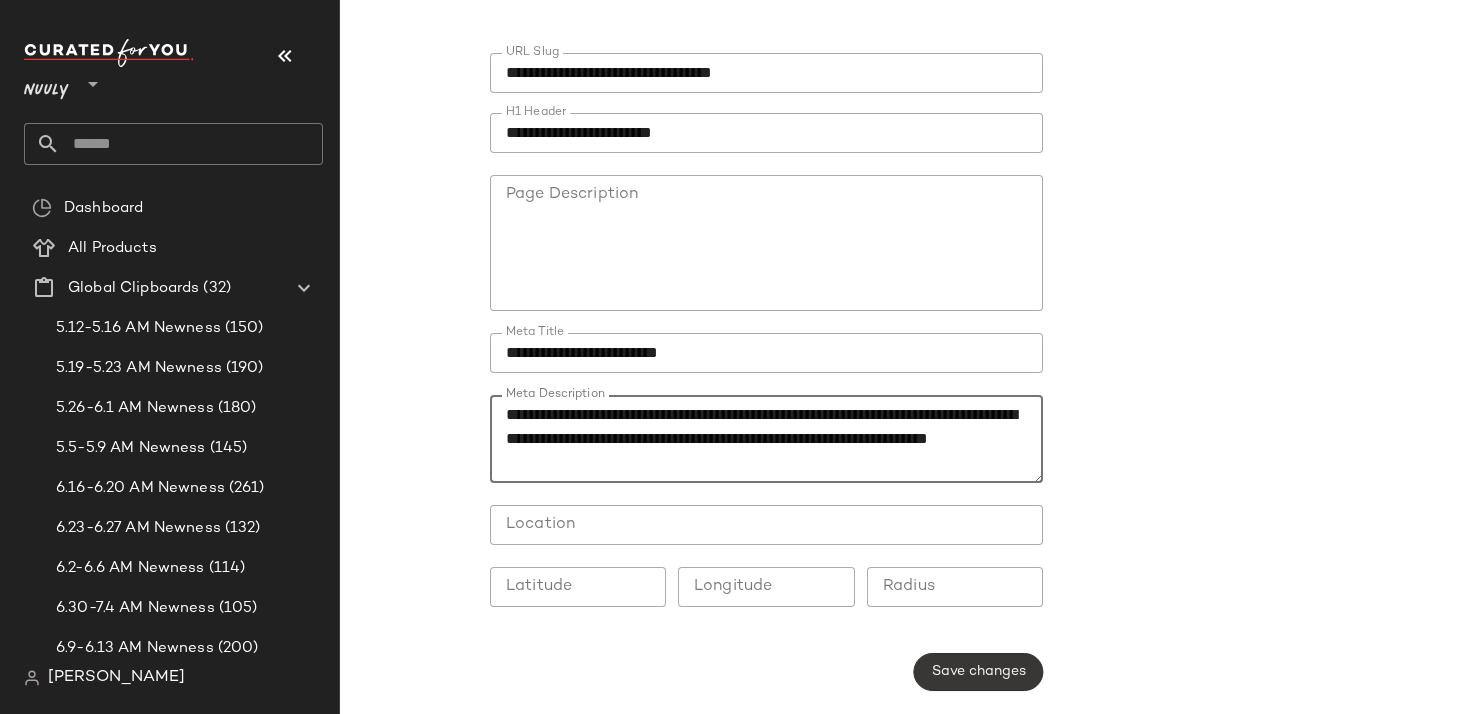 type on "**********" 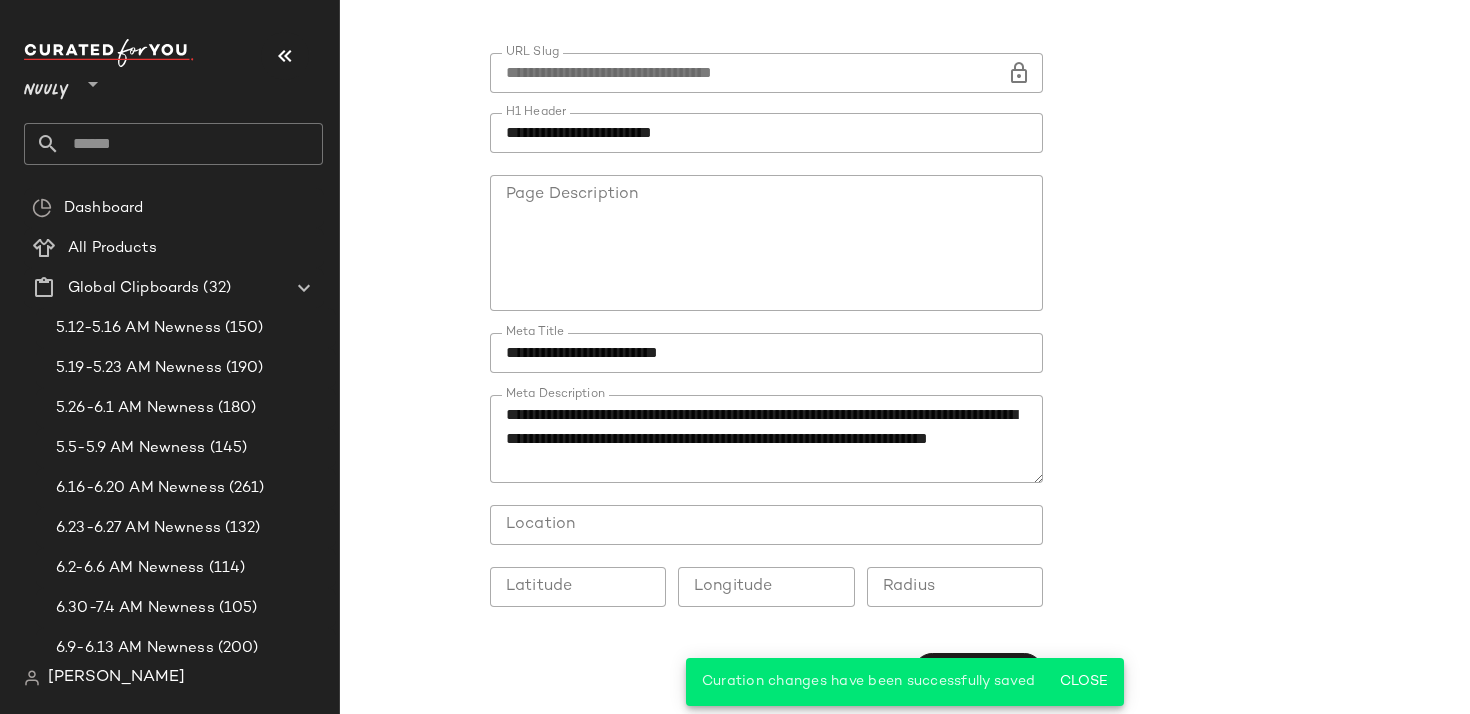 scroll, scrollTop: 0, scrollLeft: 0, axis: both 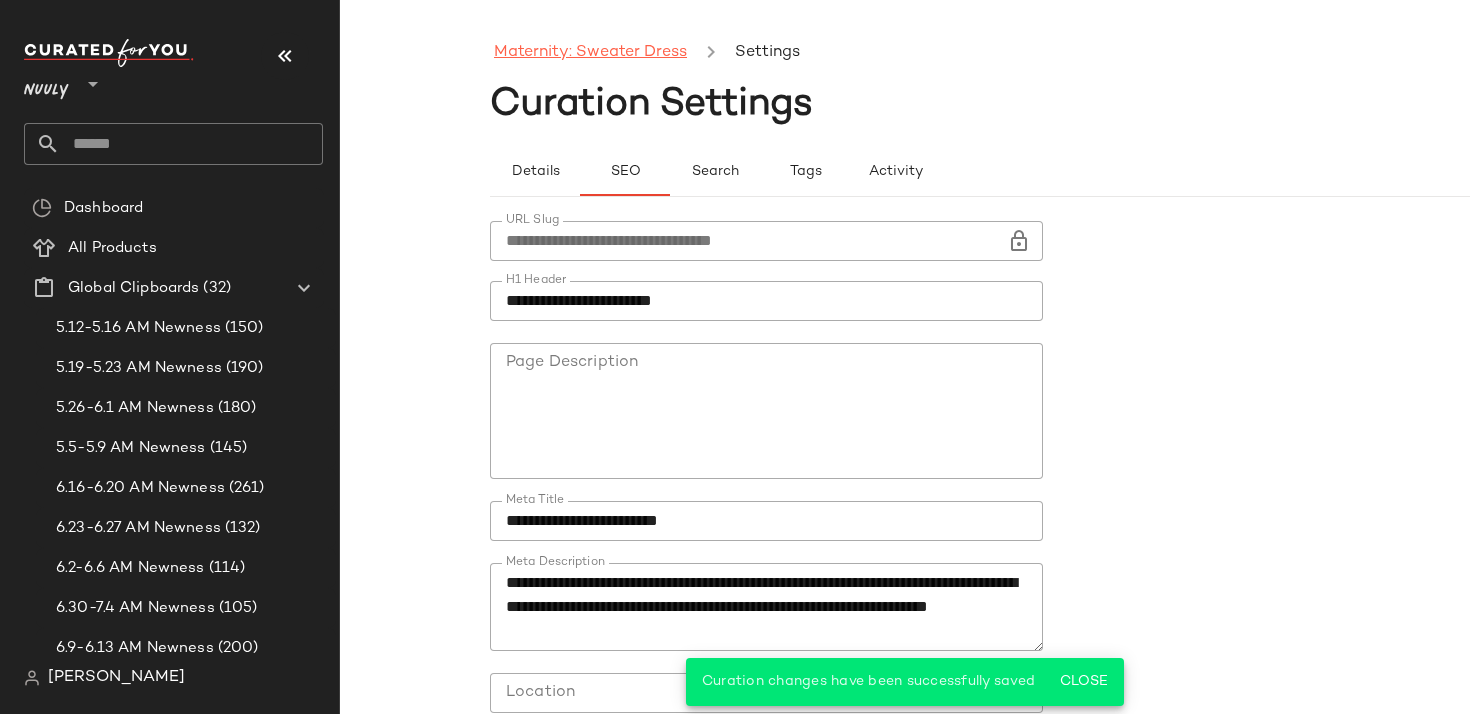 click on "Maternity: Sweater Dress" at bounding box center (590, 53) 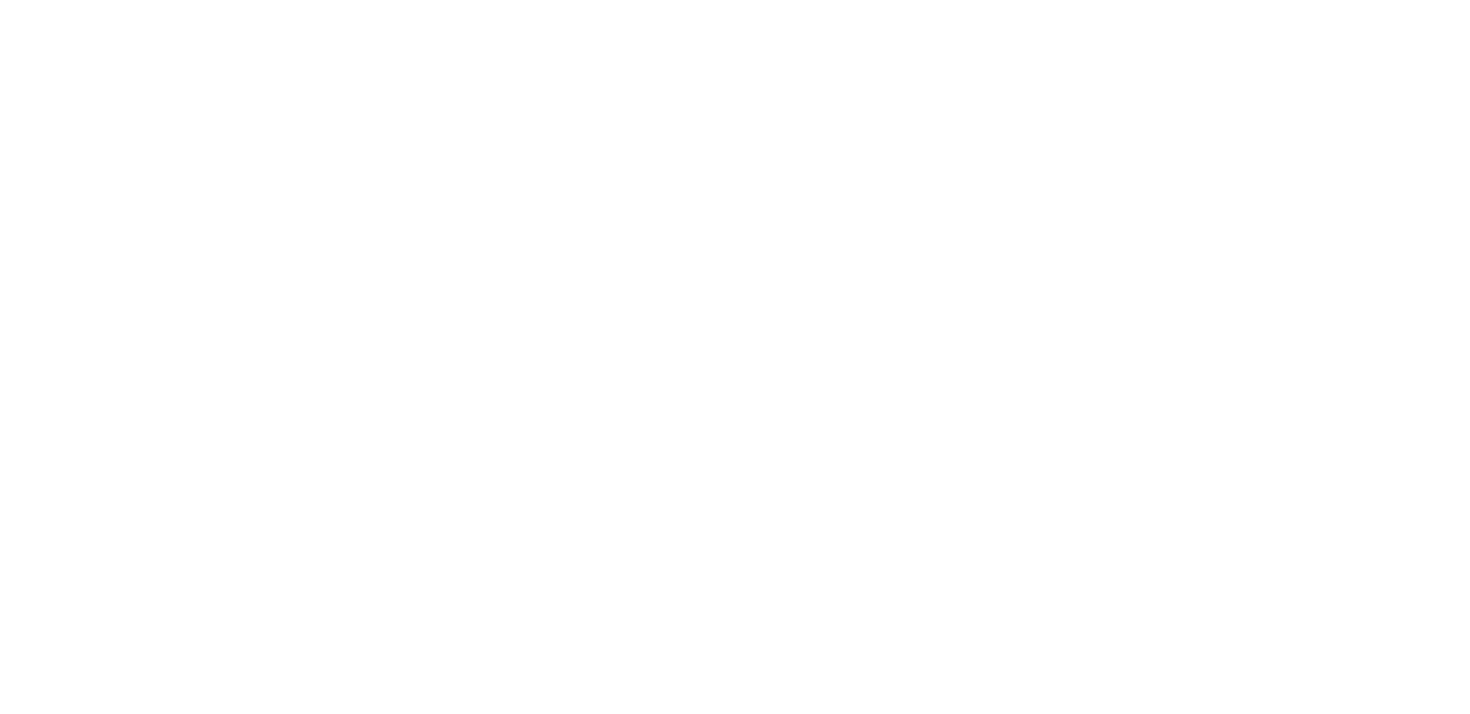 scroll, scrollTop: 0, scrollLeft: 0, axis: both 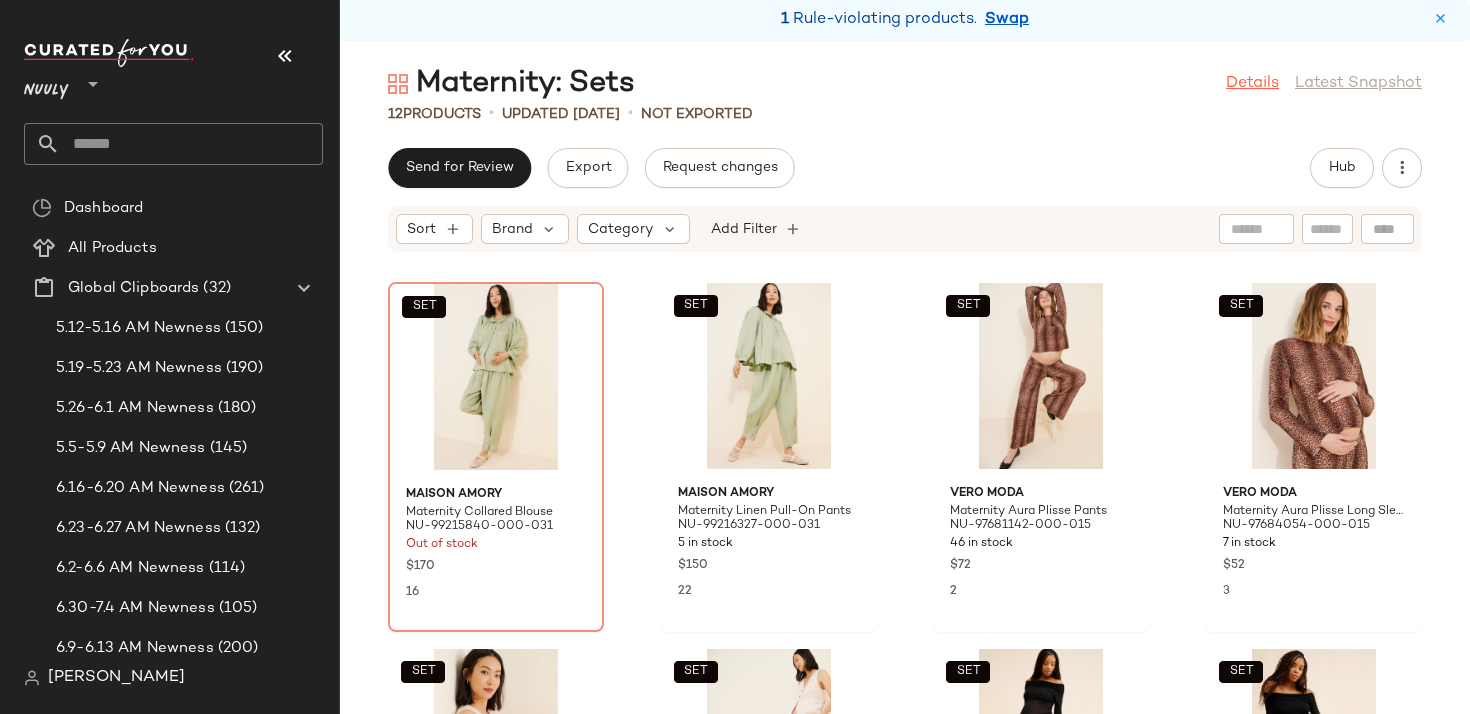click on "Details" at bounding box center (1252, 84) 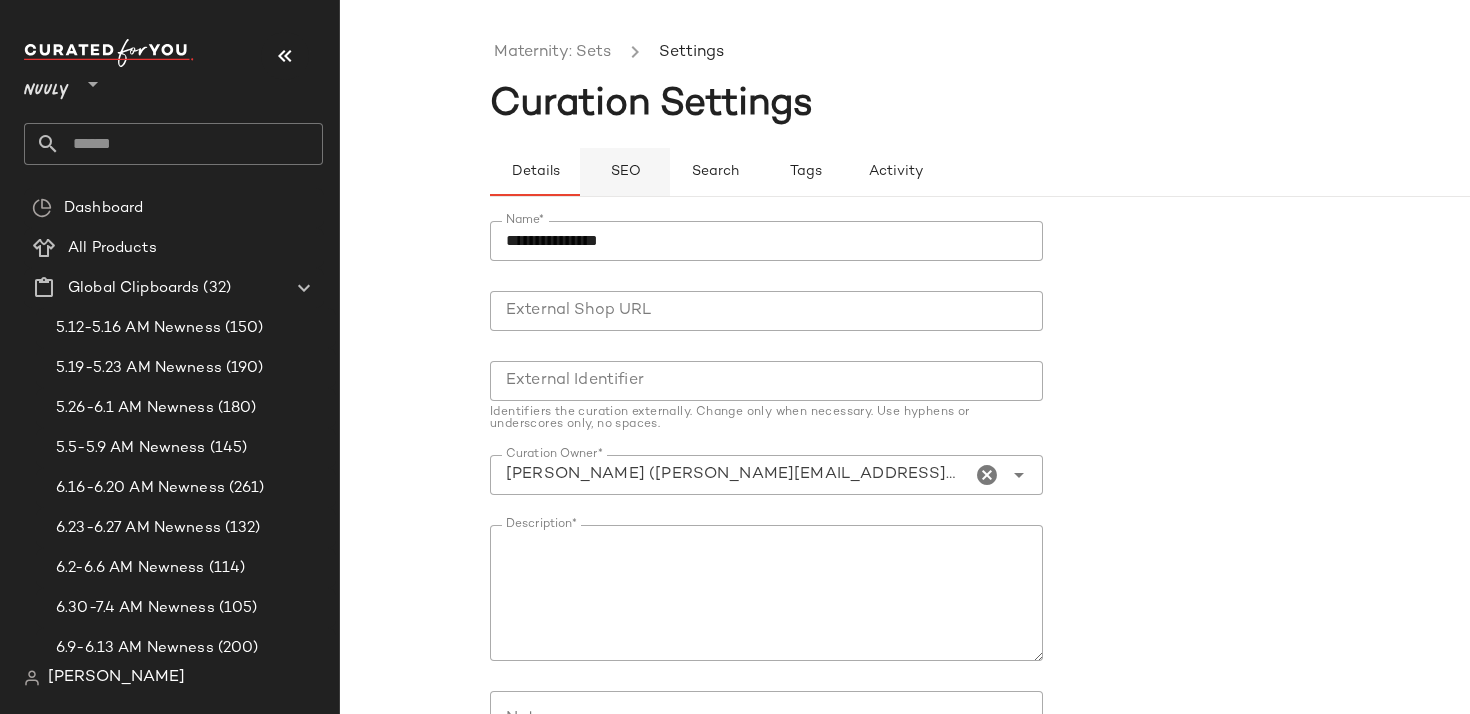 click on "SEO" 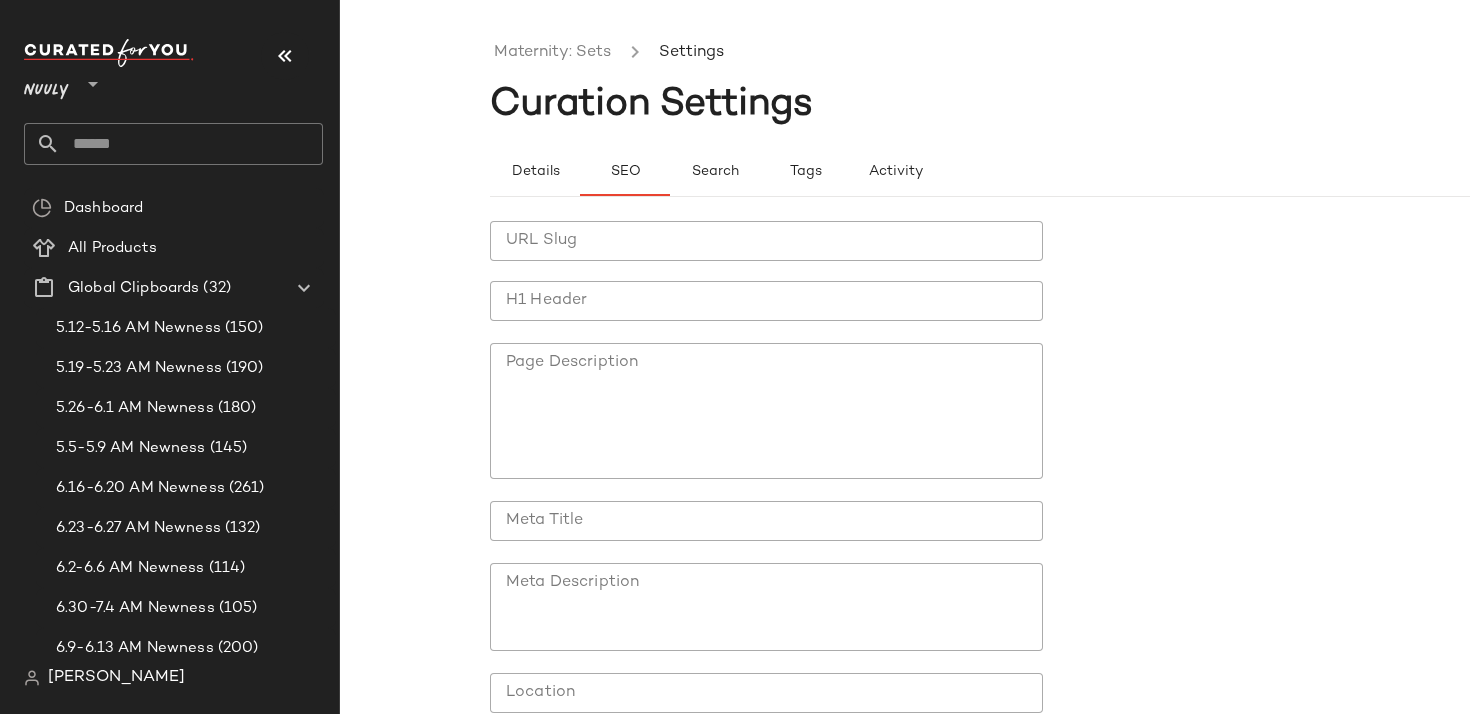 click on "URL Slug" 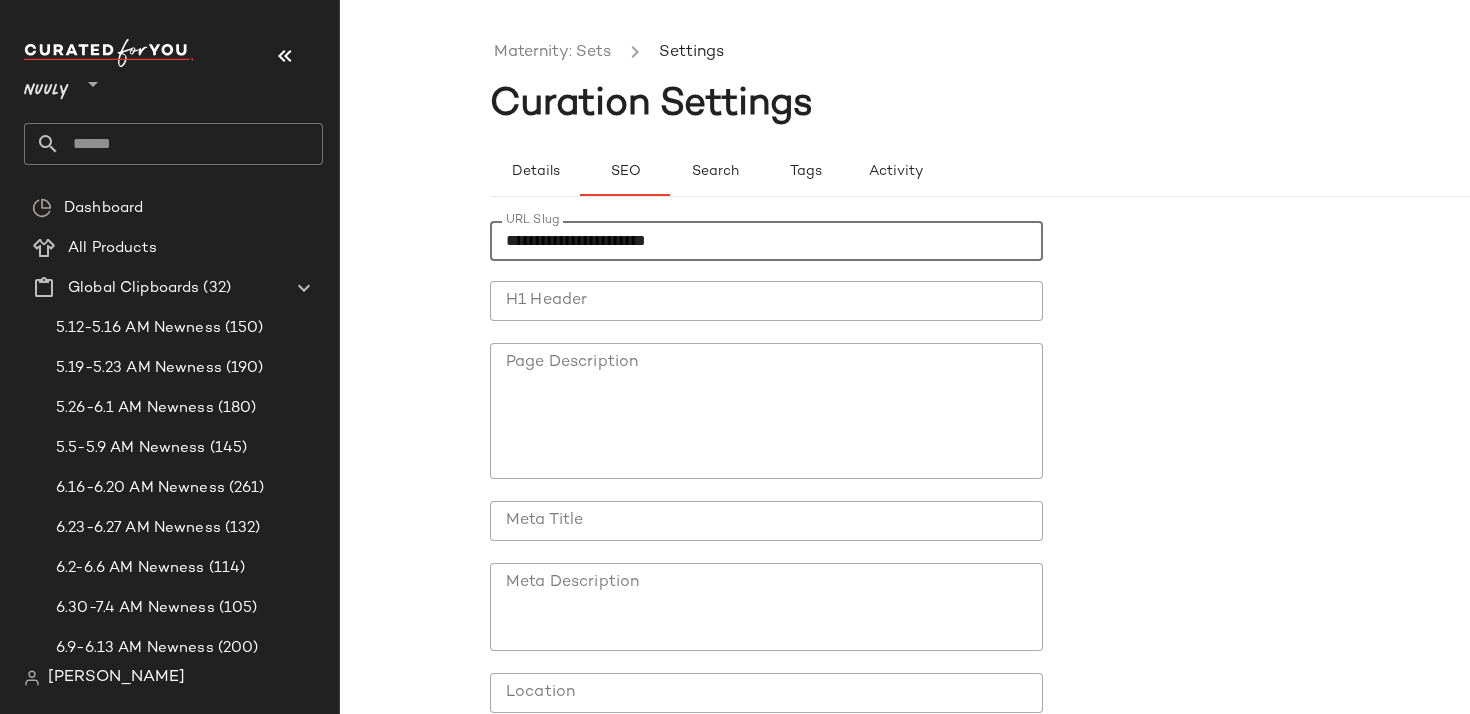 type on "**********" 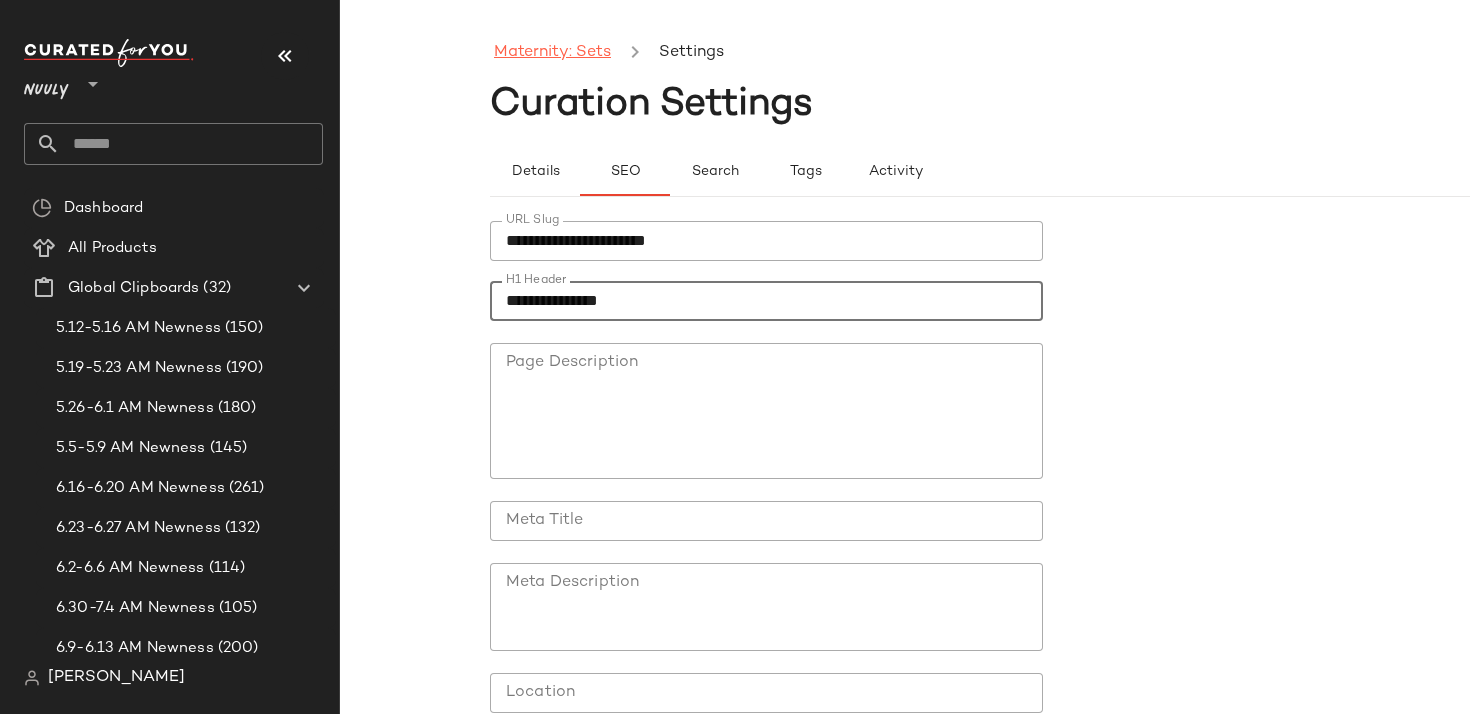 type on "**********" 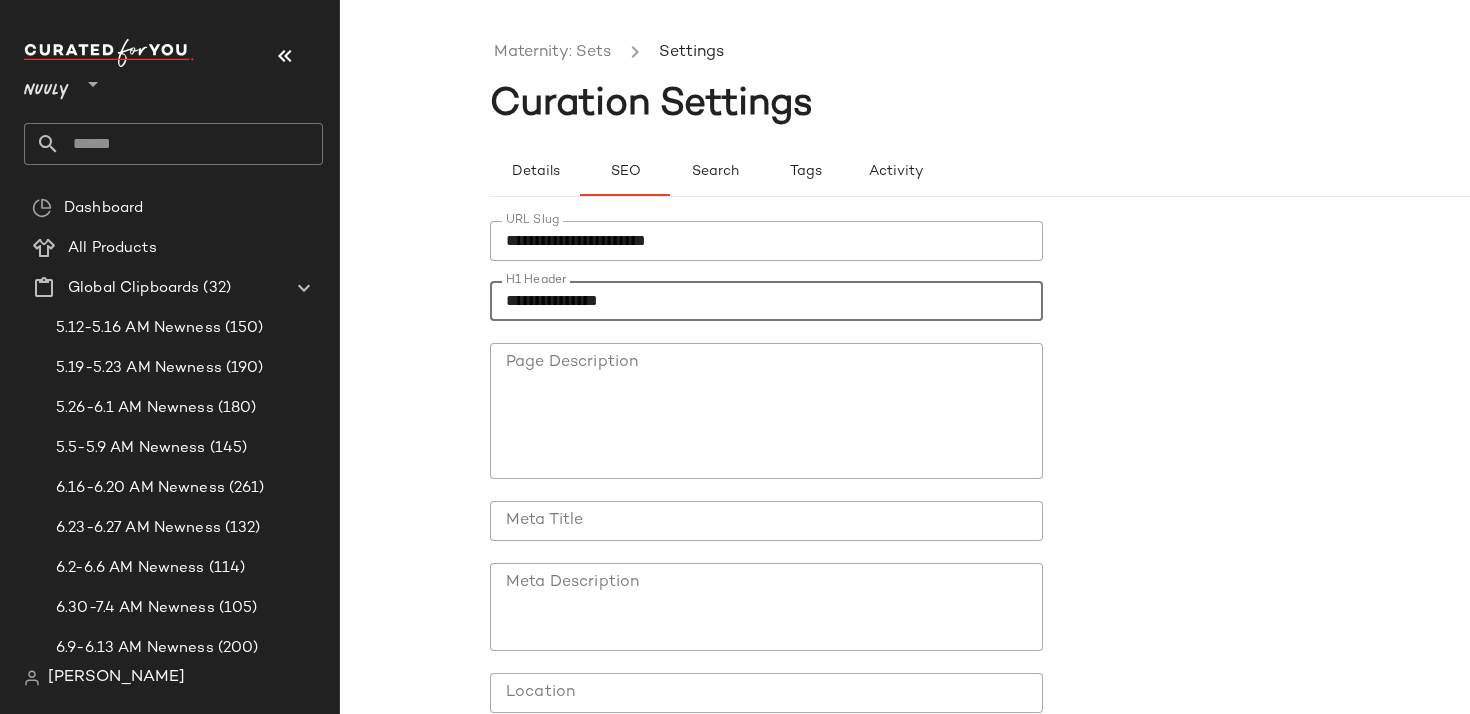click on "Meta Title" 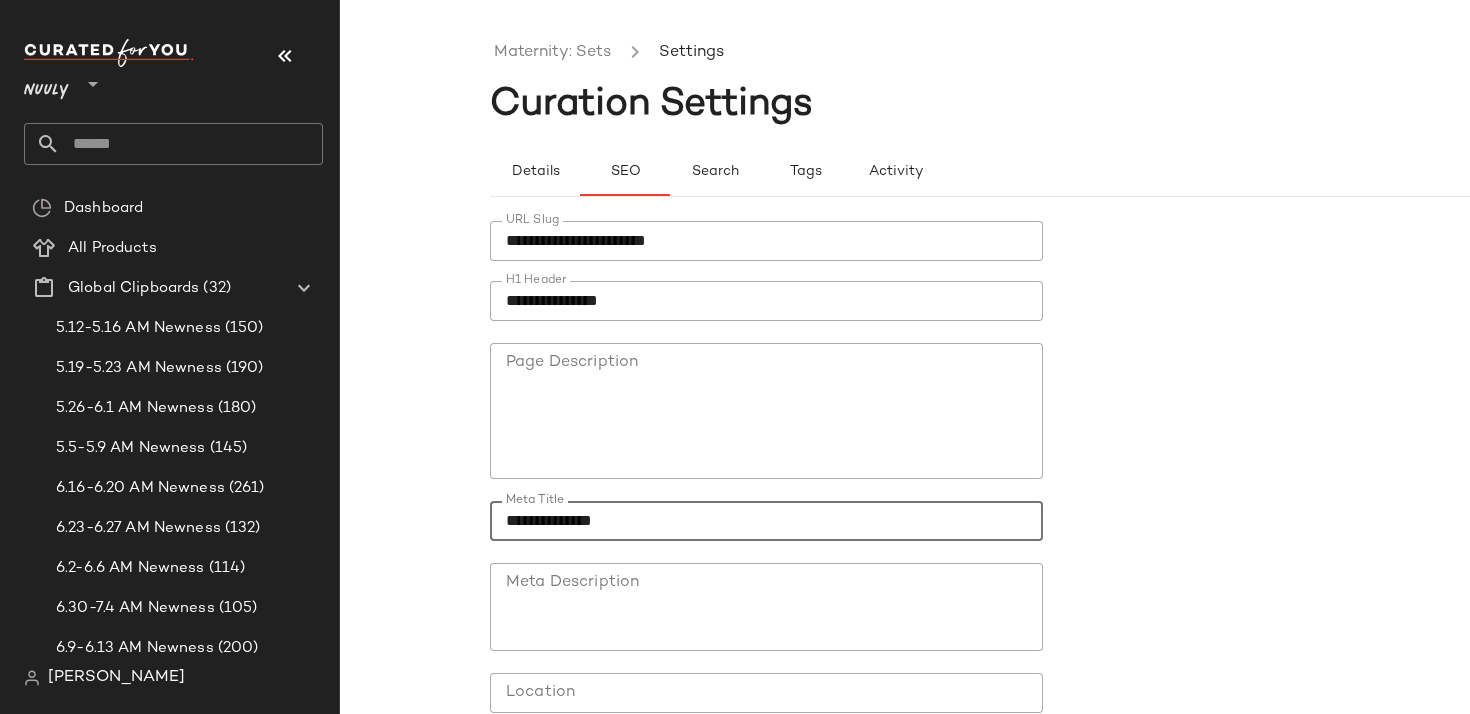 type on "**********" 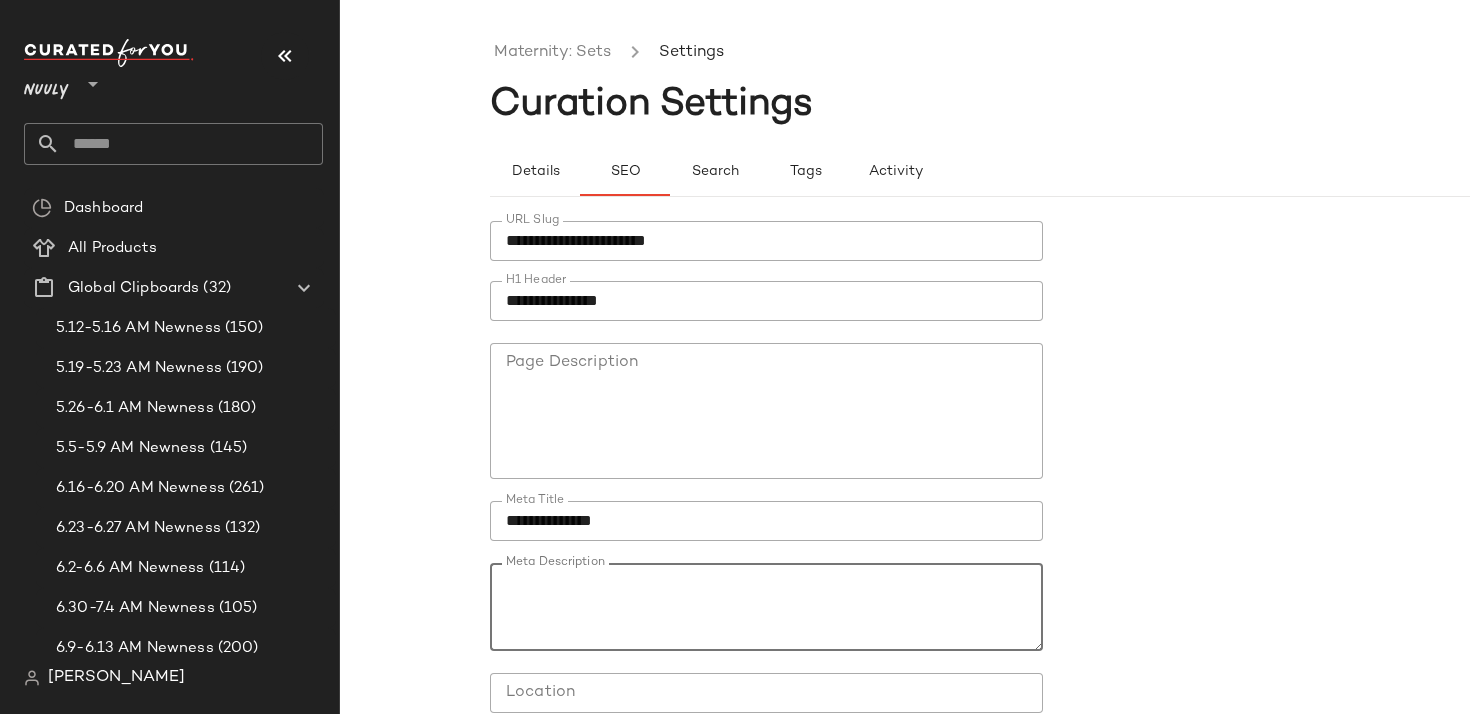 paste on "**********" 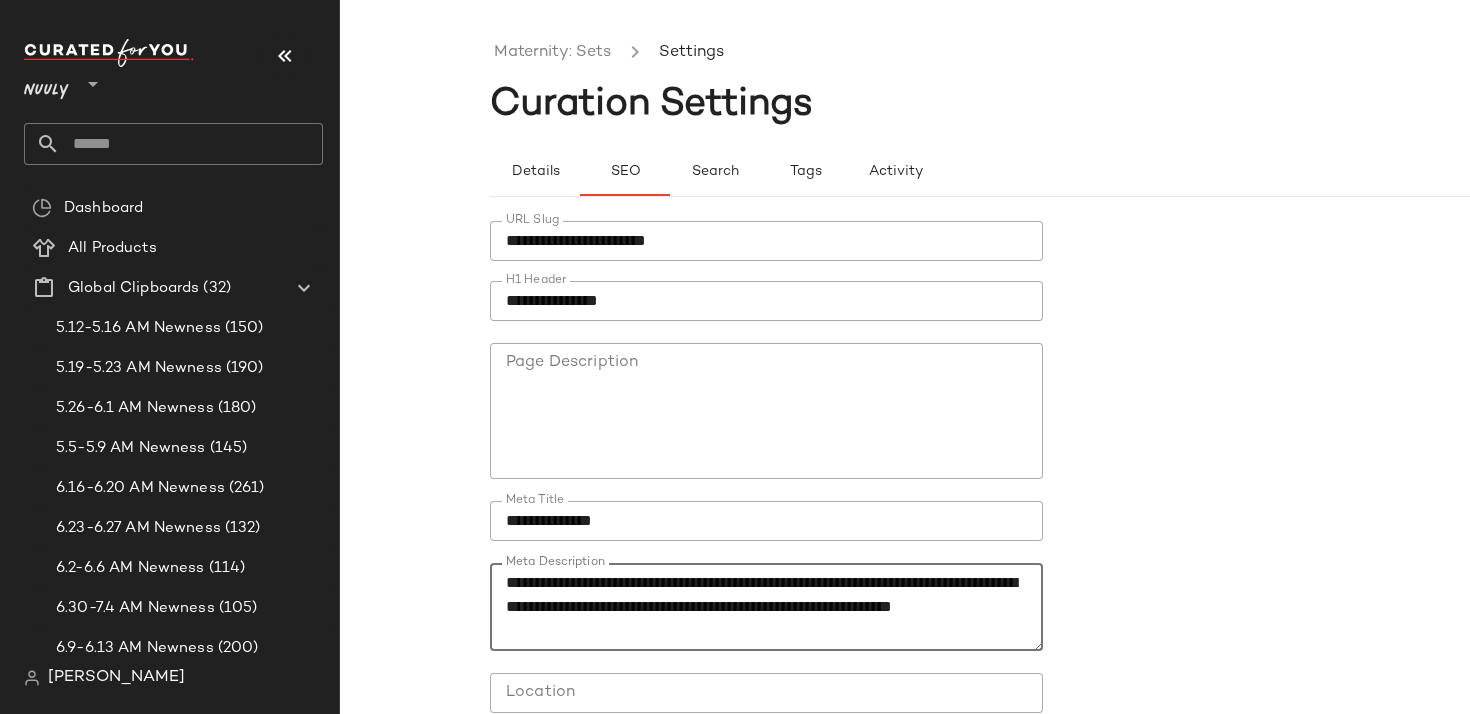 scroll, scrollTop: 168, scrollLeft: 0, axis: vertical 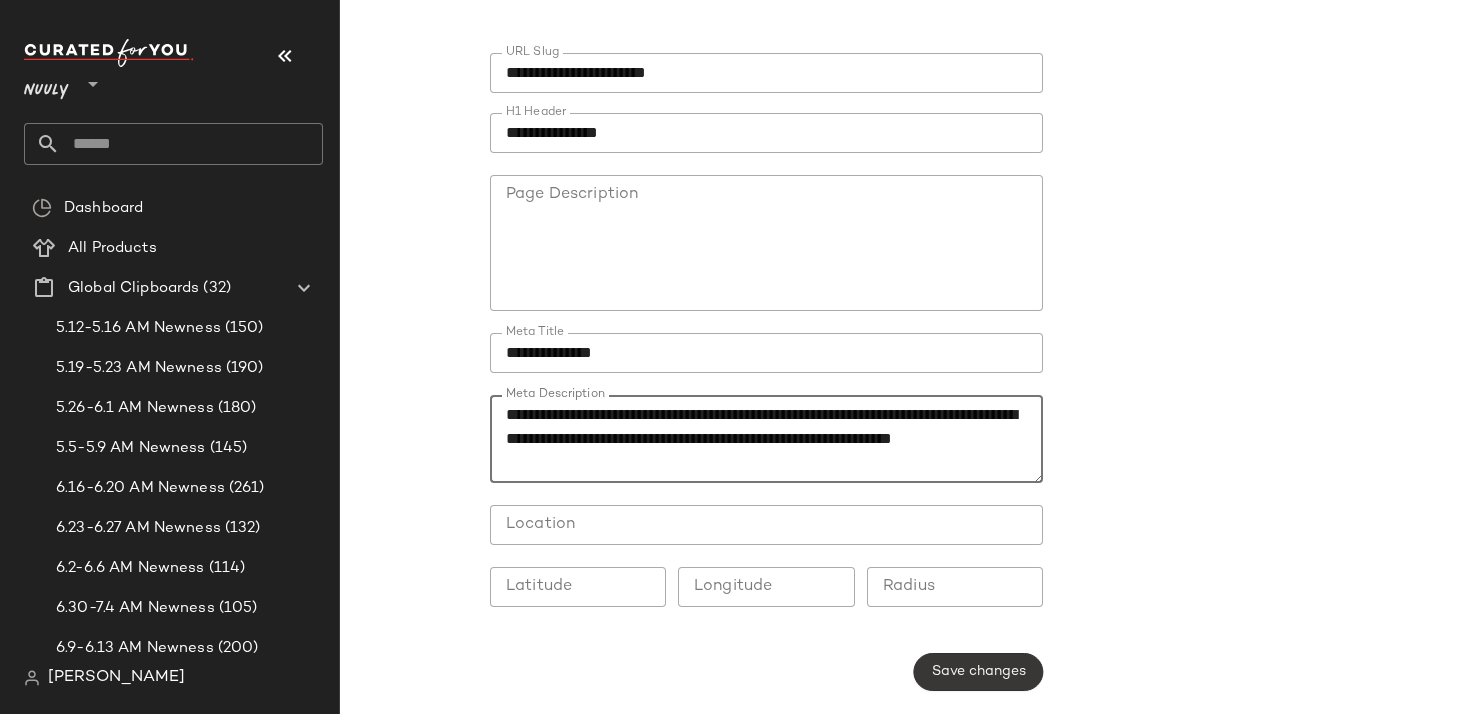 type on "**********" 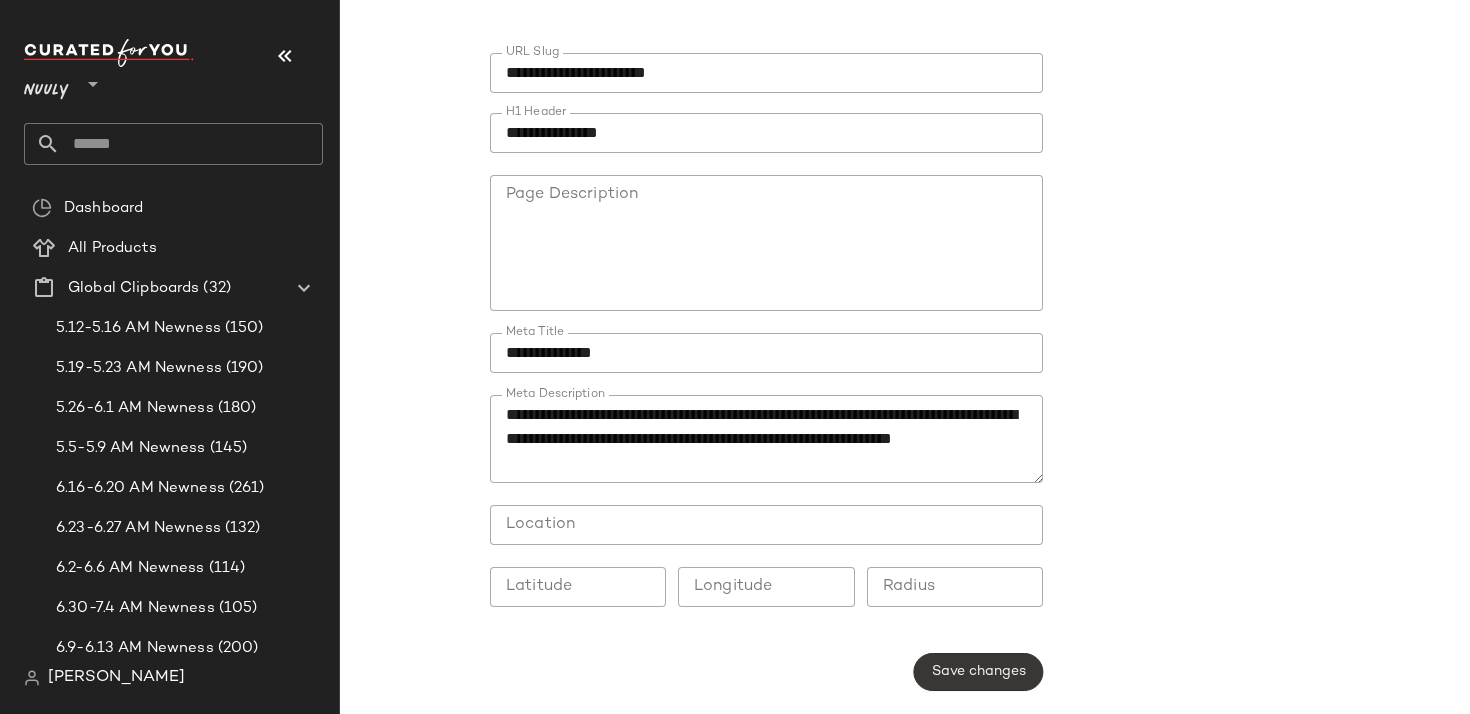 click on "Save changes" 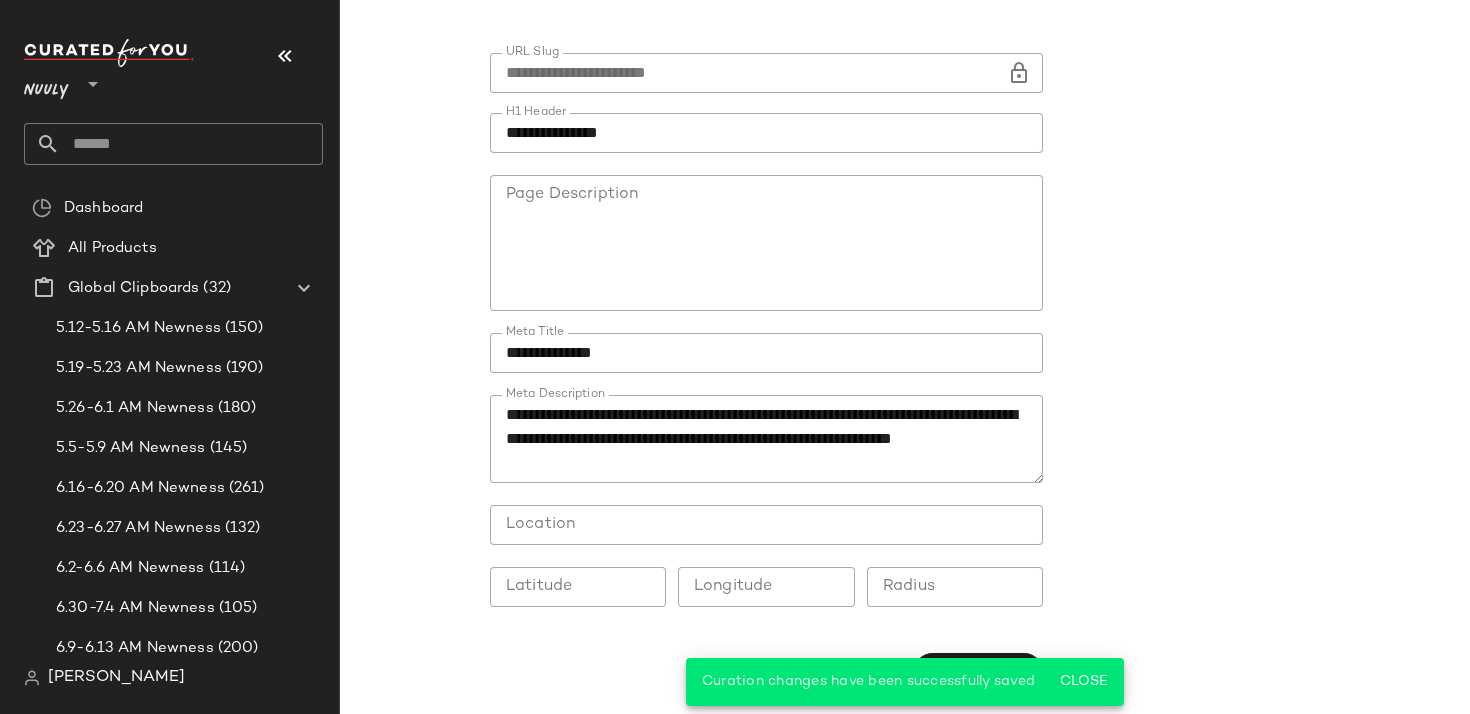 scroll, scrollTop: 0, scrollLeft: 0, axis: both 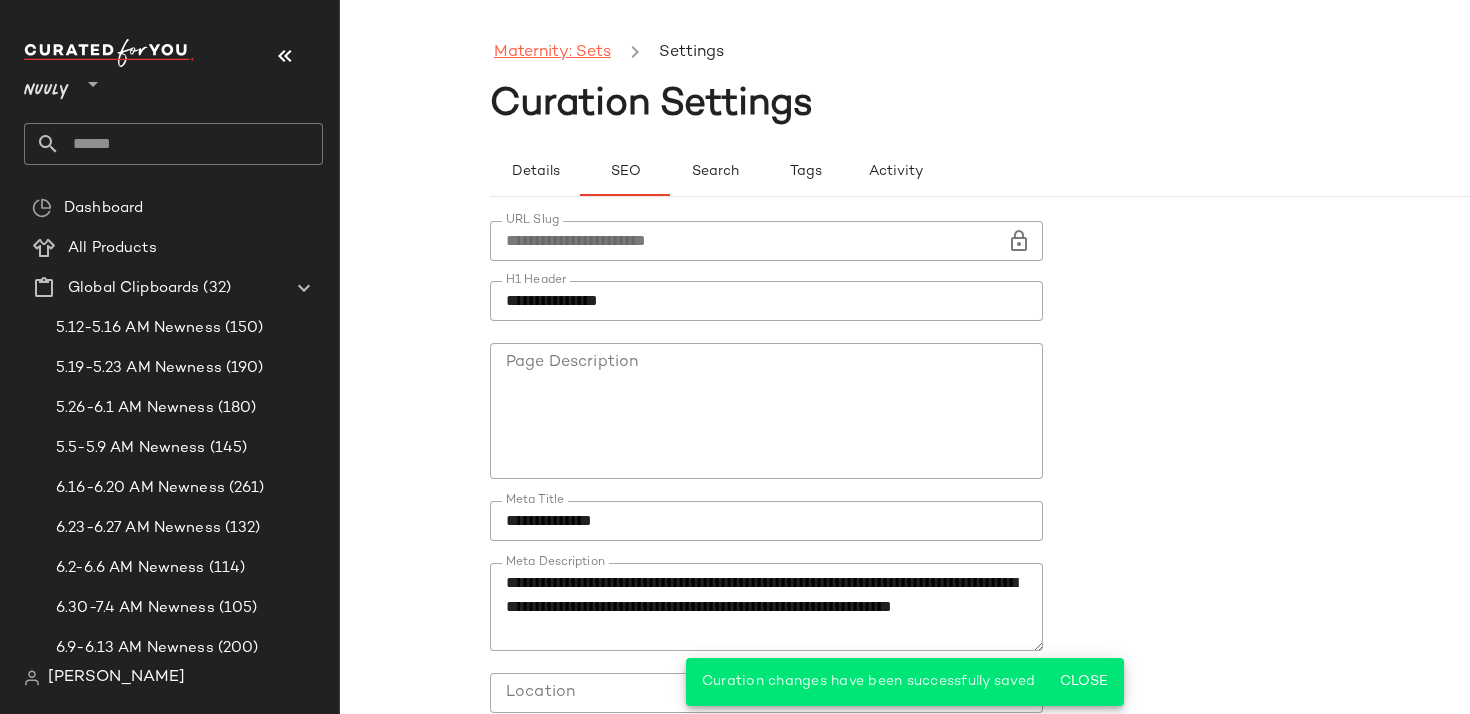 click on "Maternity: Sets" at bounding box center (552, 53) 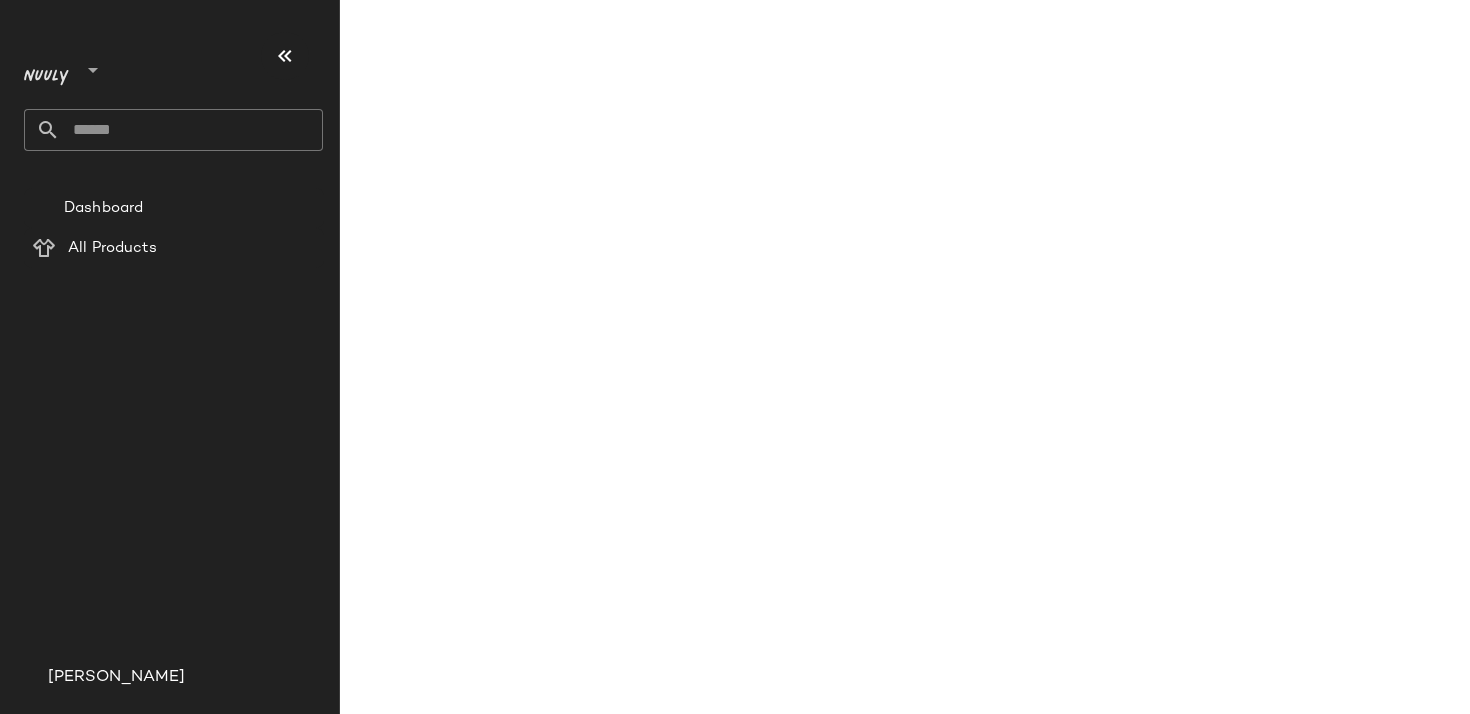 scroll, scrollTop: 0, scrollLeft: 0, axis: both 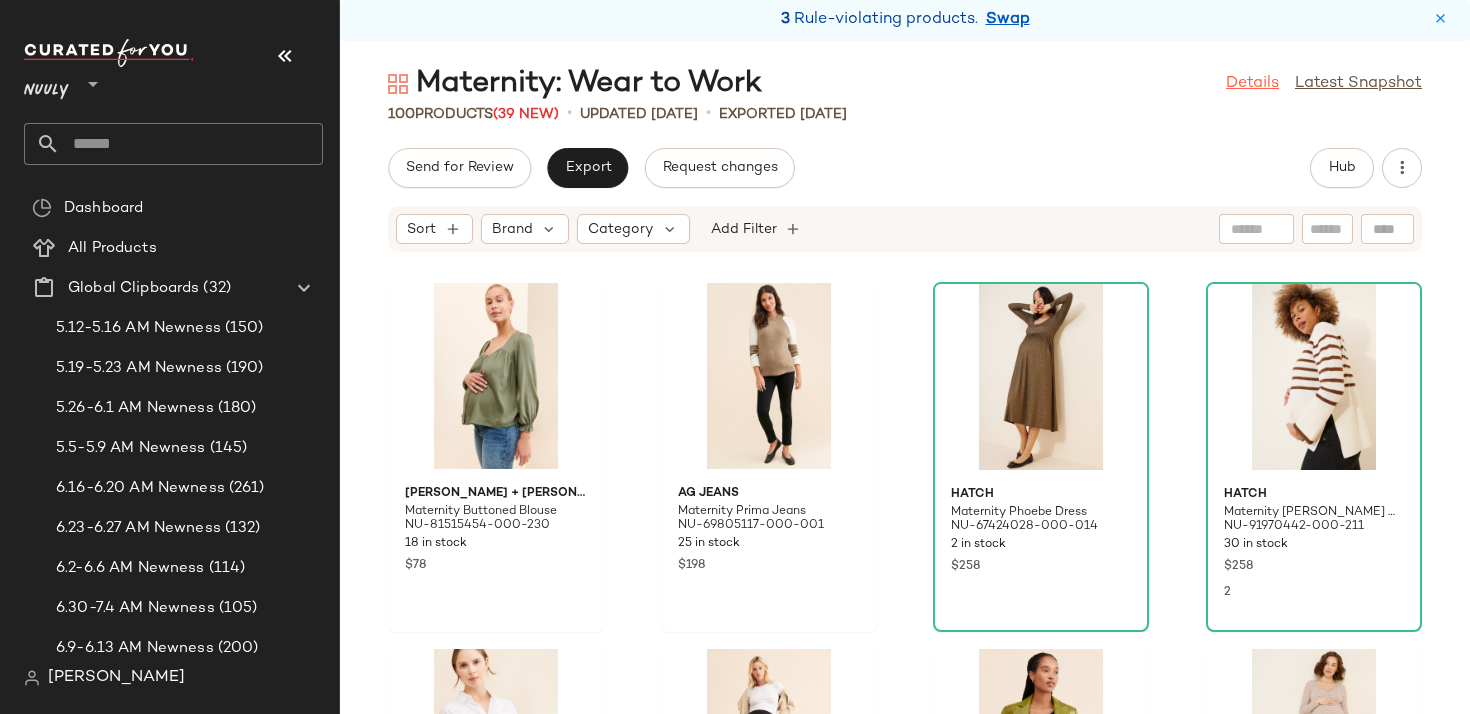 click on "Details" at bounding box center [1252, 84] 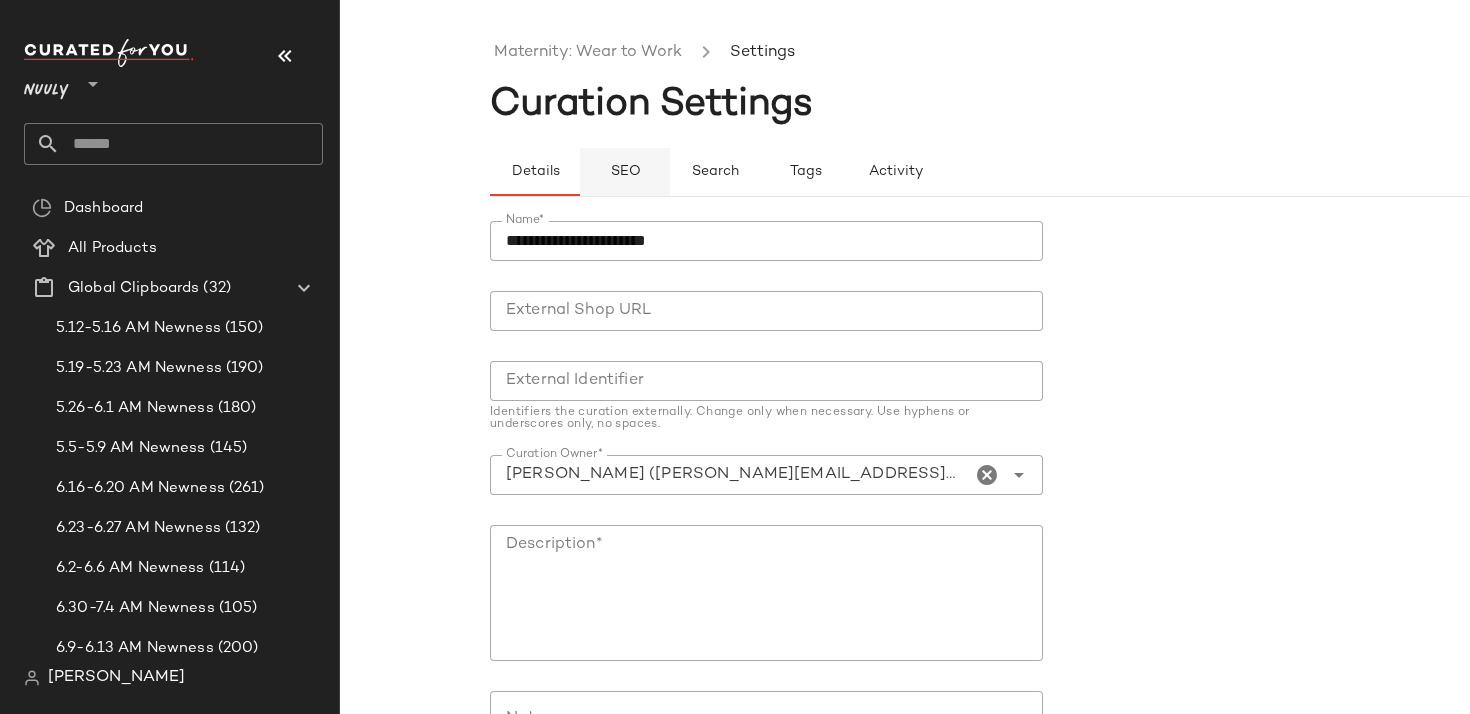 click on "SEO" 